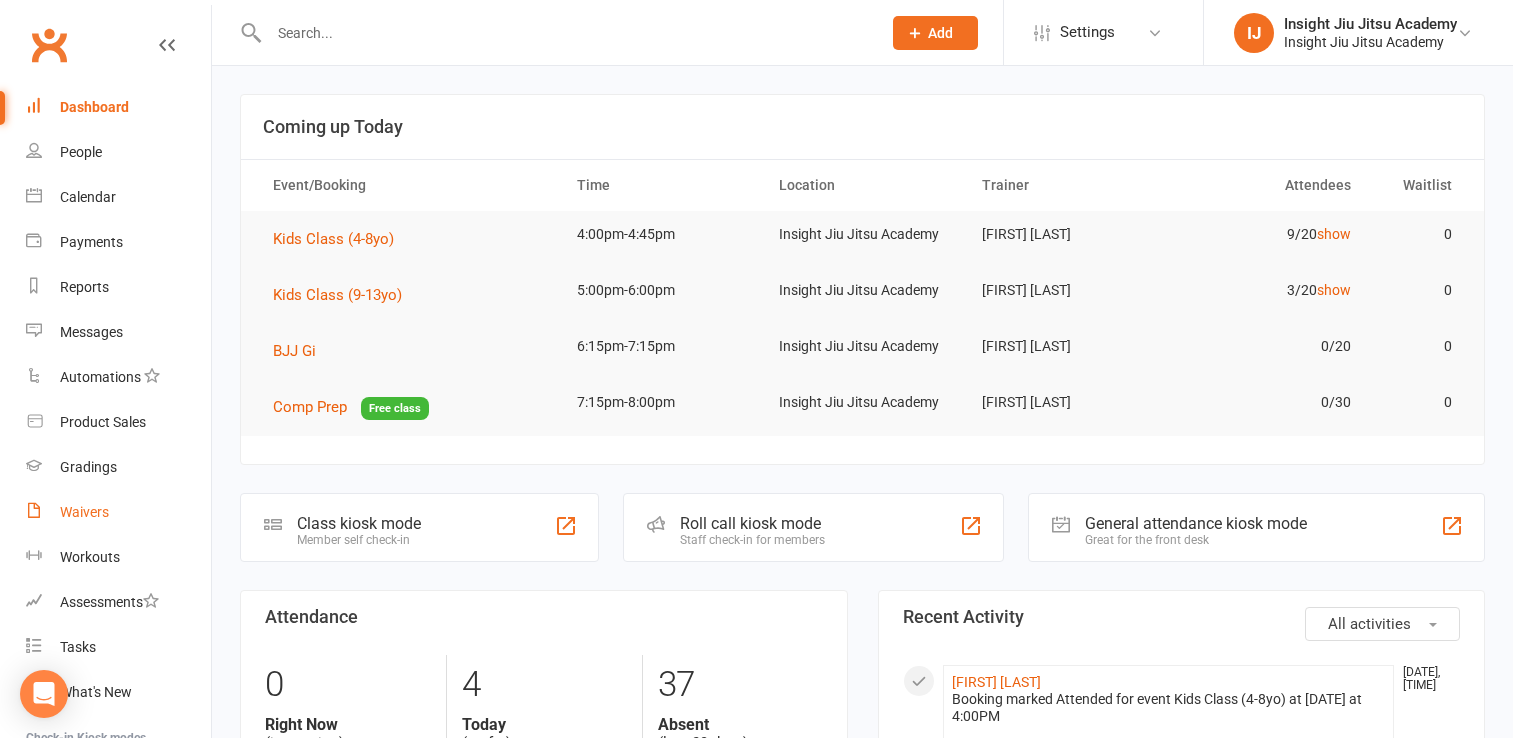 scroll, scrollTop: 0, scrollLeft: 0, axis: both 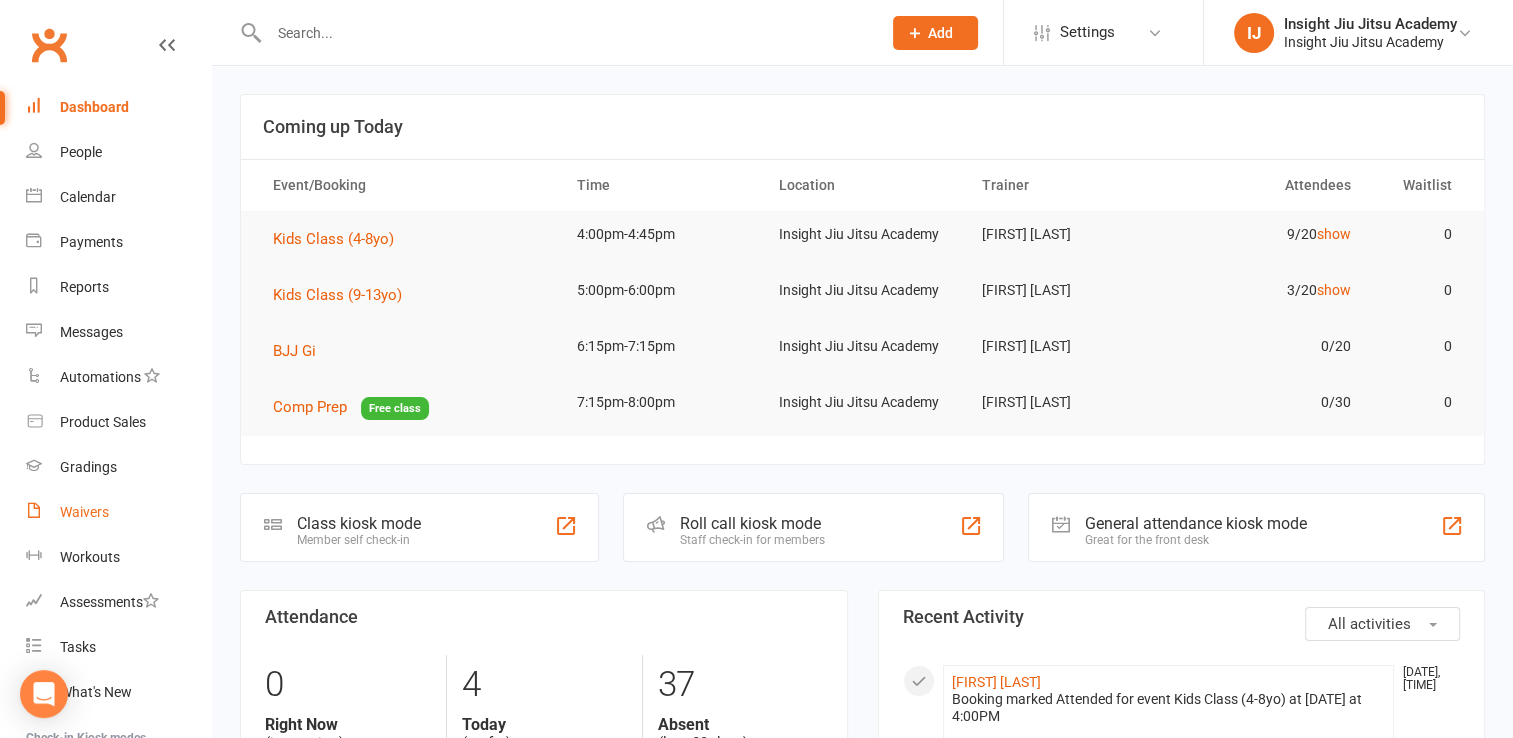 click on "Waivers" at bounding box center (84, 512) 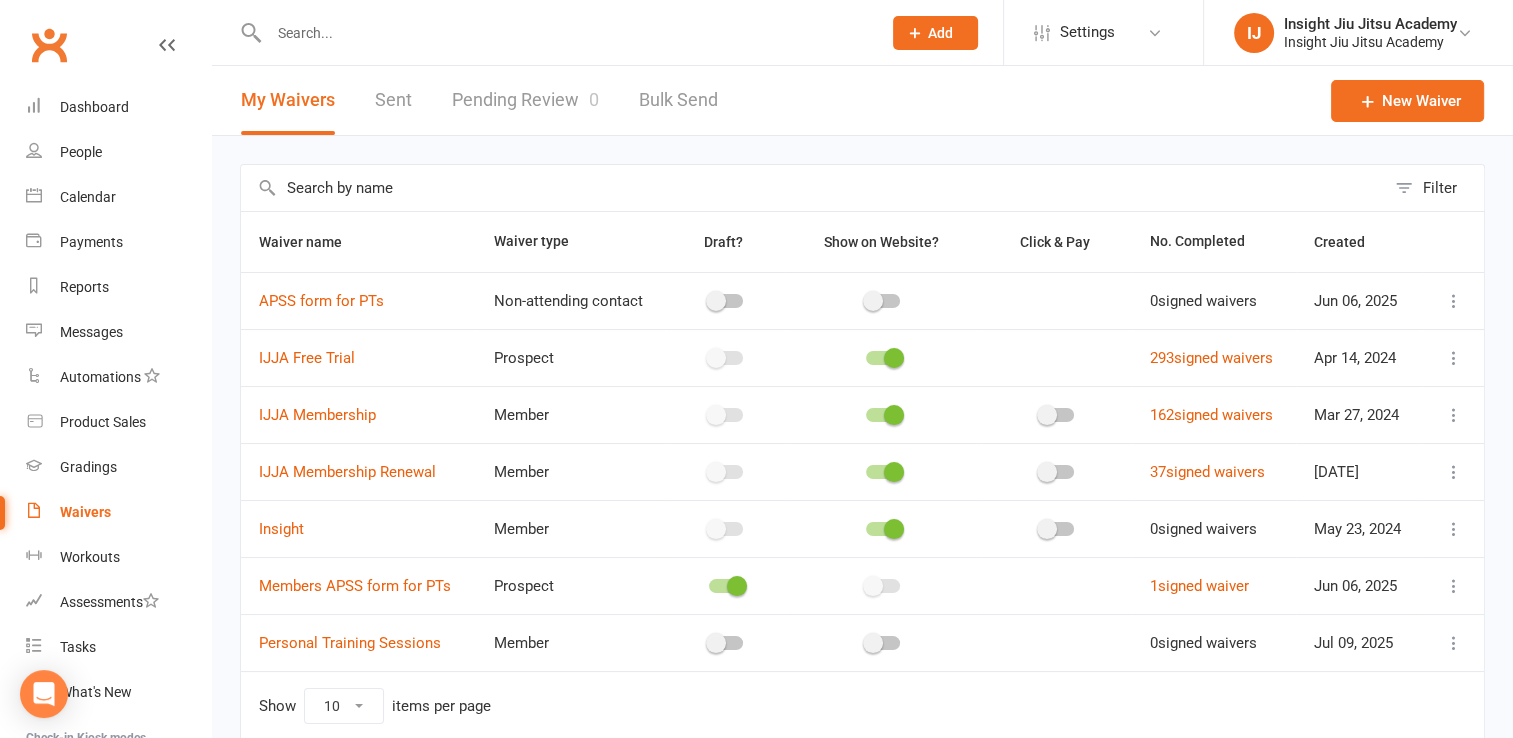 click on "Pending Review 0" at bounding box center (525, 100) 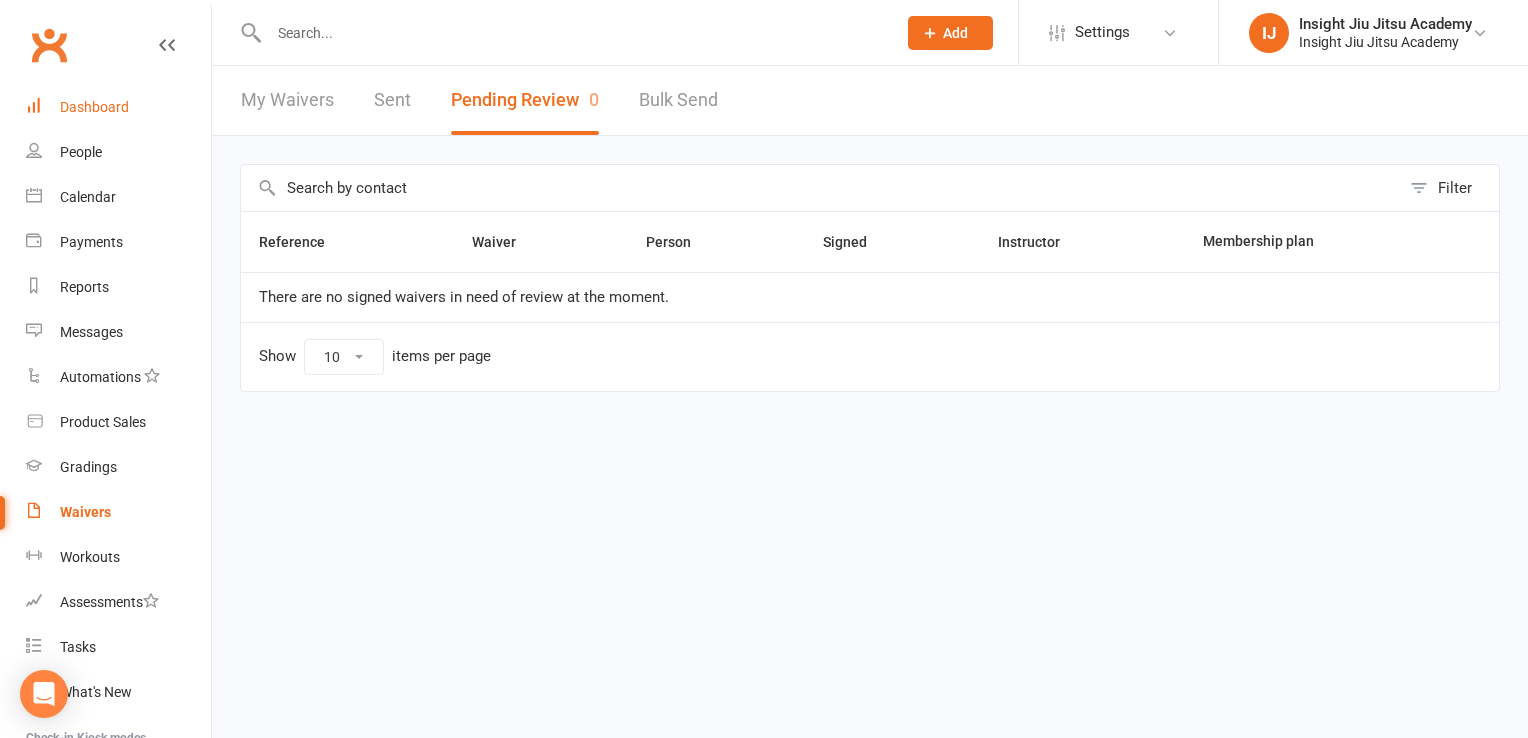 click on "Dashboard" at bounding box center [94, 107] 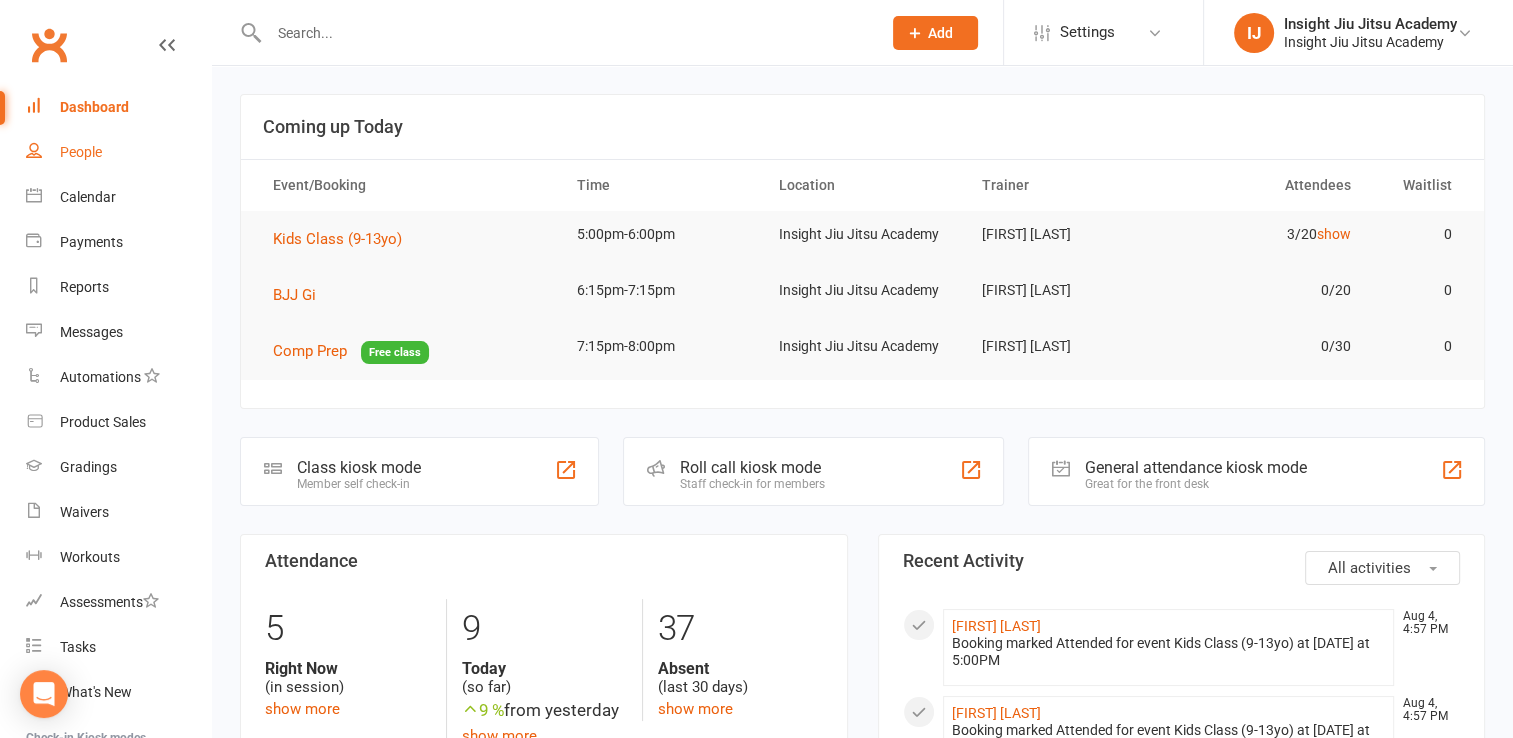 click on "People" at bounding box center (81, 152) 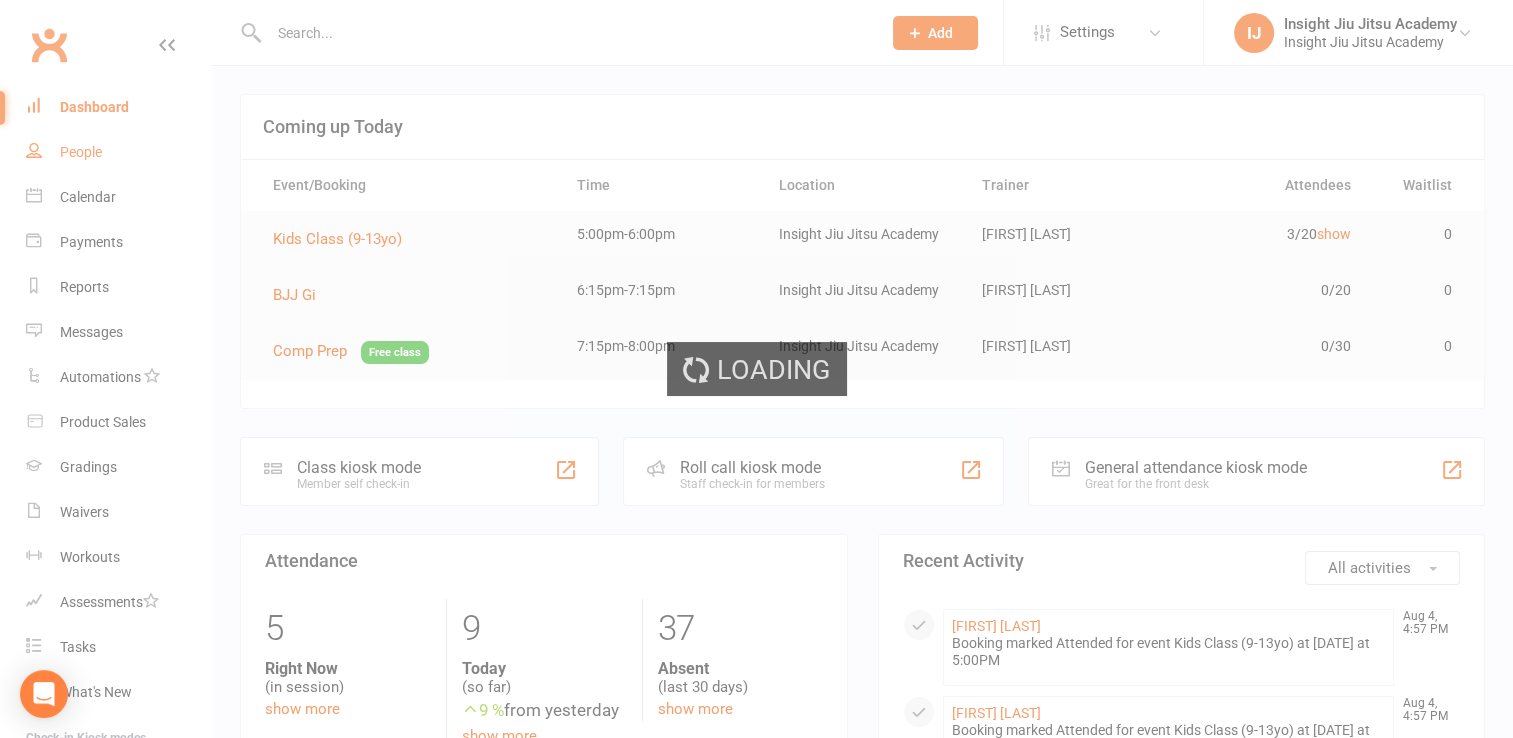 select on "100" 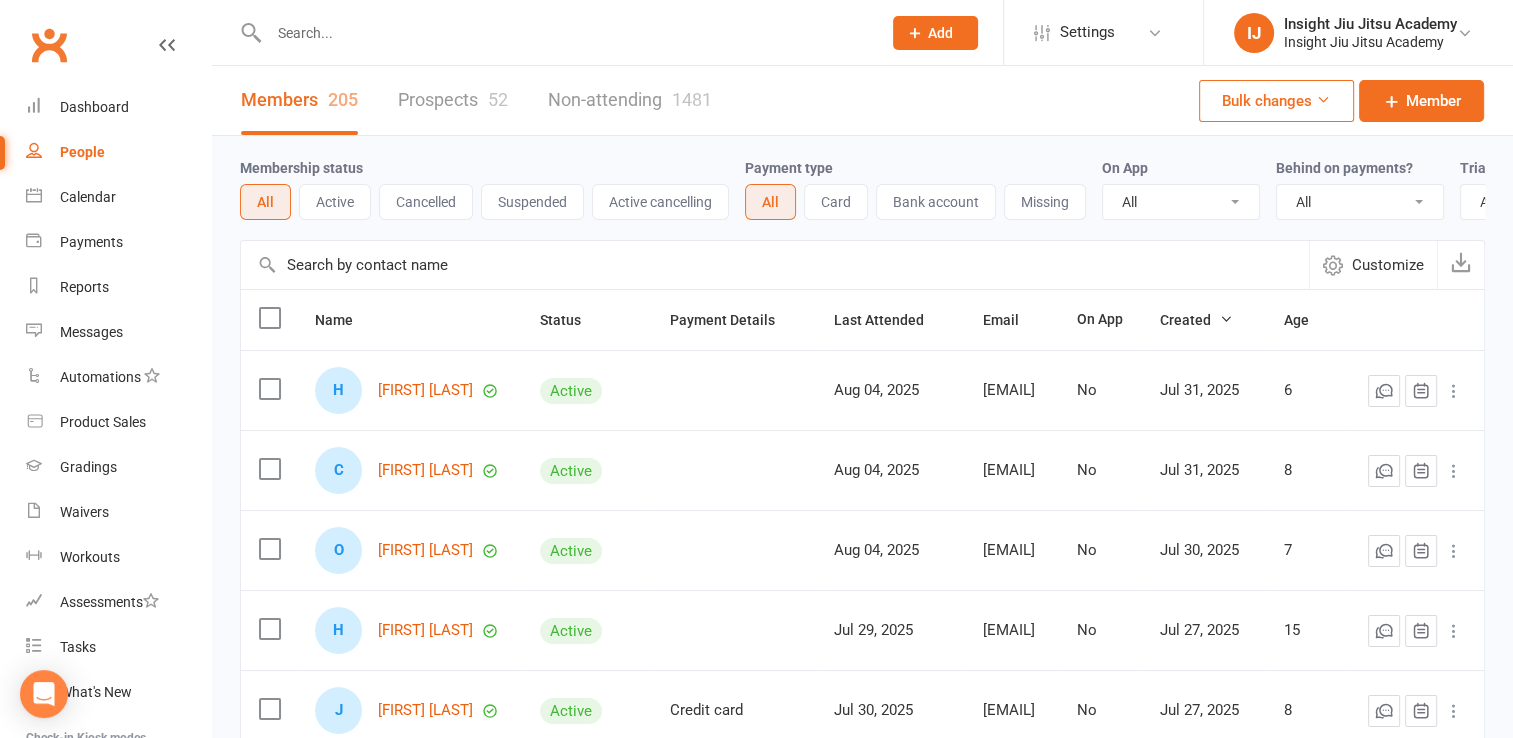 scroll, scrollTop: 224, scrollLeft: 0, axis: vertical 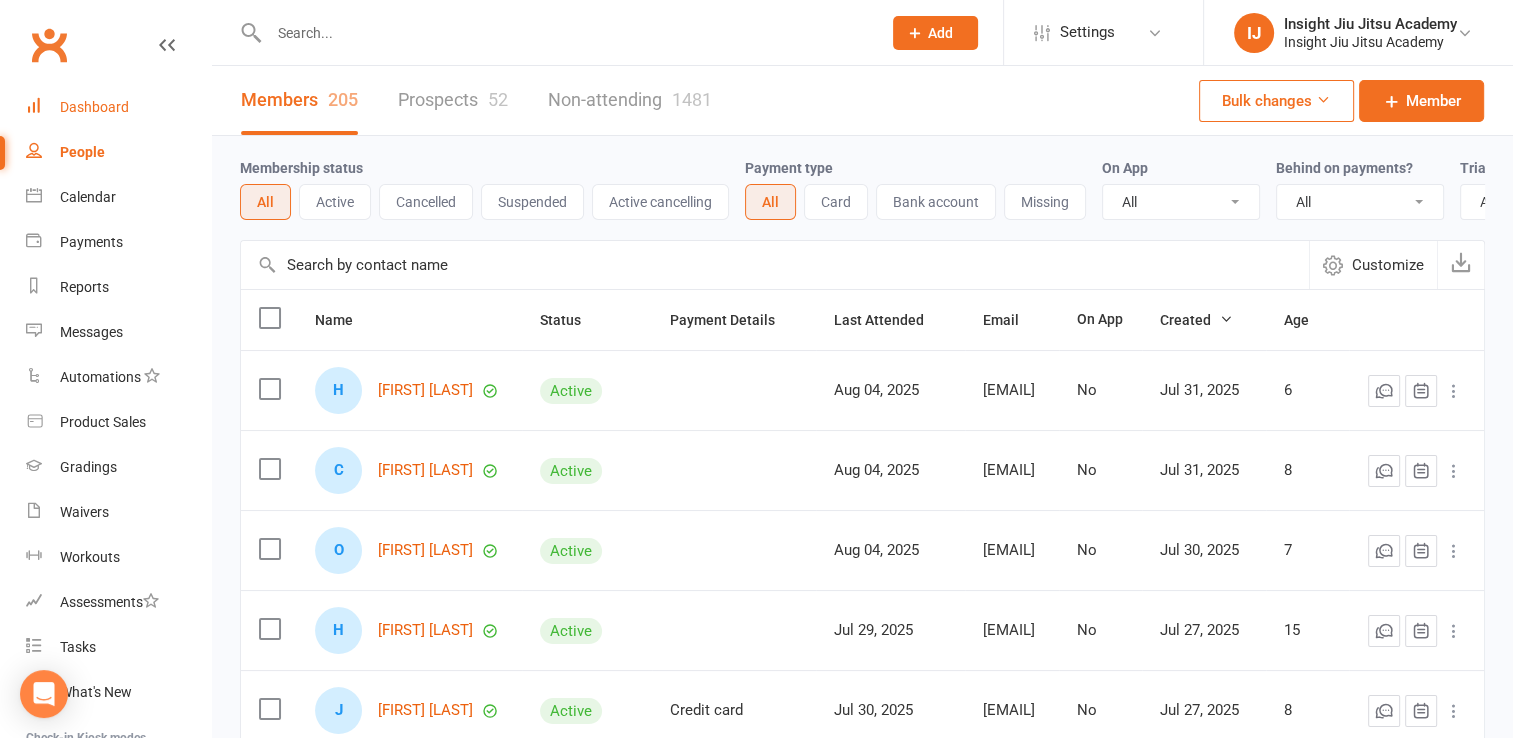 click on "Dashboard" at bounding box center [118, 107] 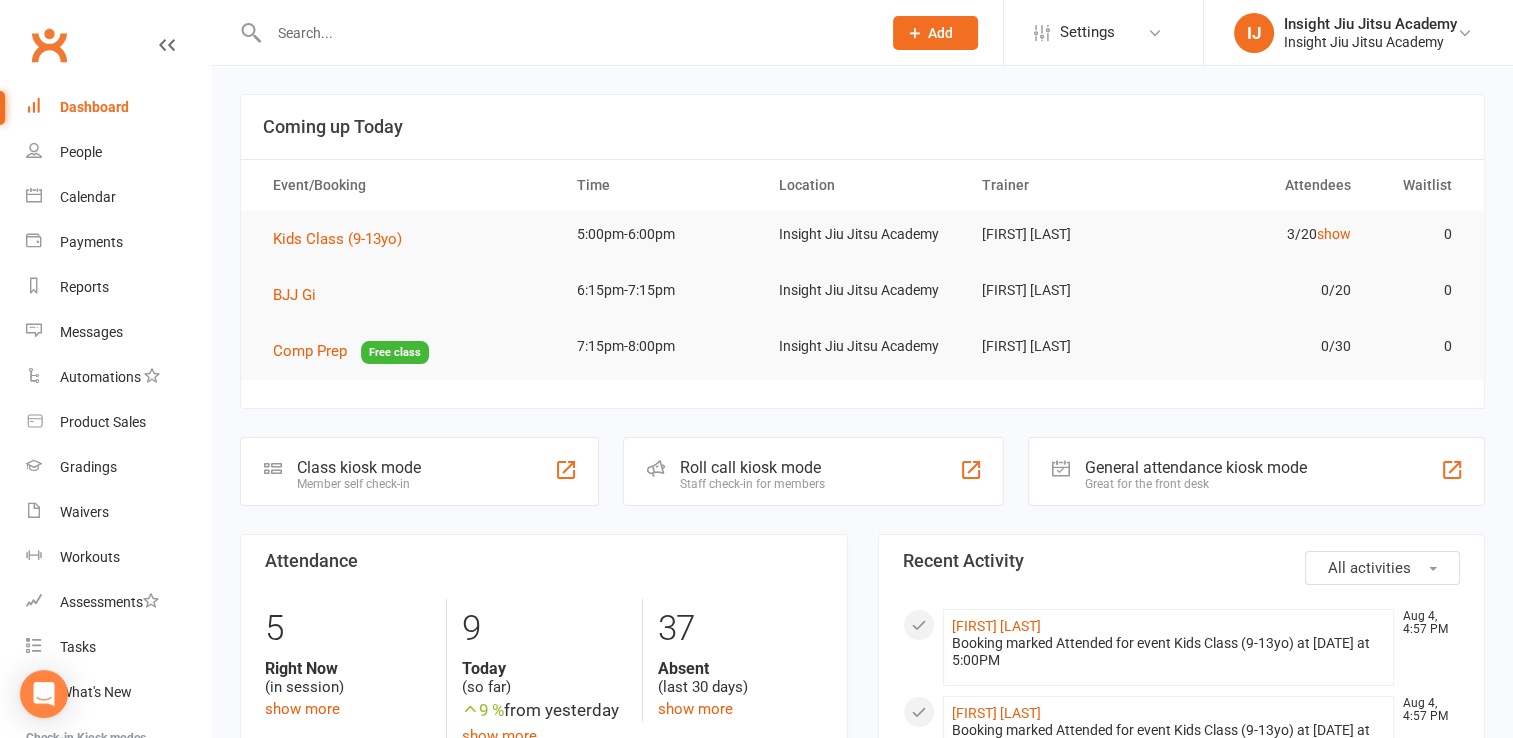 scroll, scrollTop: 645, scrollLeft: 0, axis: vertical 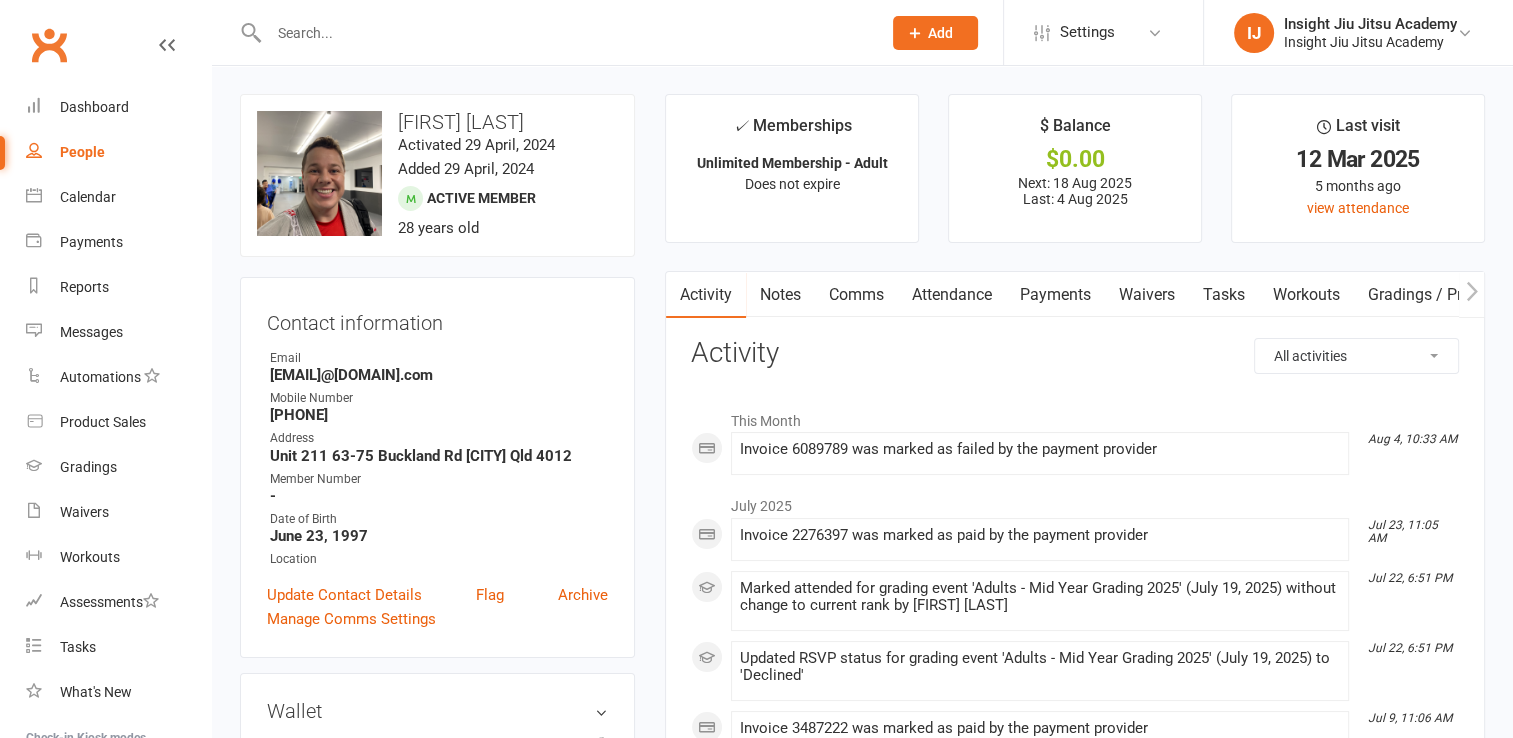 click on "Payments" at bounding box center (1055, 295) 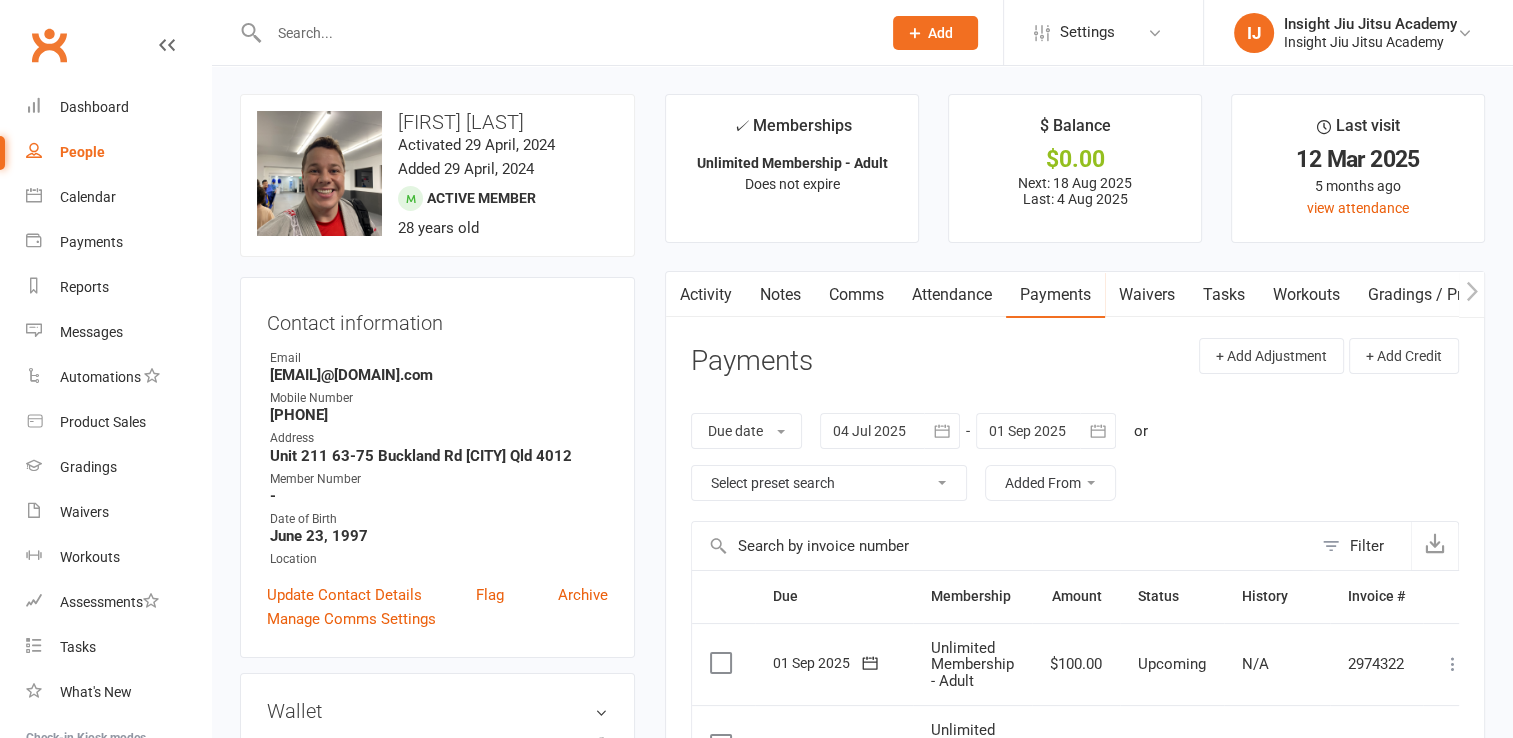 click on "Prospect
Member
Non-attending contact
Class / event
Appointment
Grading event
Task
Membership plan
Bulk message
Add
Settings Membership Plans Event Templates Appointment Types Mobile App  Website Image Library Customize Contacts Bulk Imports Users Account Profile Clubworx API IJ Insight Jiu Jitsu Academy Insight Jiu Jitsu Academy My profile Help Terms & conditions  Privacy policy  Sign out Clubworx Dashboard People Calendar Payments Reports Messages   Automations   Product Sales Gradings   Waivers   Workouts   Assessments  Tasks   What's New Check-in Kiosk modes General attendance Roll call Class check-in × × × upload photo change photo Joshua Bourke Activated 29 April, 2024 Added 29 April, 2024   Active member 28 years old  Owner" at bounding box center [756, 1033] 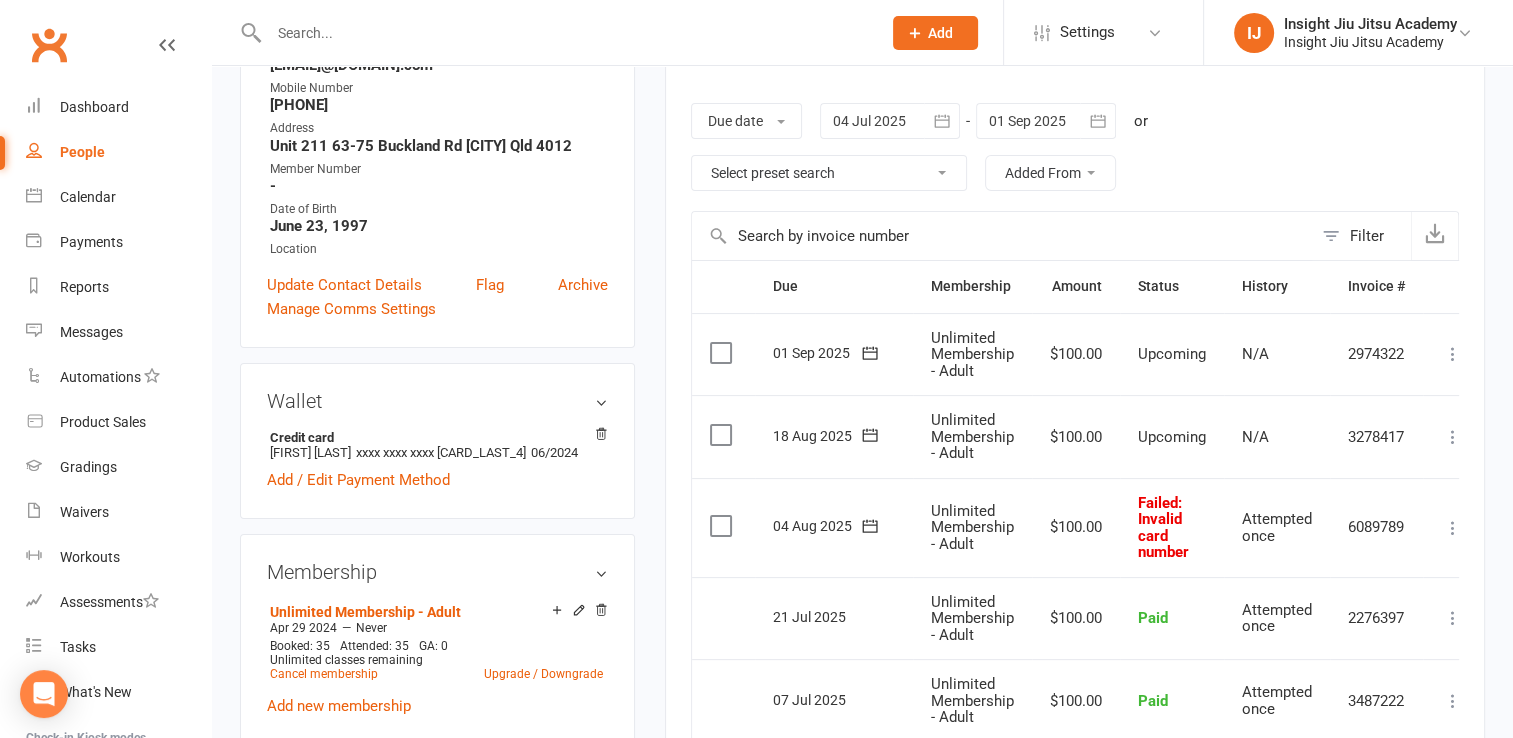 scroll, scrollTop: 316, scrollLeft: 0, axis: vertical 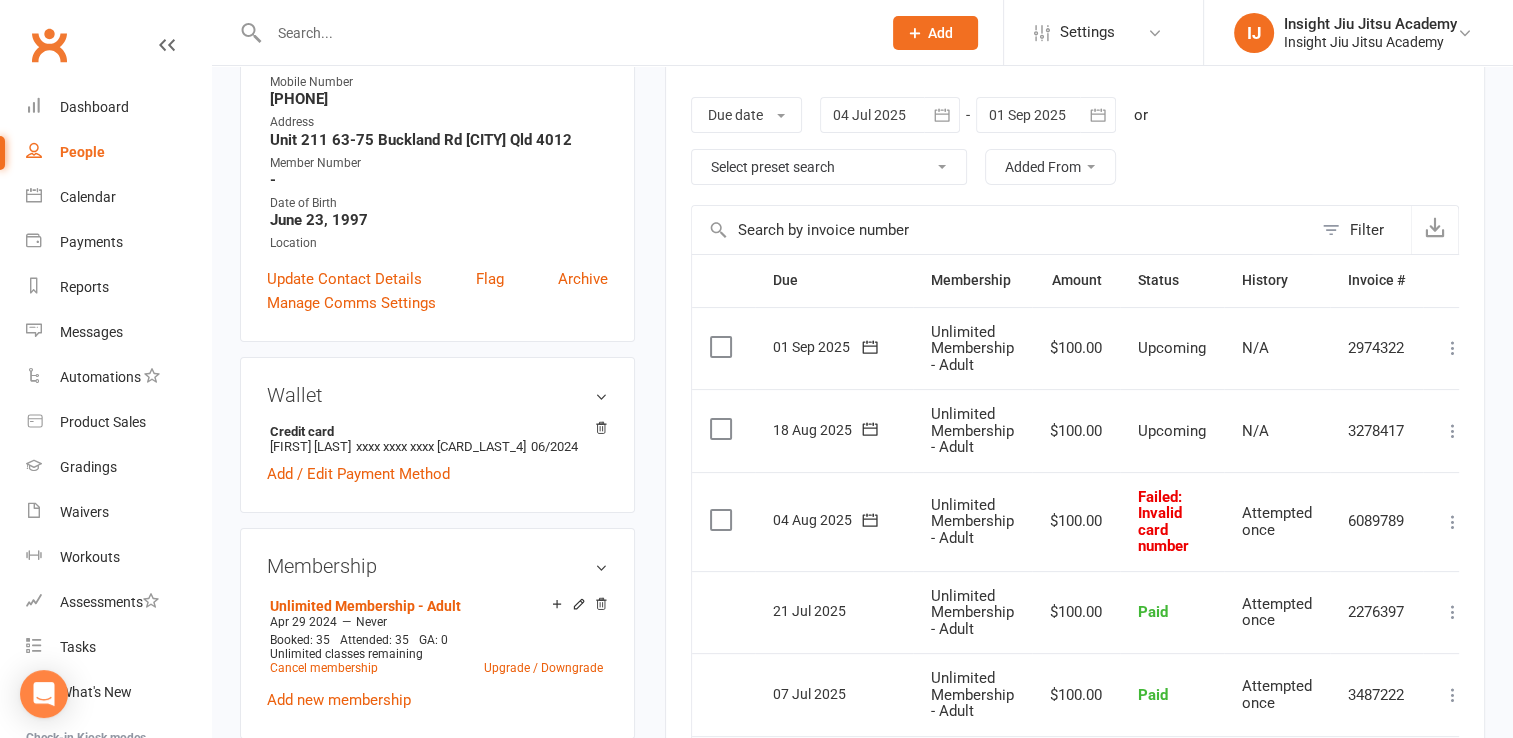 click on "Activity Notes Comms Attendance Payments Waivers Tasks Workouts Gradings / Promotions Mobile App Credit balance
Payments + Add Adjustment + Add Credit Due date  Due date Date paid Date failed Date settled 04 Jul 2025
July 2025
Sun Mon Tue Wed Thu Fri Sat
27
29
30
01
02
03
04
05
28
06
07
08
09
10
11
12
29
13
14
15
16
17
18
19
30
20
21
22
23
24
25
26 31" at bounding box center (1075, 520) 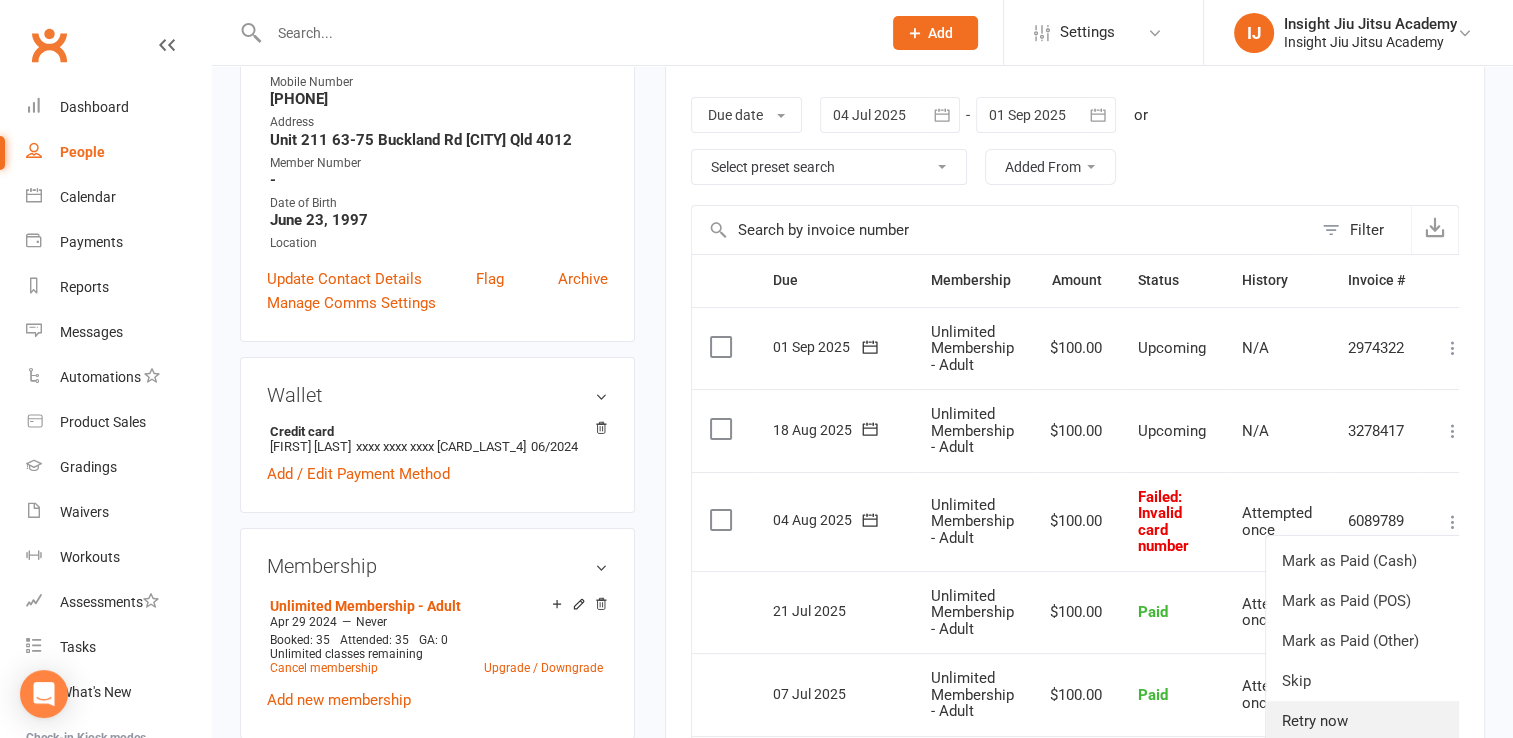 click on "Retry now" at bounding box center [1365, 721] 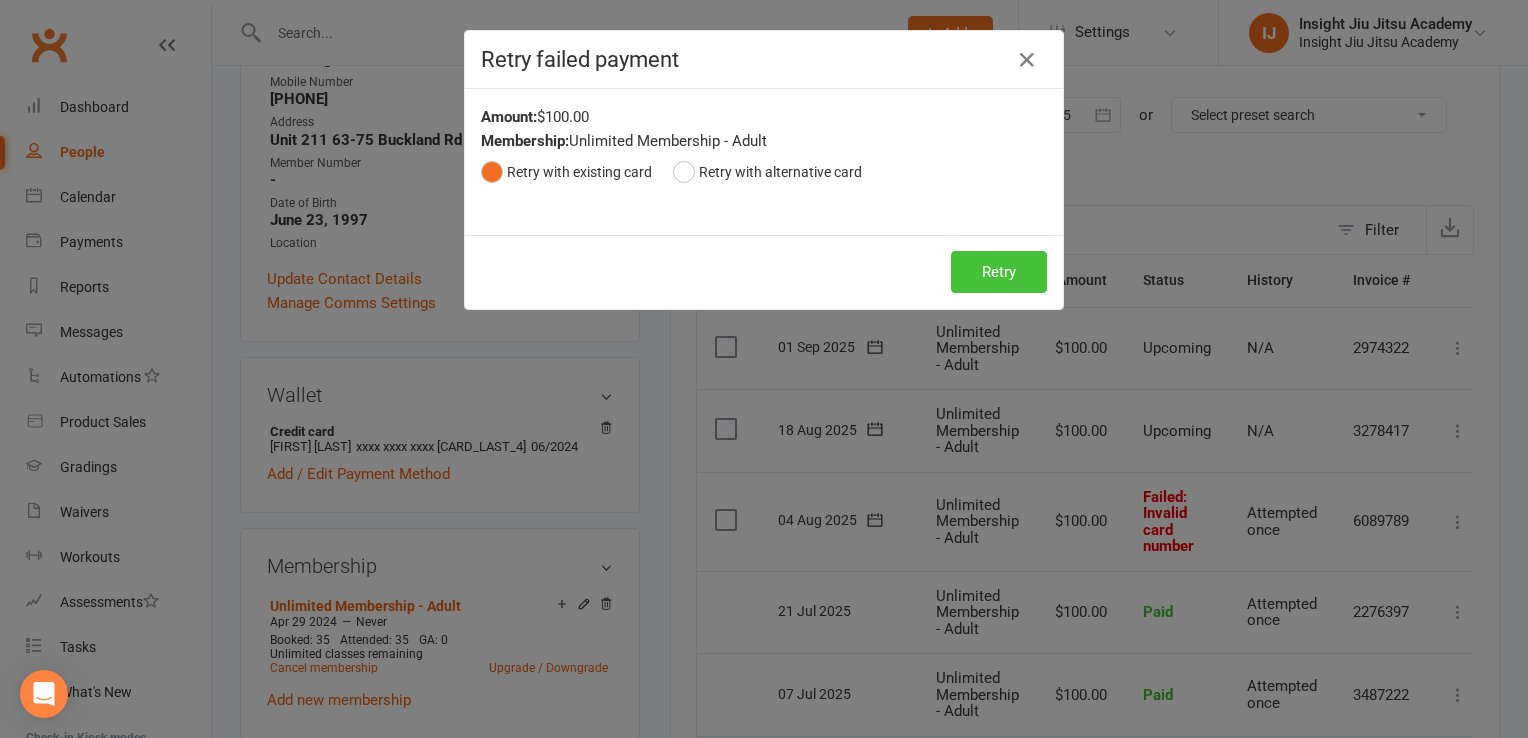 click on "Retry" at bounding box center [999, 272] 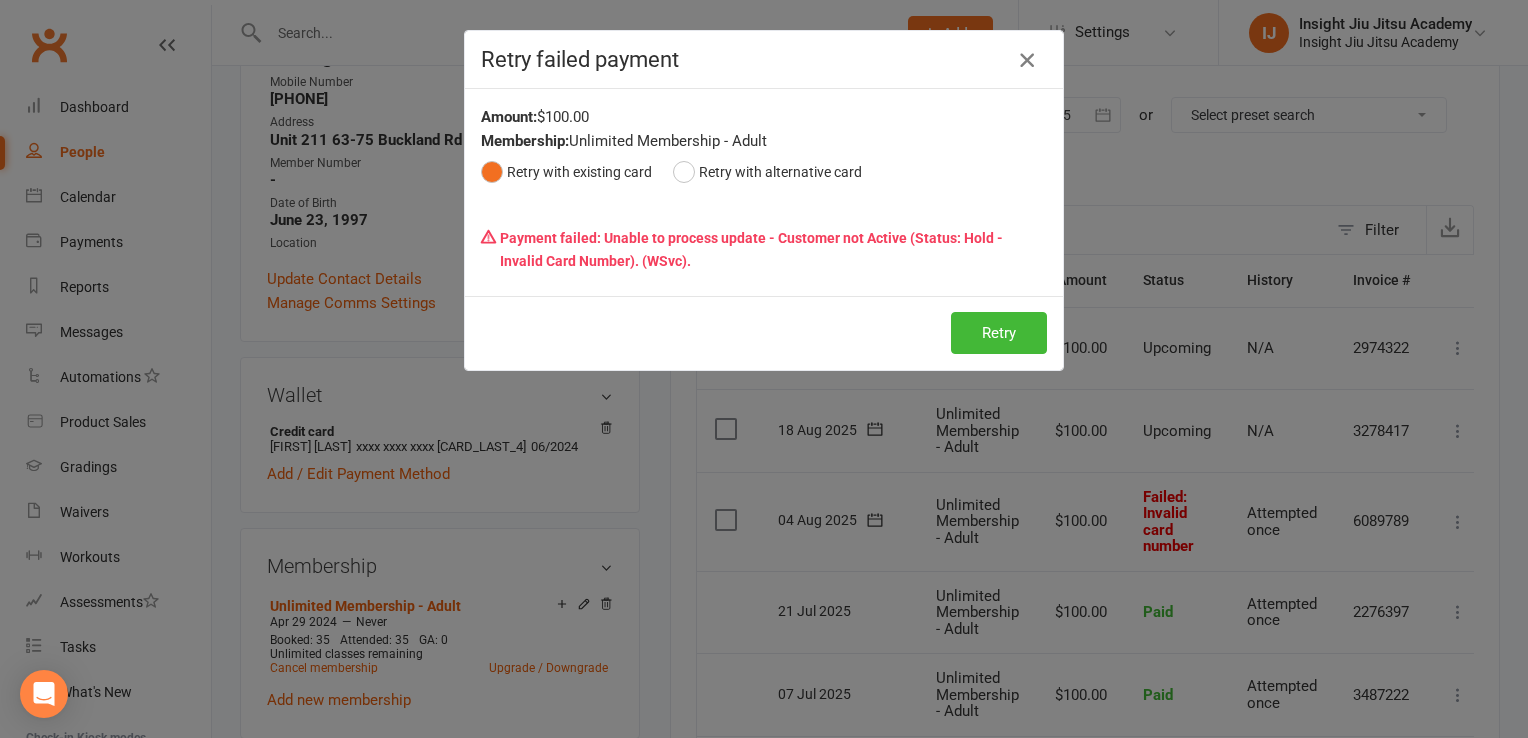 click at bounding box center (1027, 60) 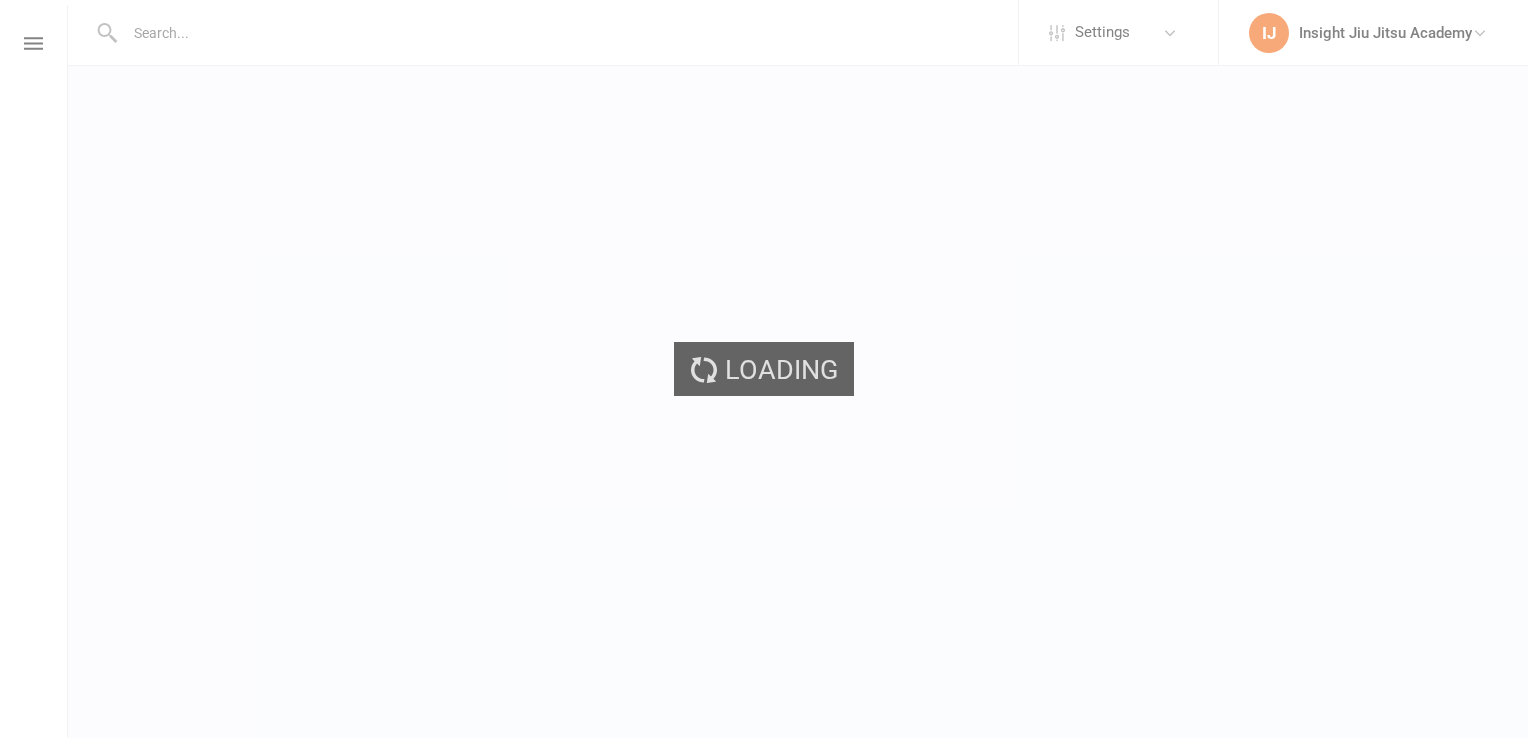 scroll, scrollTop: 0, scrollLeft: 0, axis: both 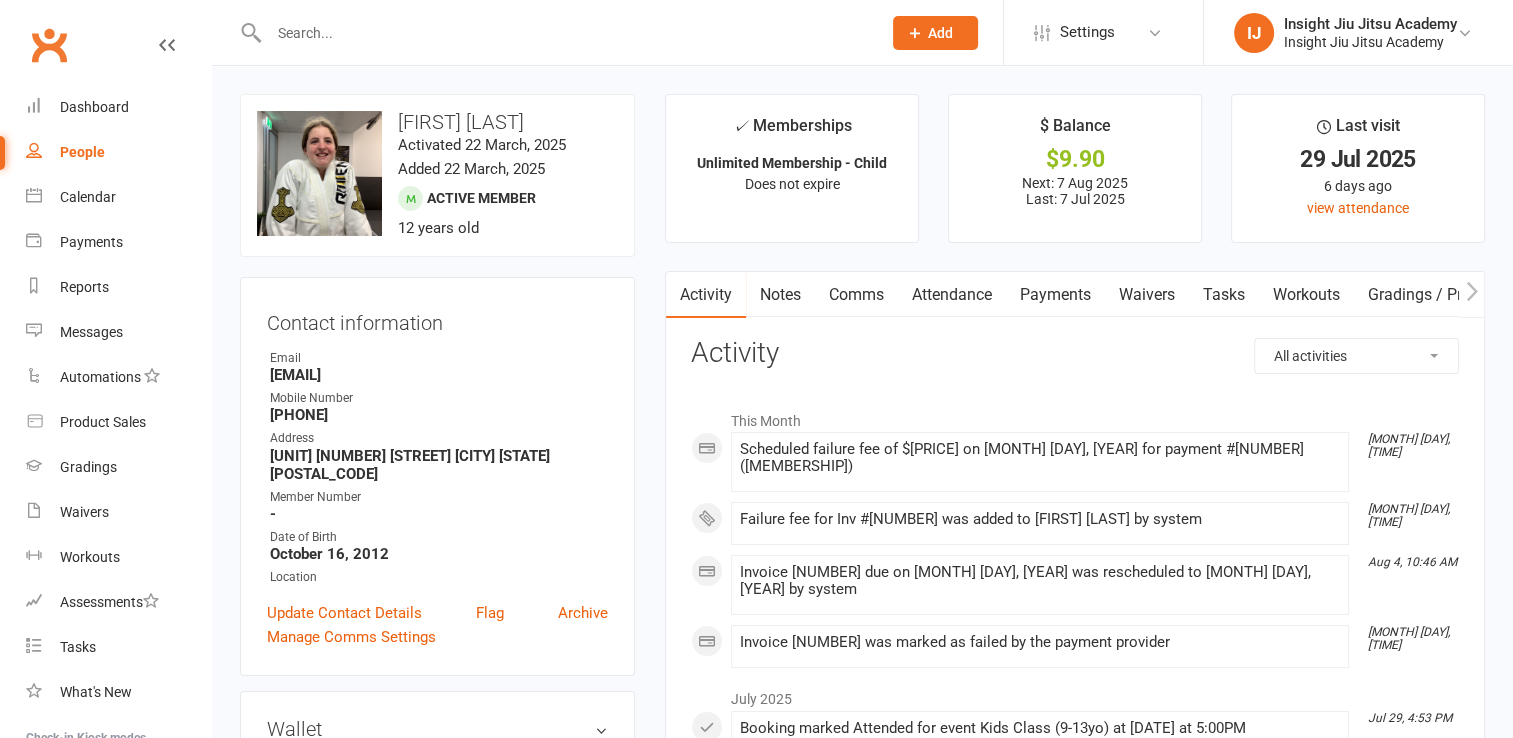click on "Payments" at bounding box center [1055, 295] 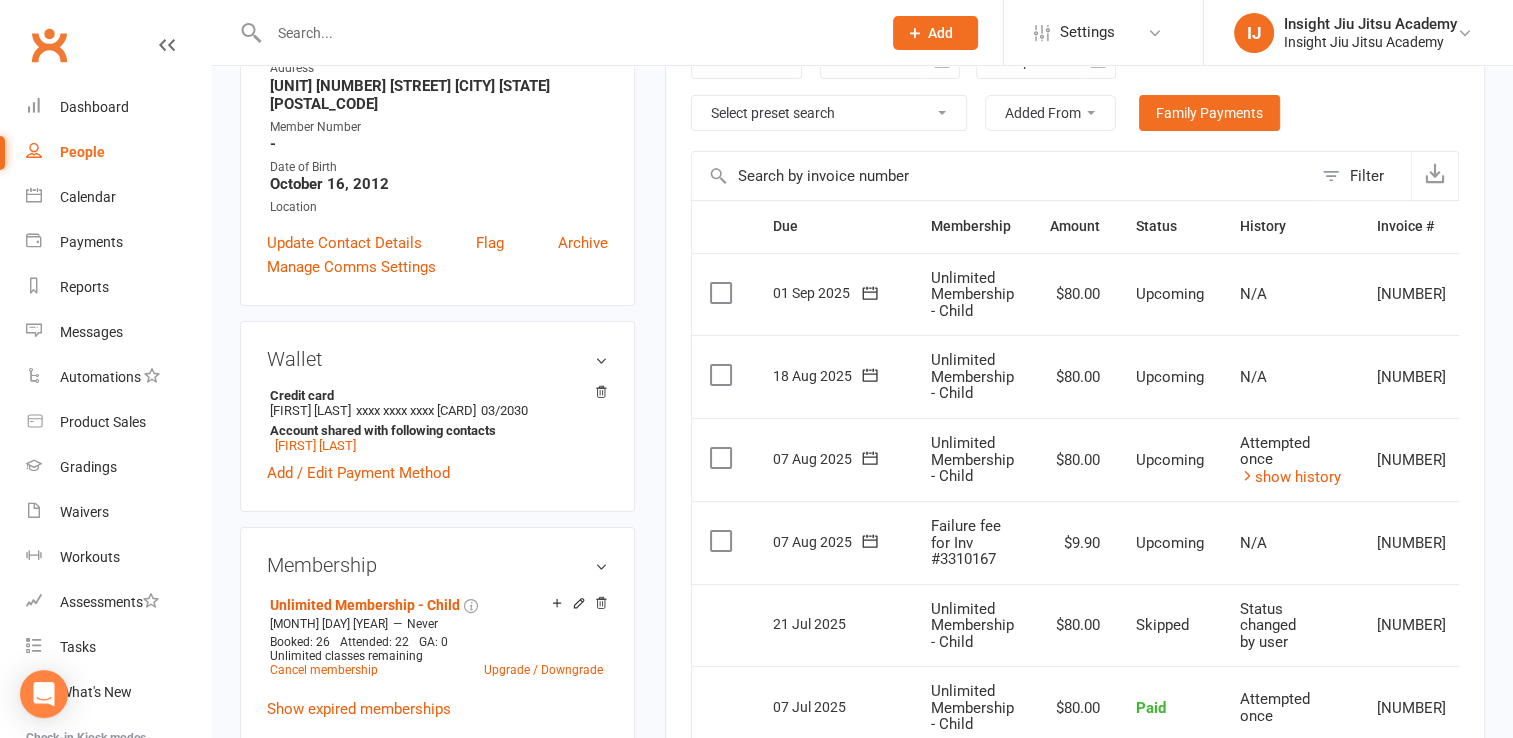 scroll, scrollTop: 375, scrollLeft: 0, axis: vertical 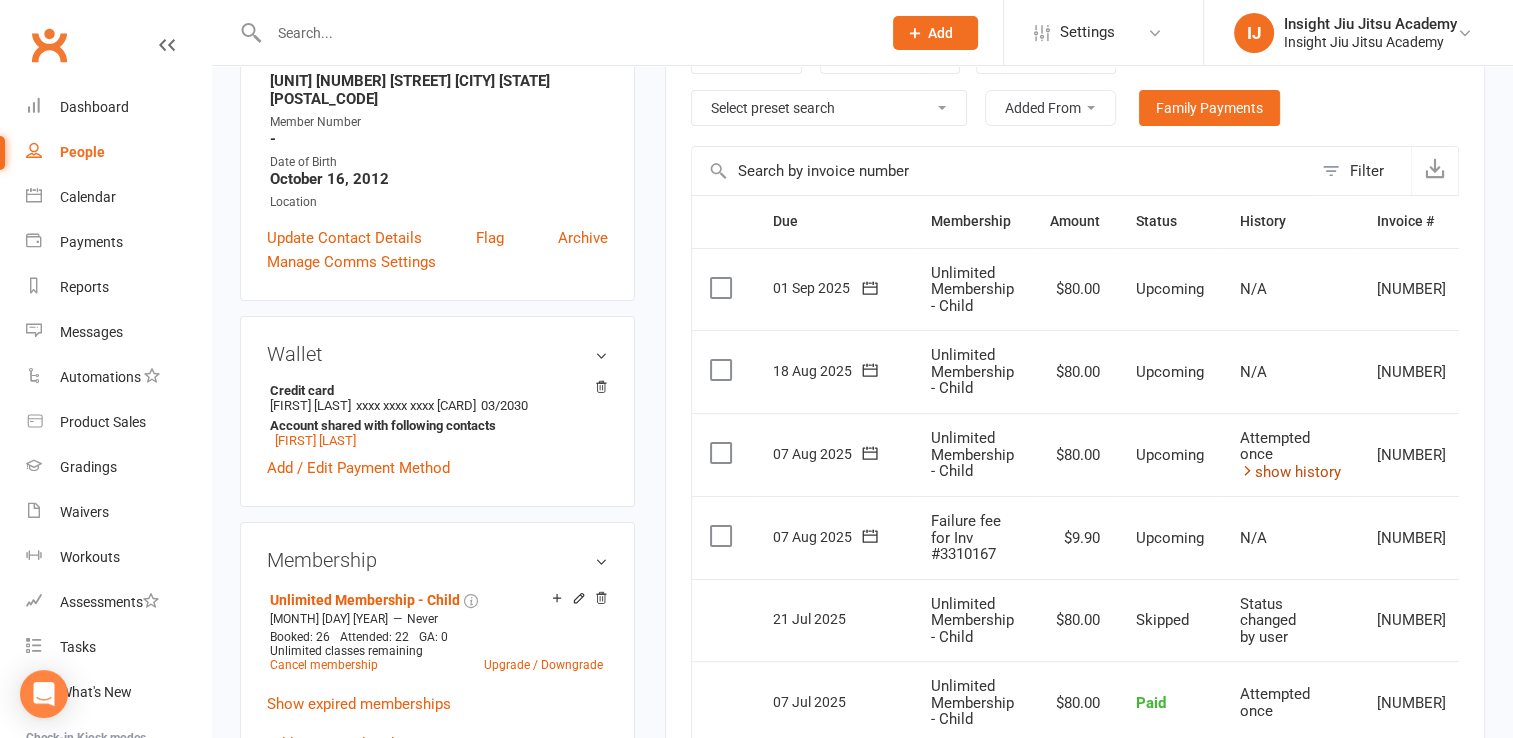 click on "show history" at bounding box center (1290, 472) 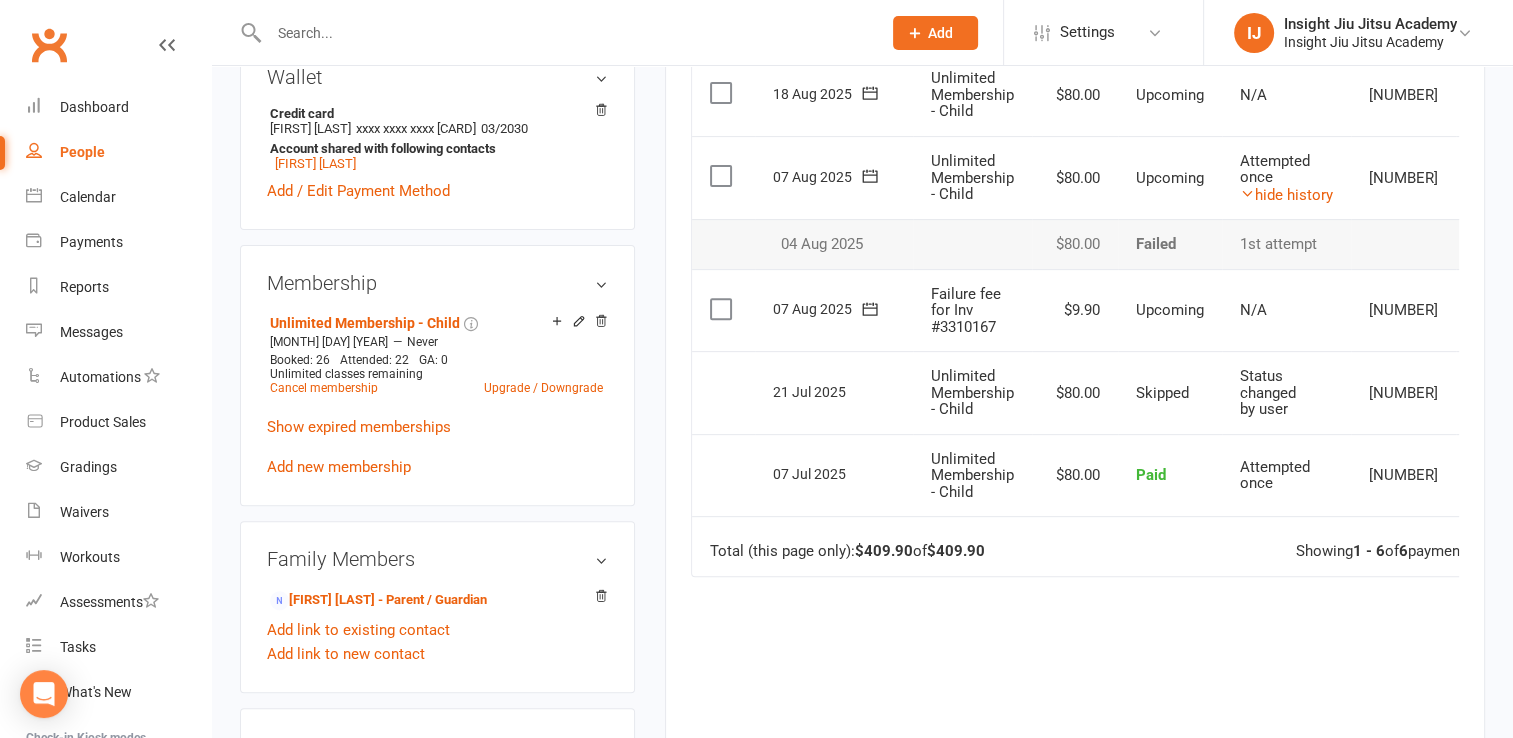 scroll, scrollTop: 680, scrollLeft: 0, axis: vertical 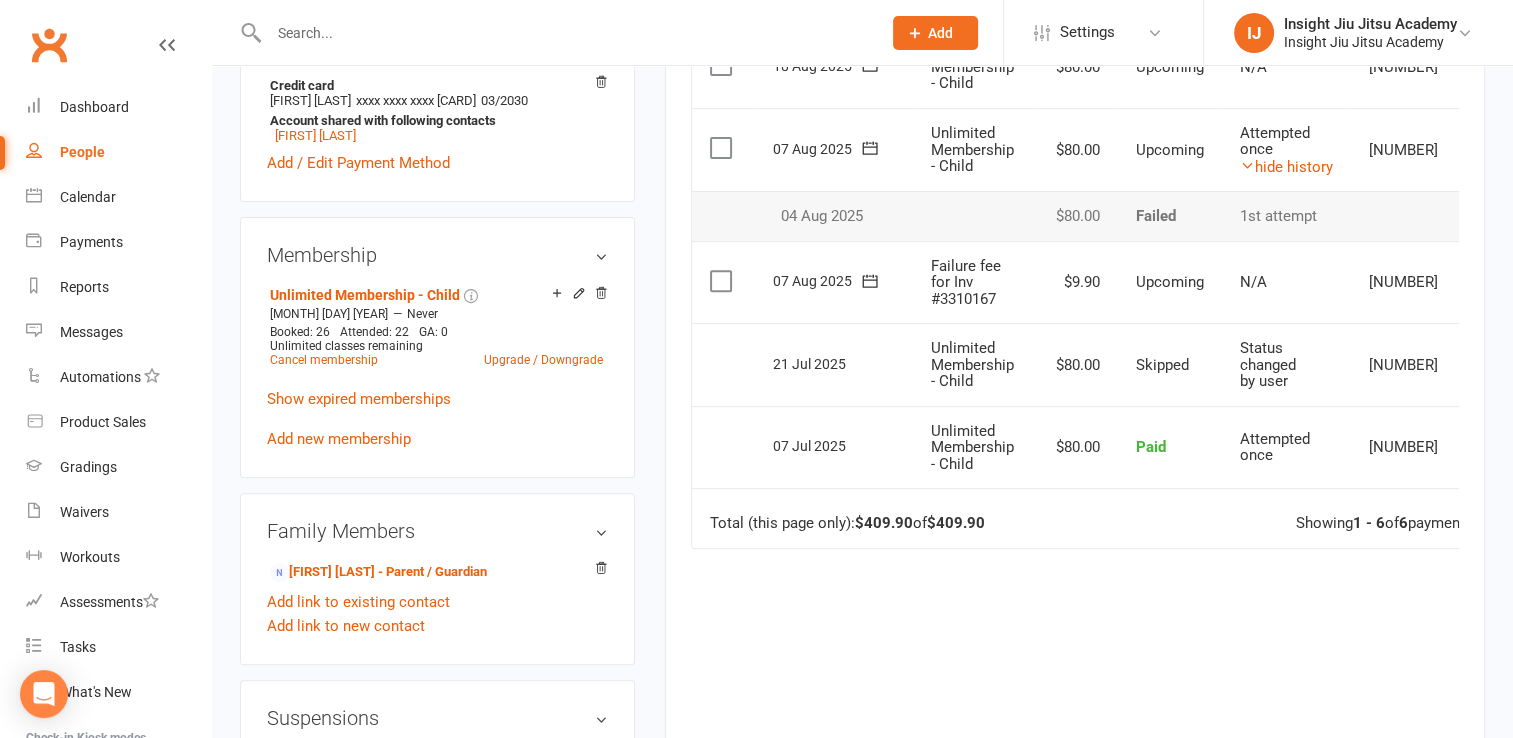 click on "Due  Contact  Membership Amount  Status History Invoice # Select this 01 Sep 2025
Harper Fahey
Unlimited Membership - Child $80.00 Upcoming N/A 8643596 Mark as Paid (Cash)  Mark as Paid (POS)  Mark as Paid (Other)  Skip  Change amount  Apply credit  Bulk reschedule from this date  Process now More Info Send message Select this 18 Aug 2025
Harper Fahey
Unlimited Membership - Child $80.00 Upcoming N/A 8974598 Mark as Paid (Cash)  Mark as Paid (POS)  Mark as Paid (Other)  Skip  Change amount  Apply credit  Bulk reschedule from this date  Process now More Info Send message Select this 07 Aug 2025
Harper Fahey
Unlimited Membership - Child $80.00 Upcoming Attempted once  hide history 3310167 Mark as Paid (Cash)  Mark as Paid (POS)  Mark as Paid (Other)  Skip  Change amount  Apply credit  Bulk reschedule from this date  Process now More Info Send message 04 Aug 2025 Harper Fahey   $80.00 Failed 1st attempt Select this 07 Aug 2025
Harper Fahey
Failure fee for Inv #3310167 N/A" at bounding box center [1075, 348] 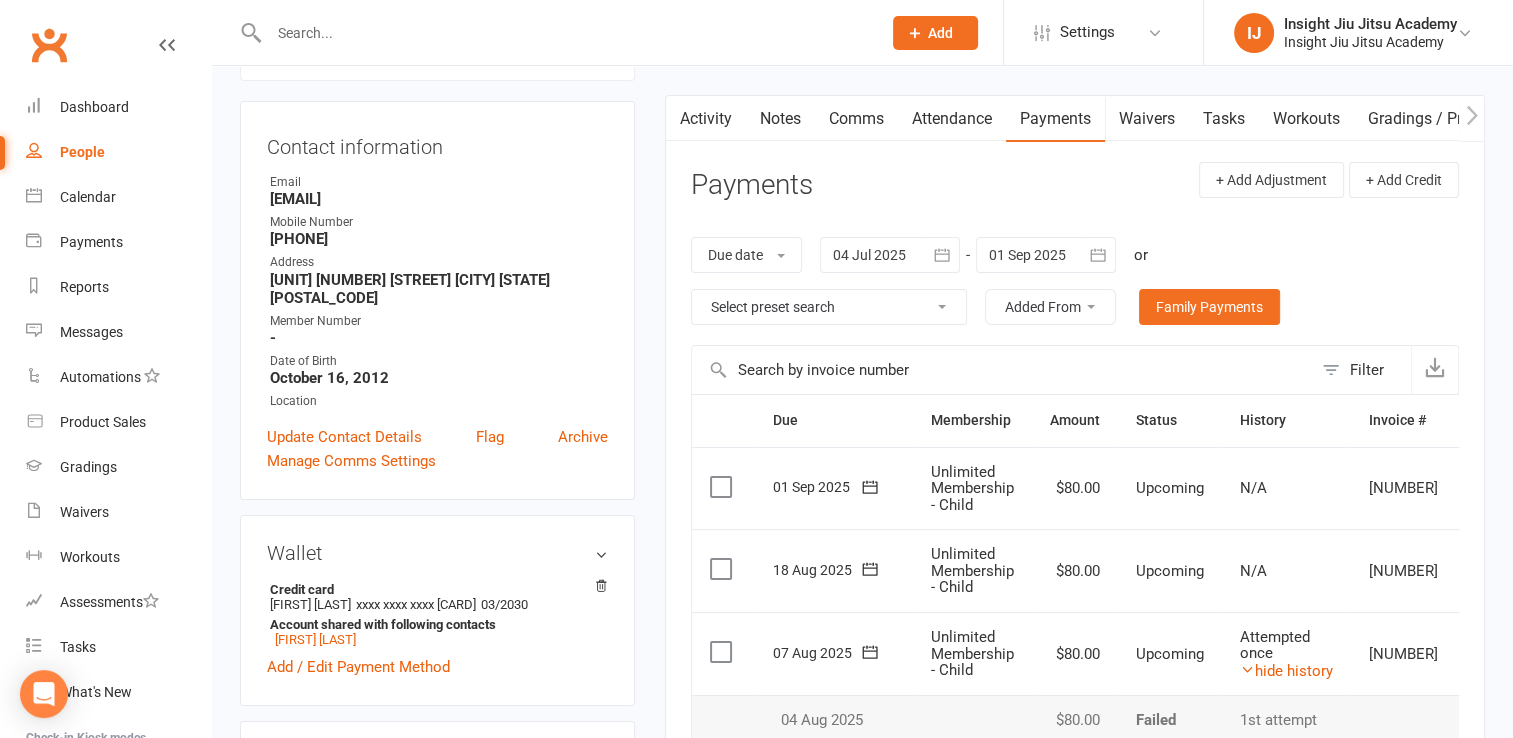 scroll, scrollTop: 0, scrollLeft: 0, axis: both 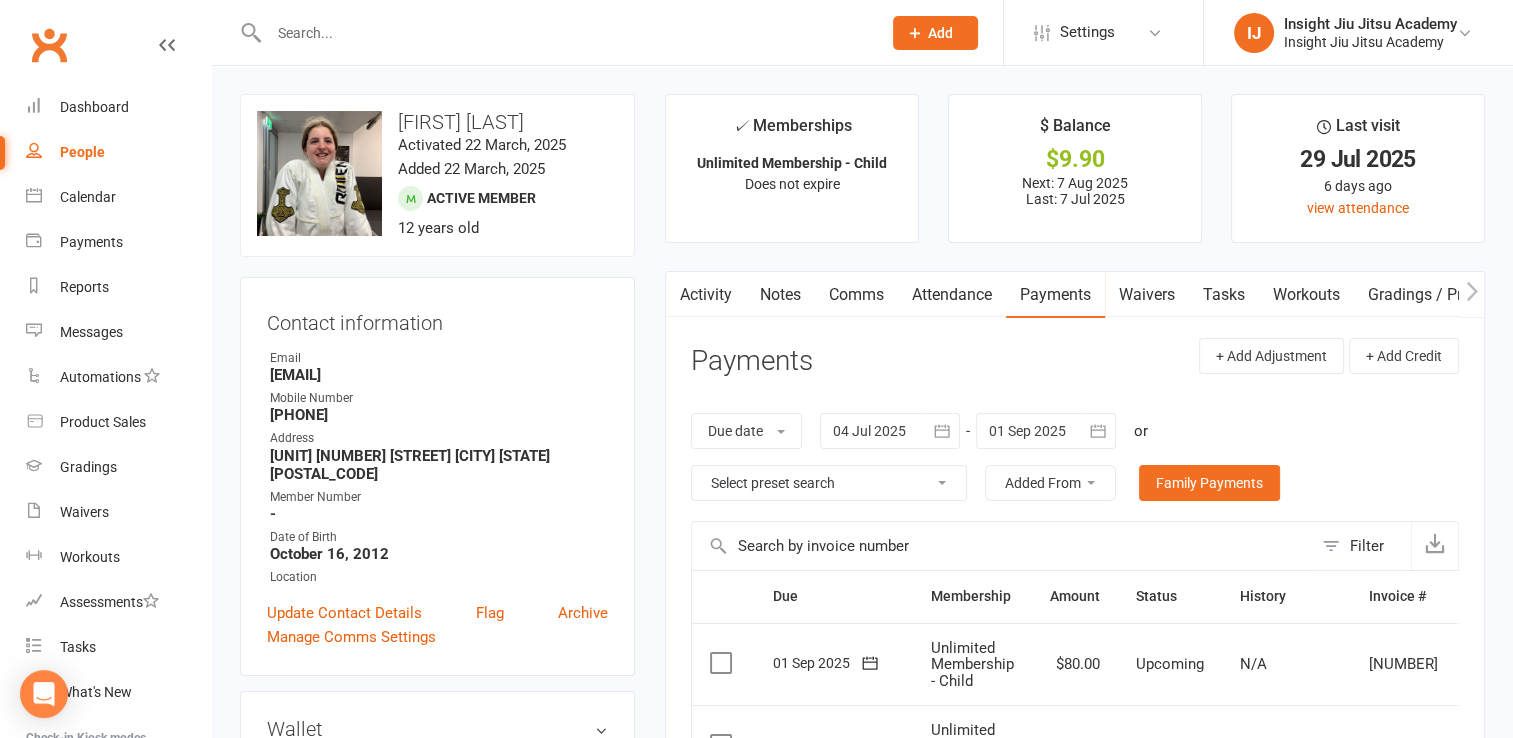click at bounding box center [565, 33] 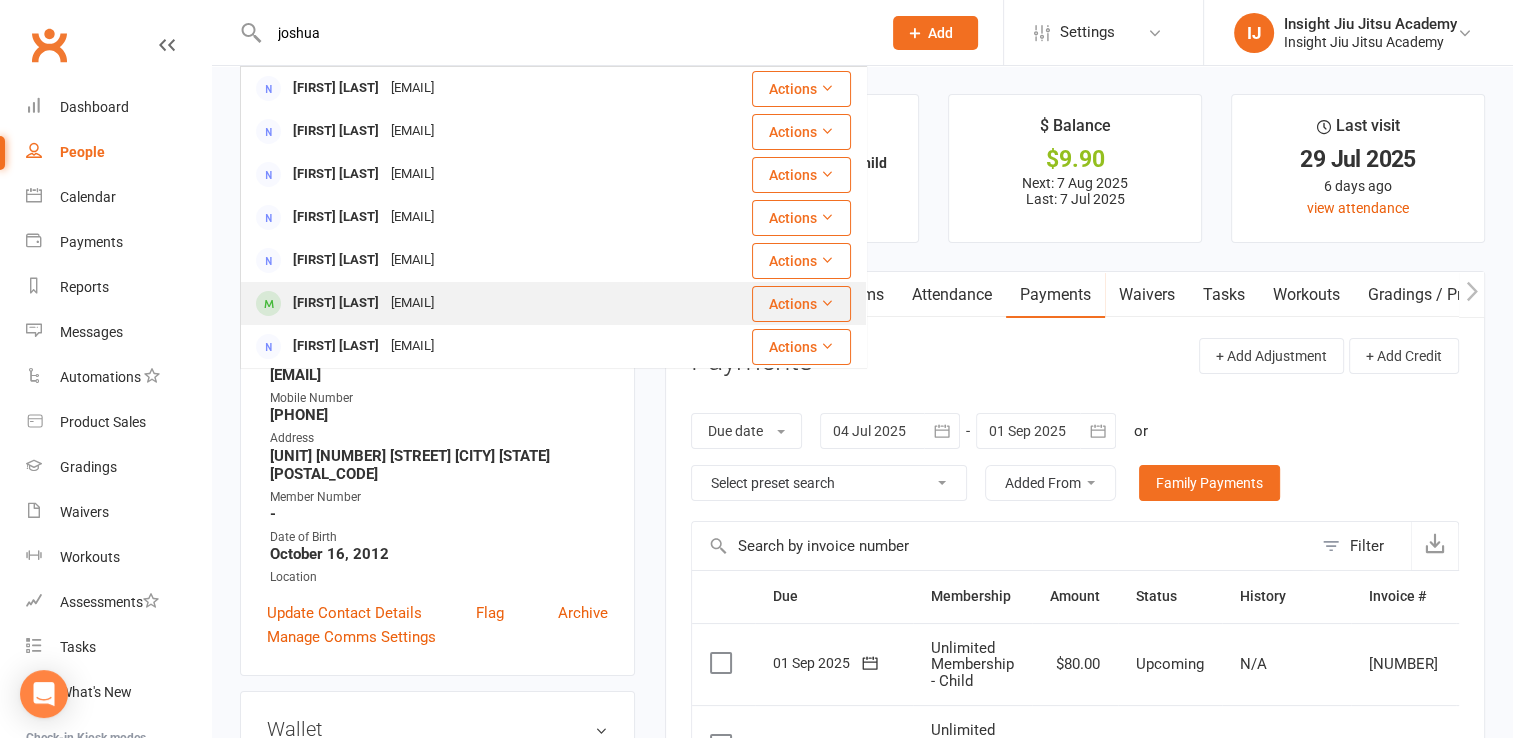type on "joshua" 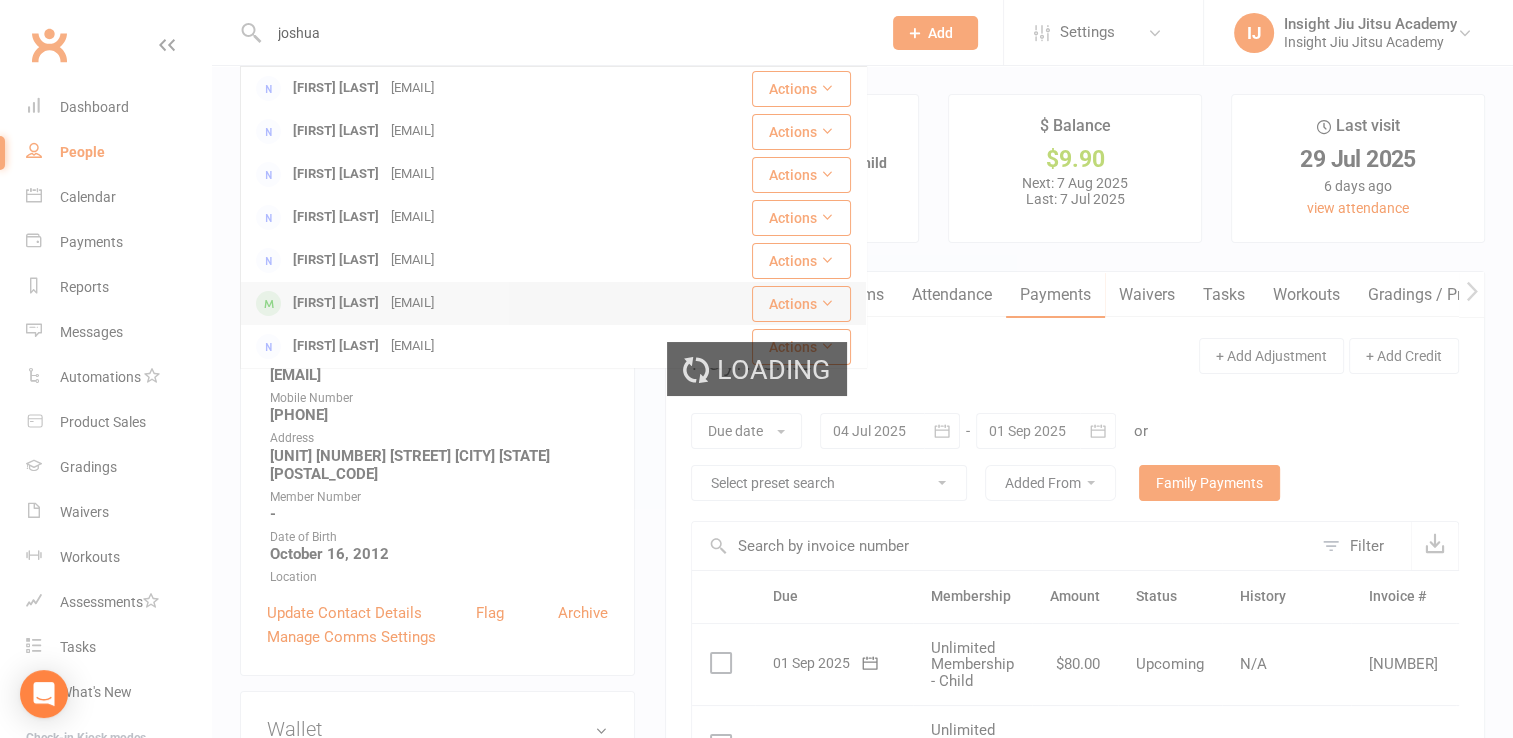 type 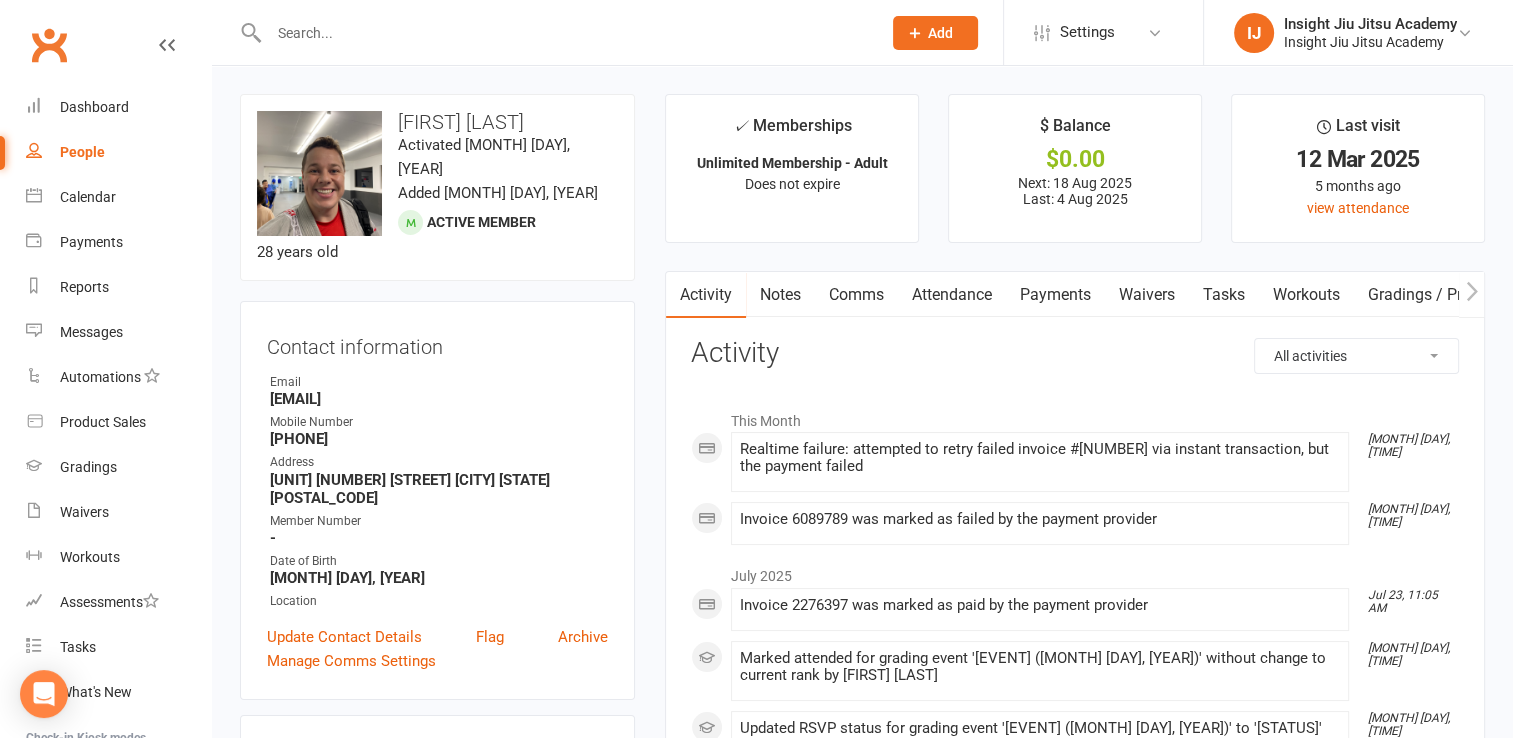 click on "Payments" at bounding box center (1055, 295) 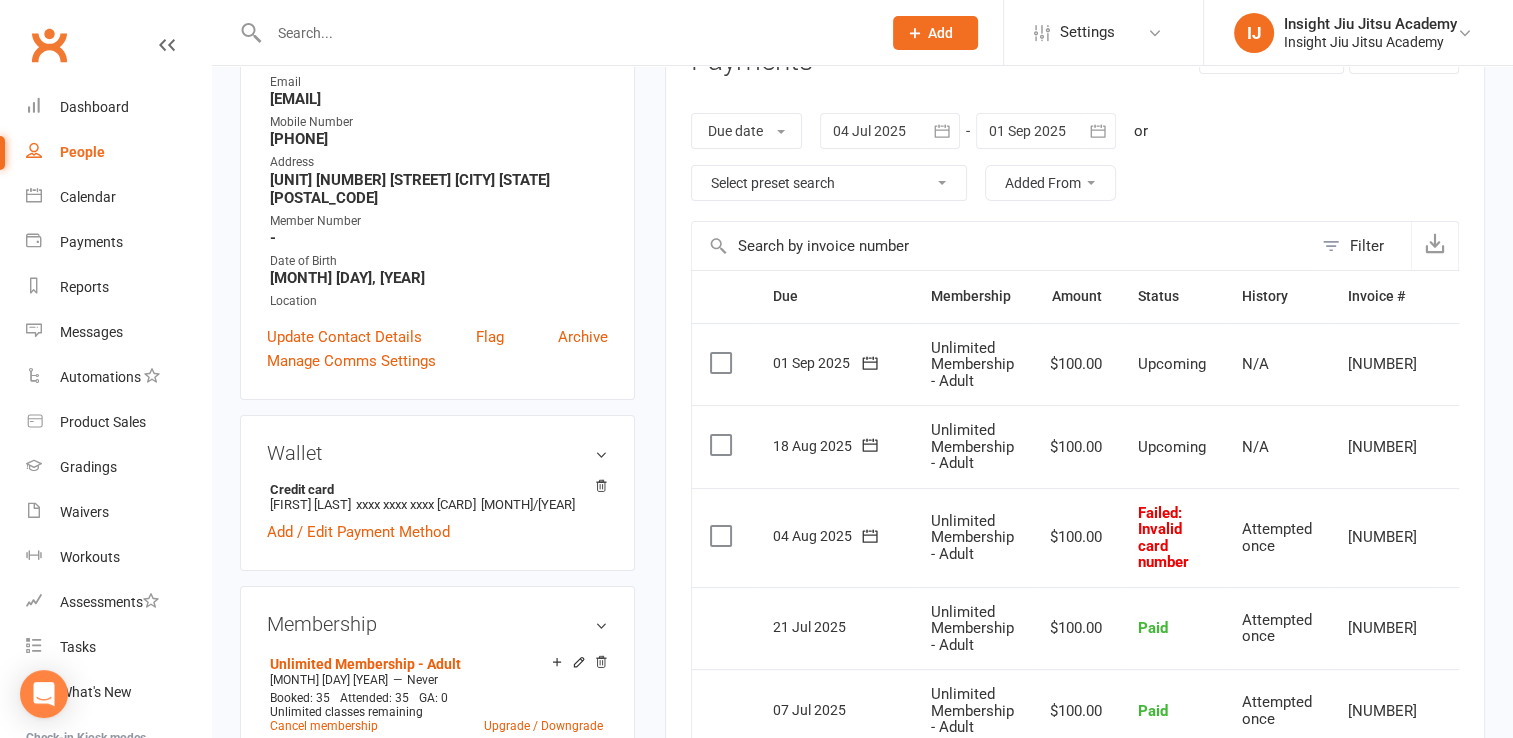 scroll, scrollTop: 87, scrollLeft: 0, axis: vertical 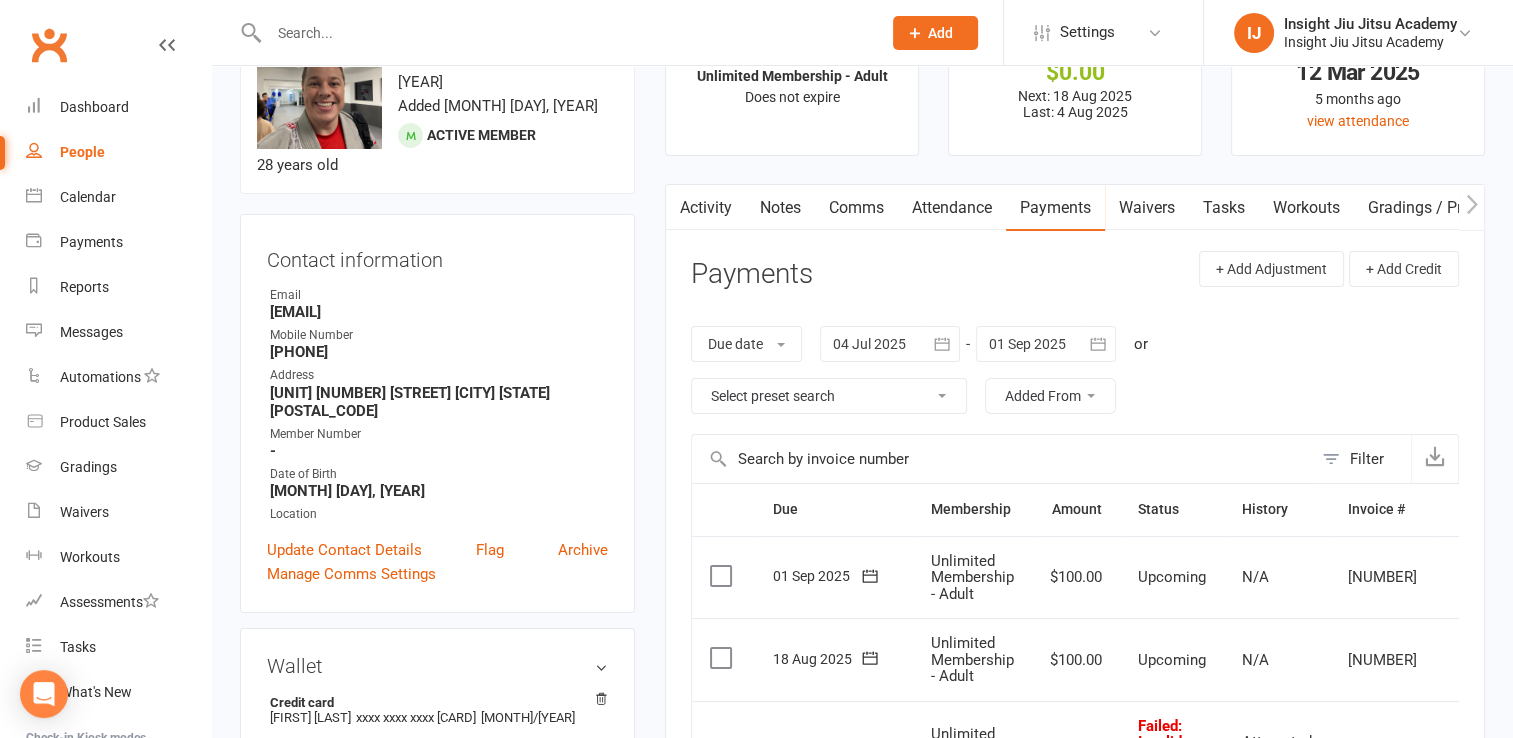 click on "joshuabourke@outlook.com" at bounding box center [439, 312] 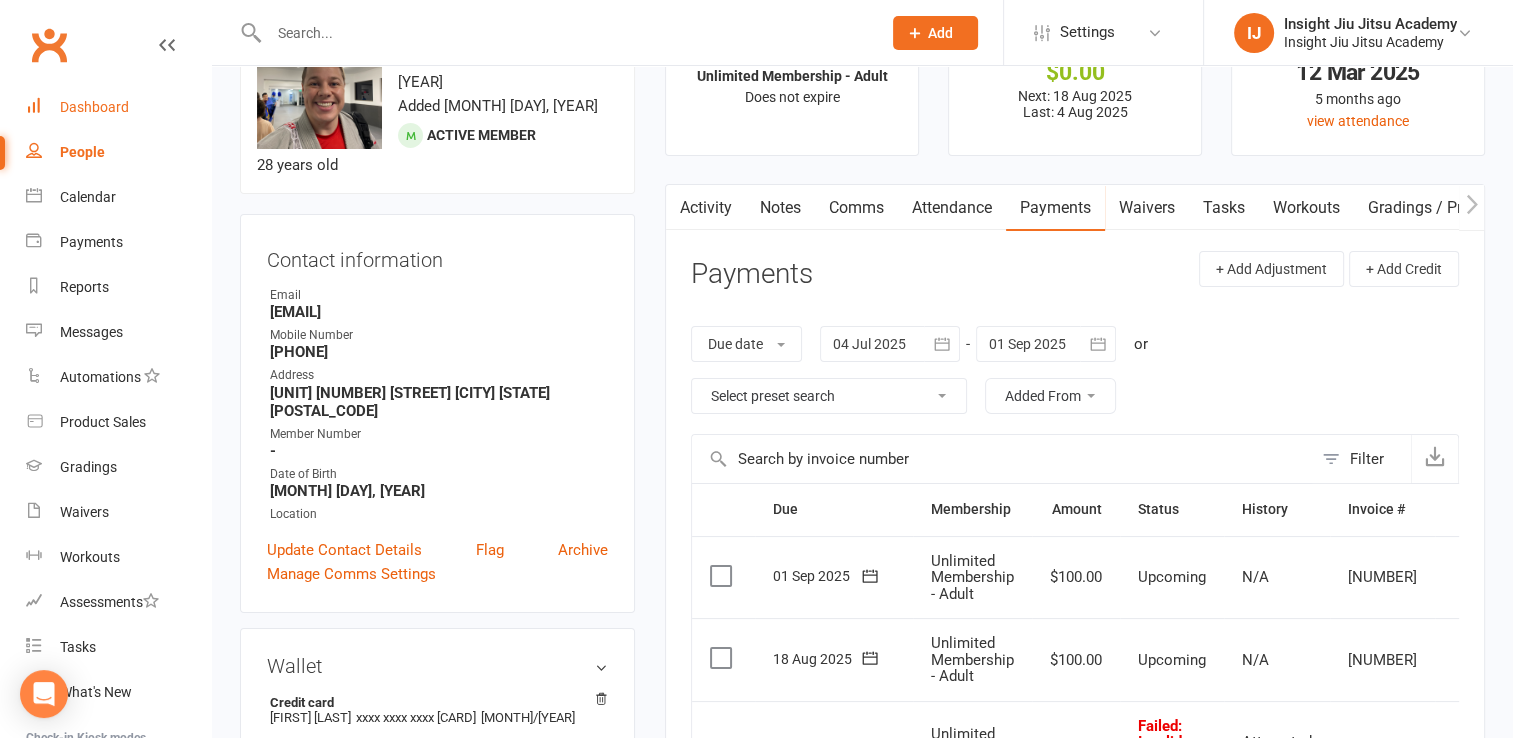 click on "Dashboard" at bounding box center [118, 107] 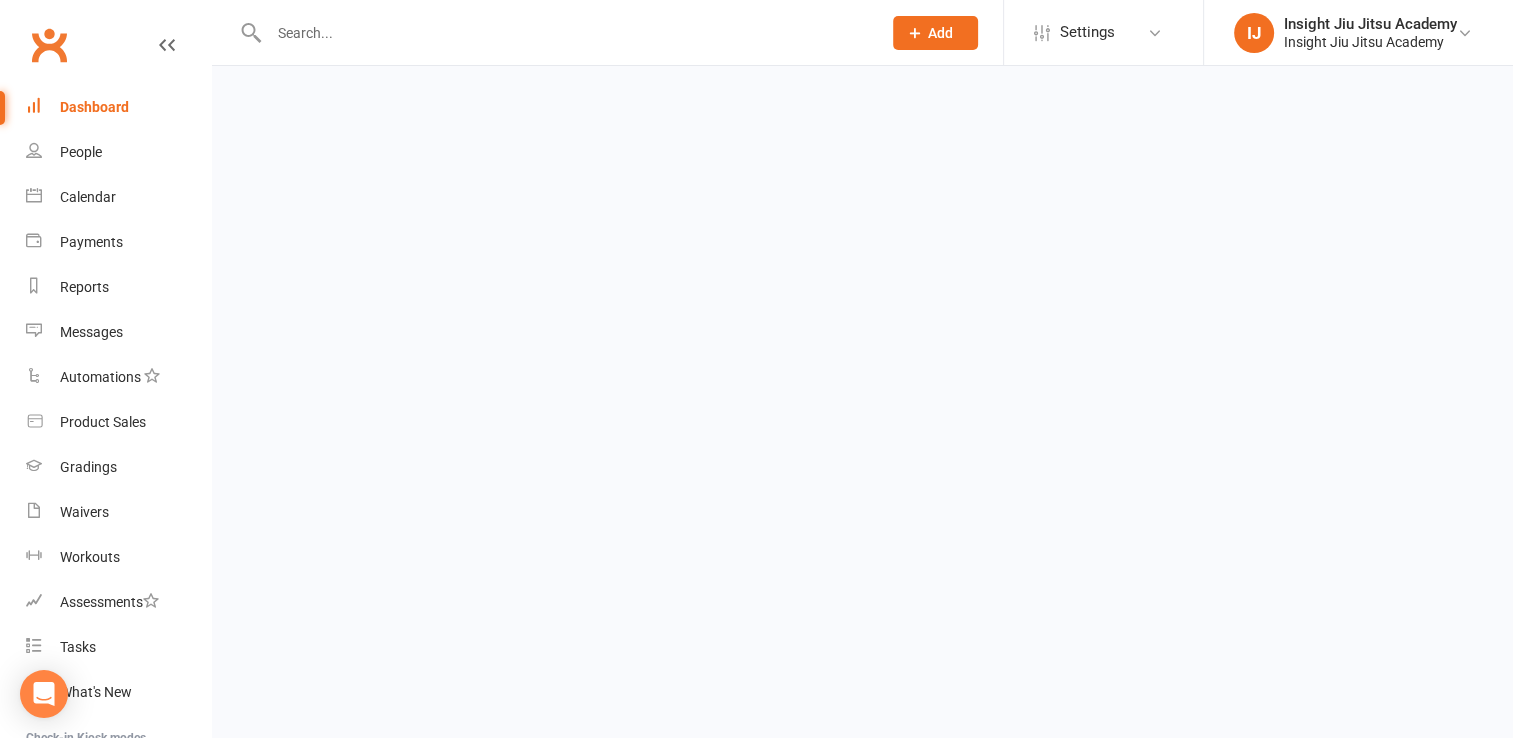 scroll, scrollTop: 0, scrollLeft: 0, axis: both 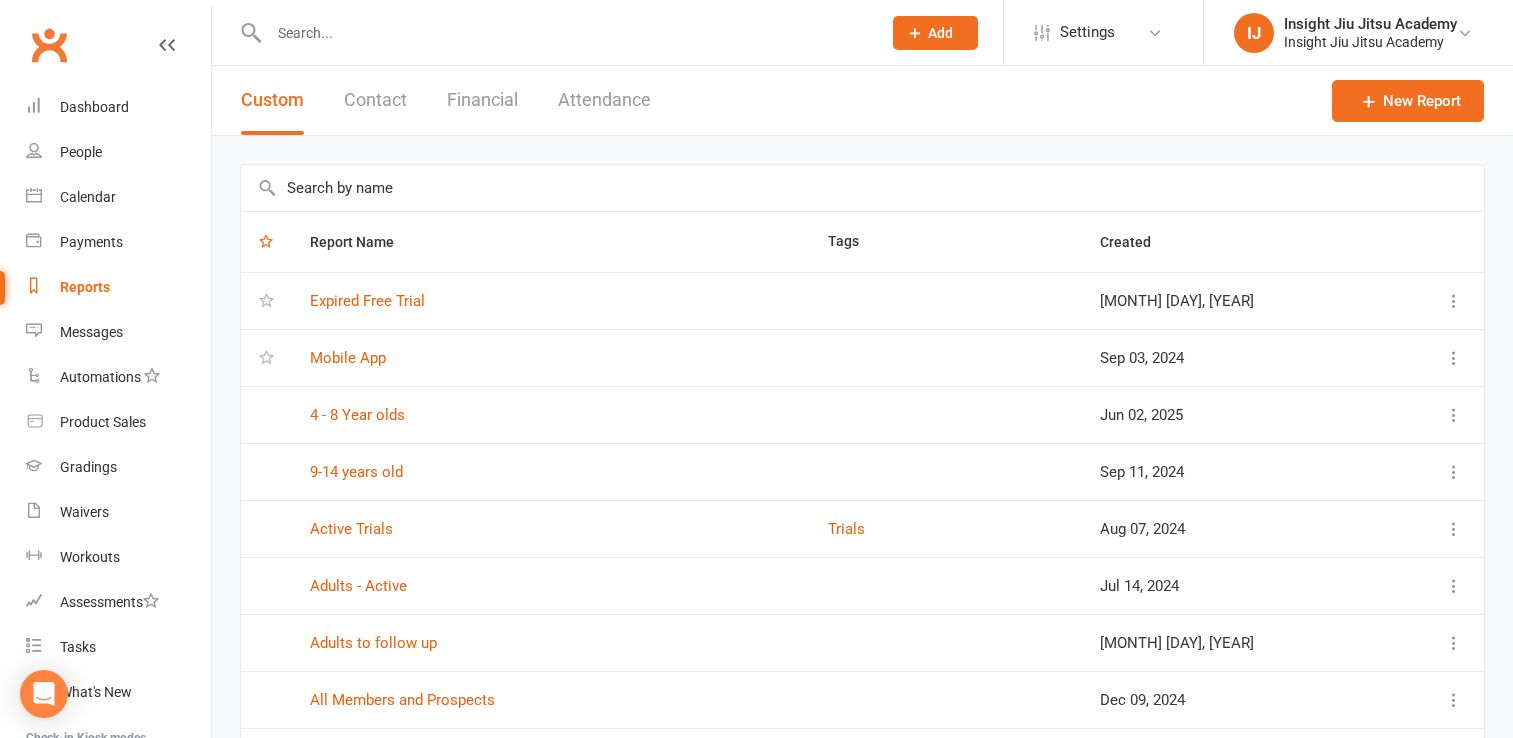 select on "100" 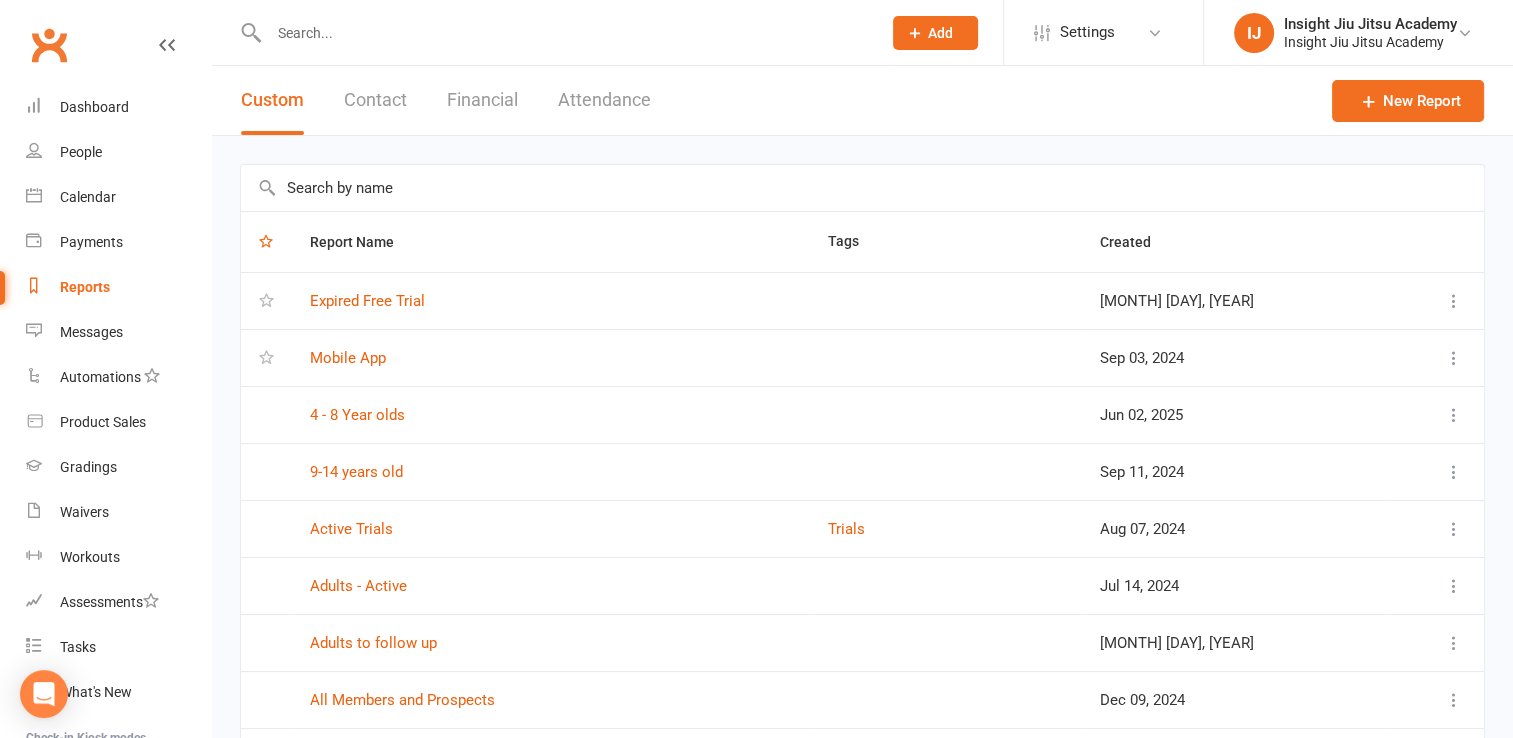 scroll, scrollTop: 0, scrollLeft: 0, axis: both 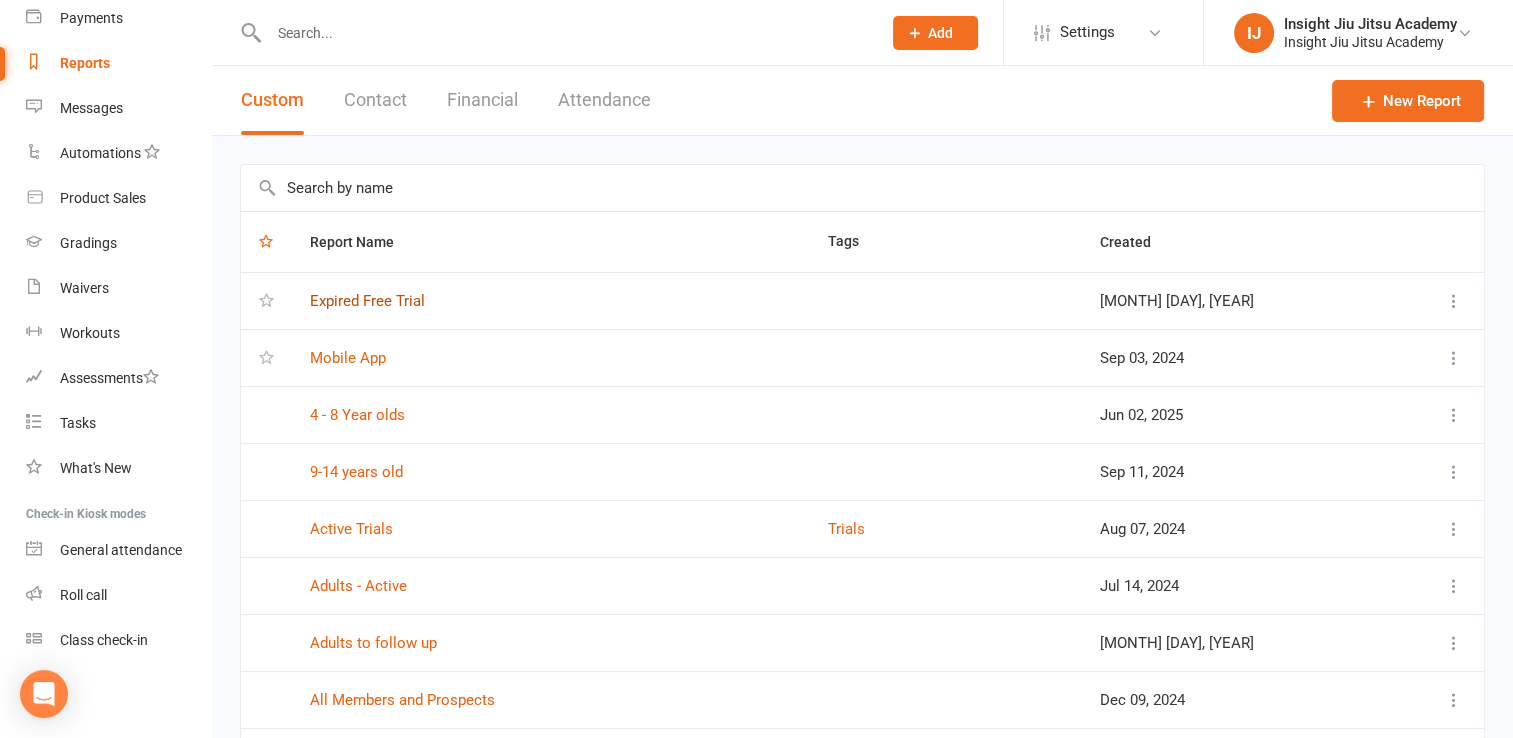 click on "Expired Free Trial" at bounding box center [367, 301] 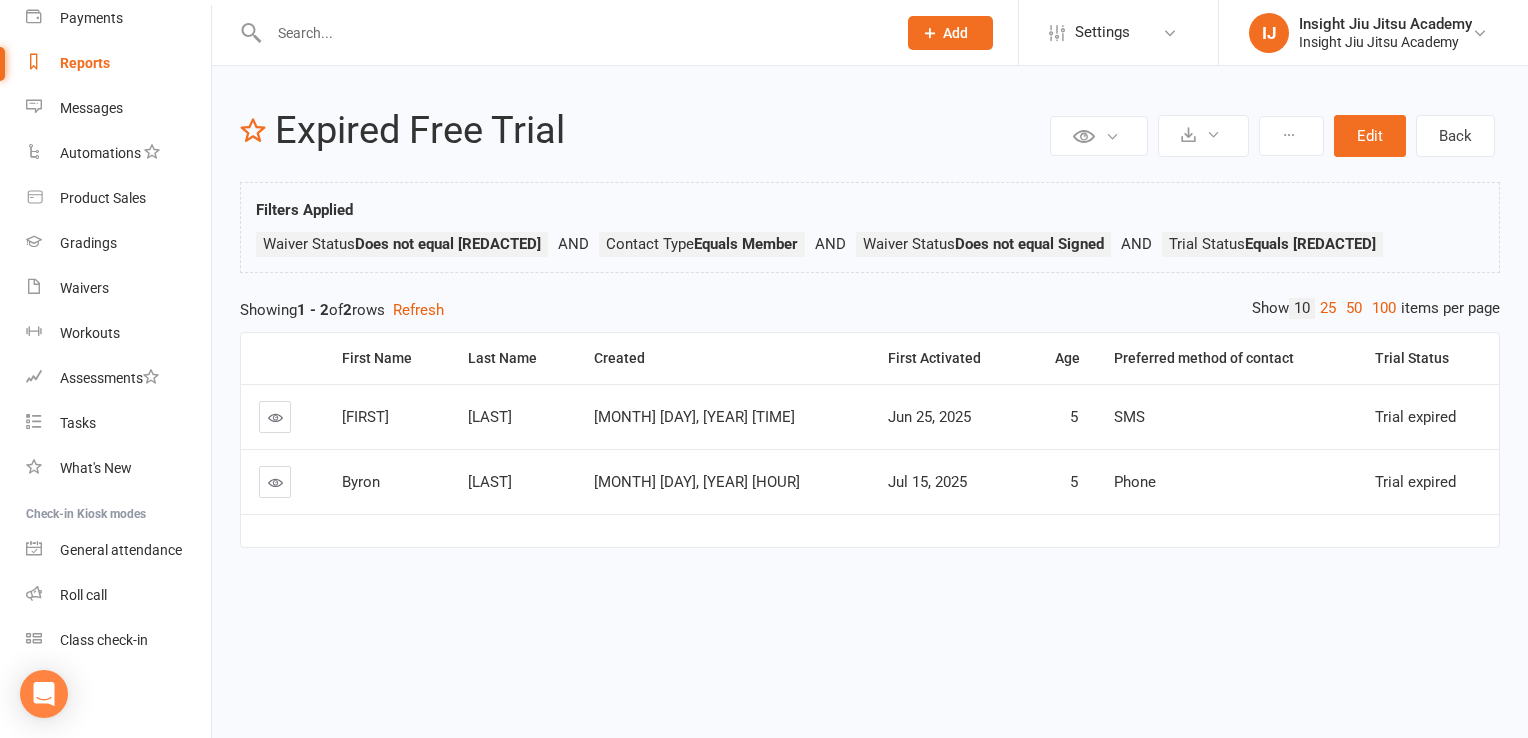 click at bounding box center (275, 417) 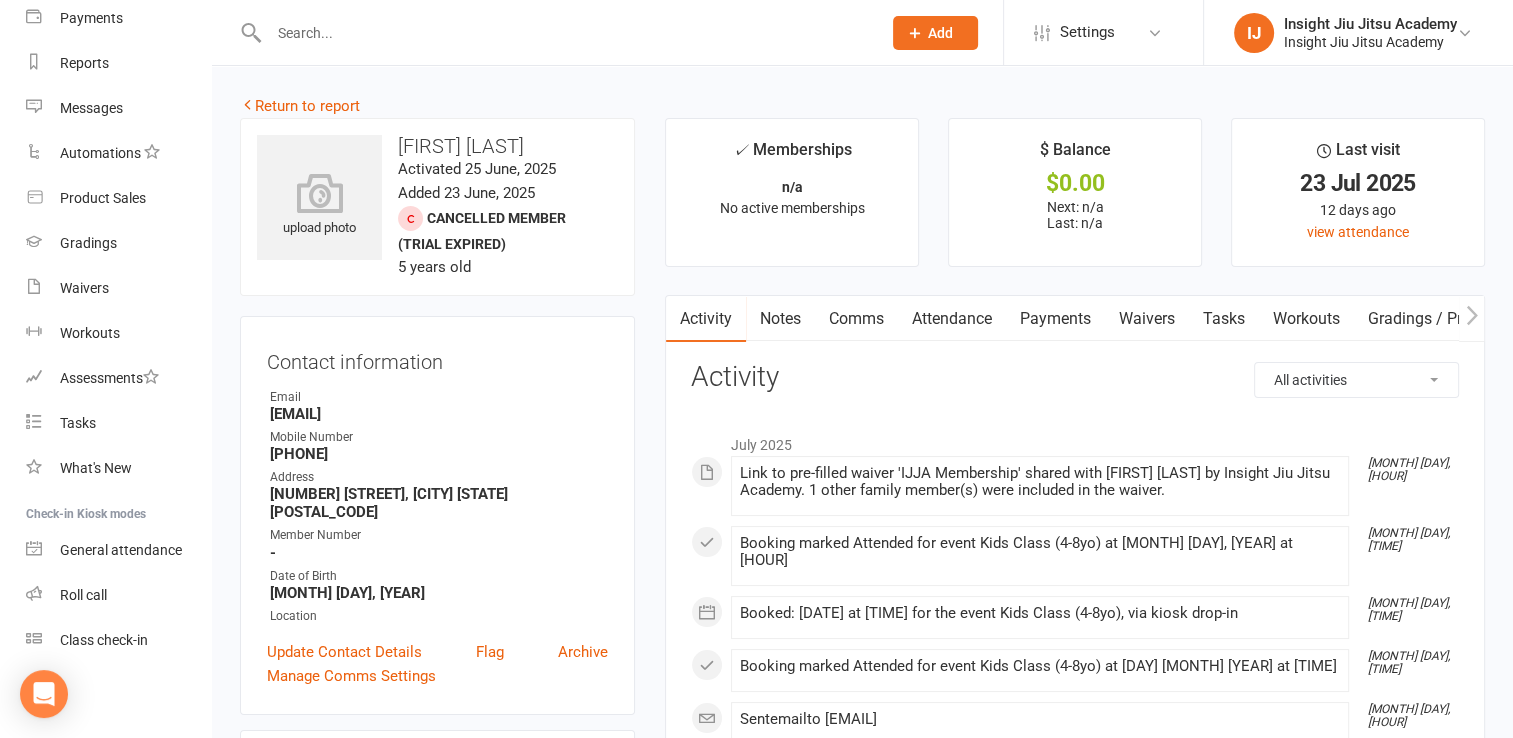 click on "Waivers" at bounding box center (1147, 319) 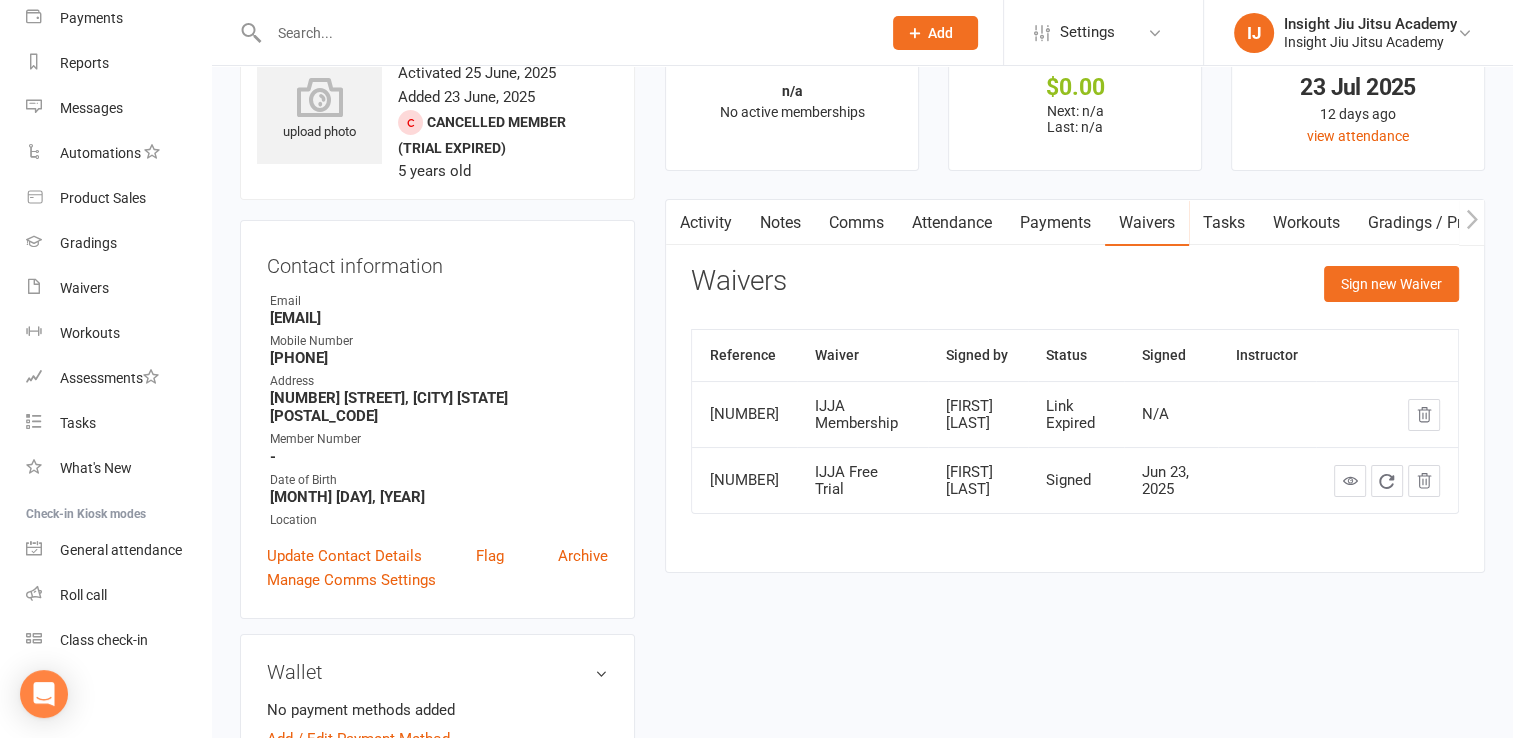scroll, scrollTop: 100, scrollLeft: 0, axis: vertical 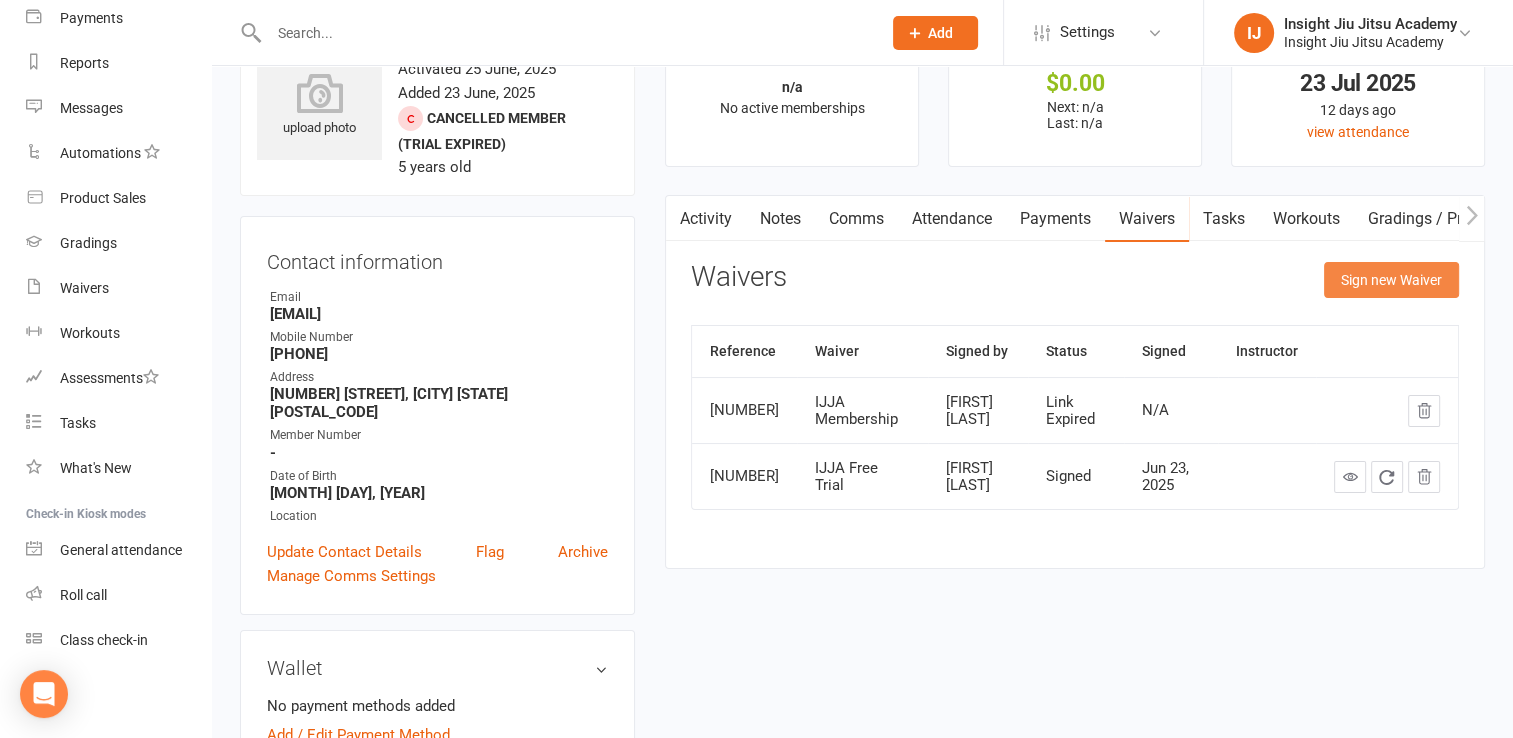 click on "Sign new Waiver" at bounding box center (1391, 280) 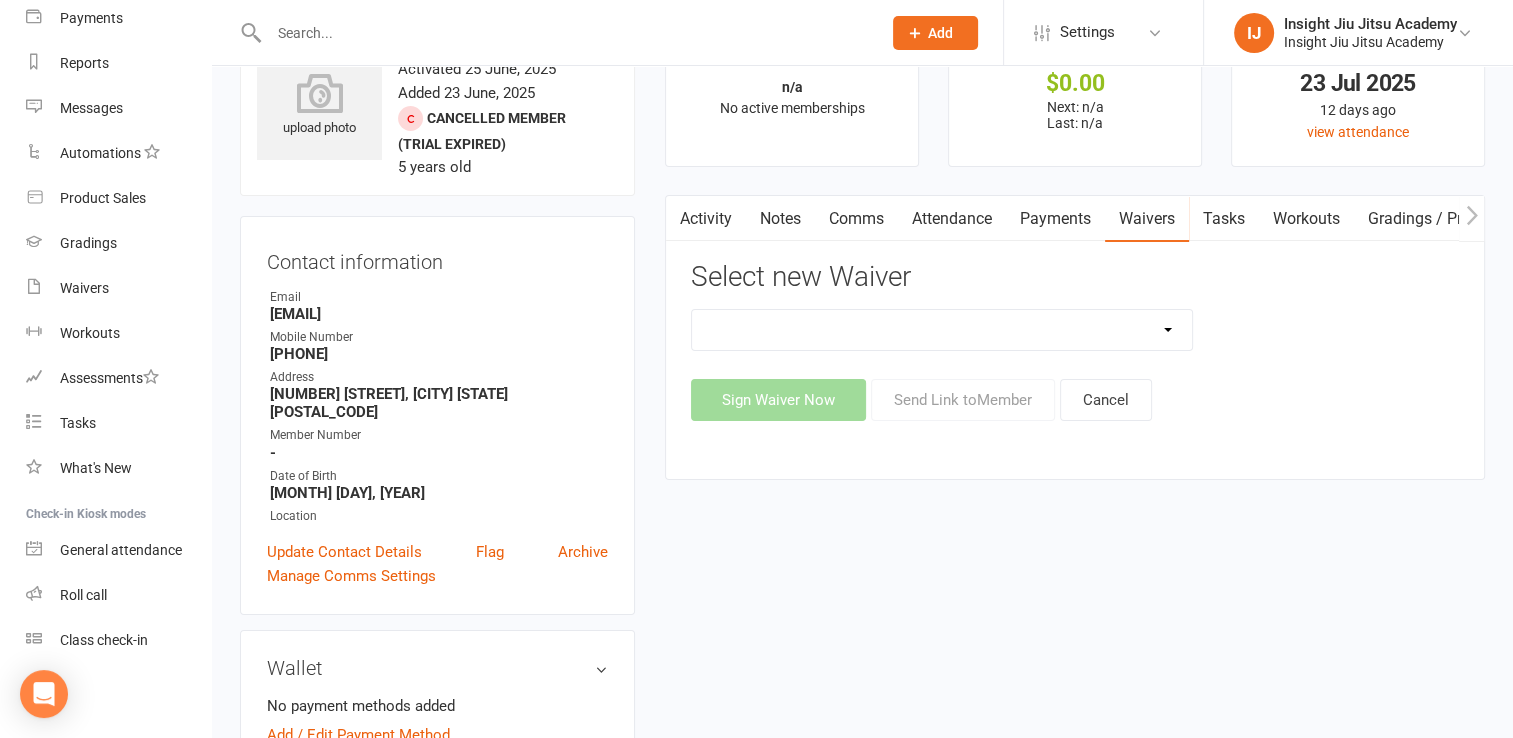click on "IJJA Free Trial IJJA Membership IJJA Membership Renewal Insight Personal Training Sessions" at bounding box center [942, 330] 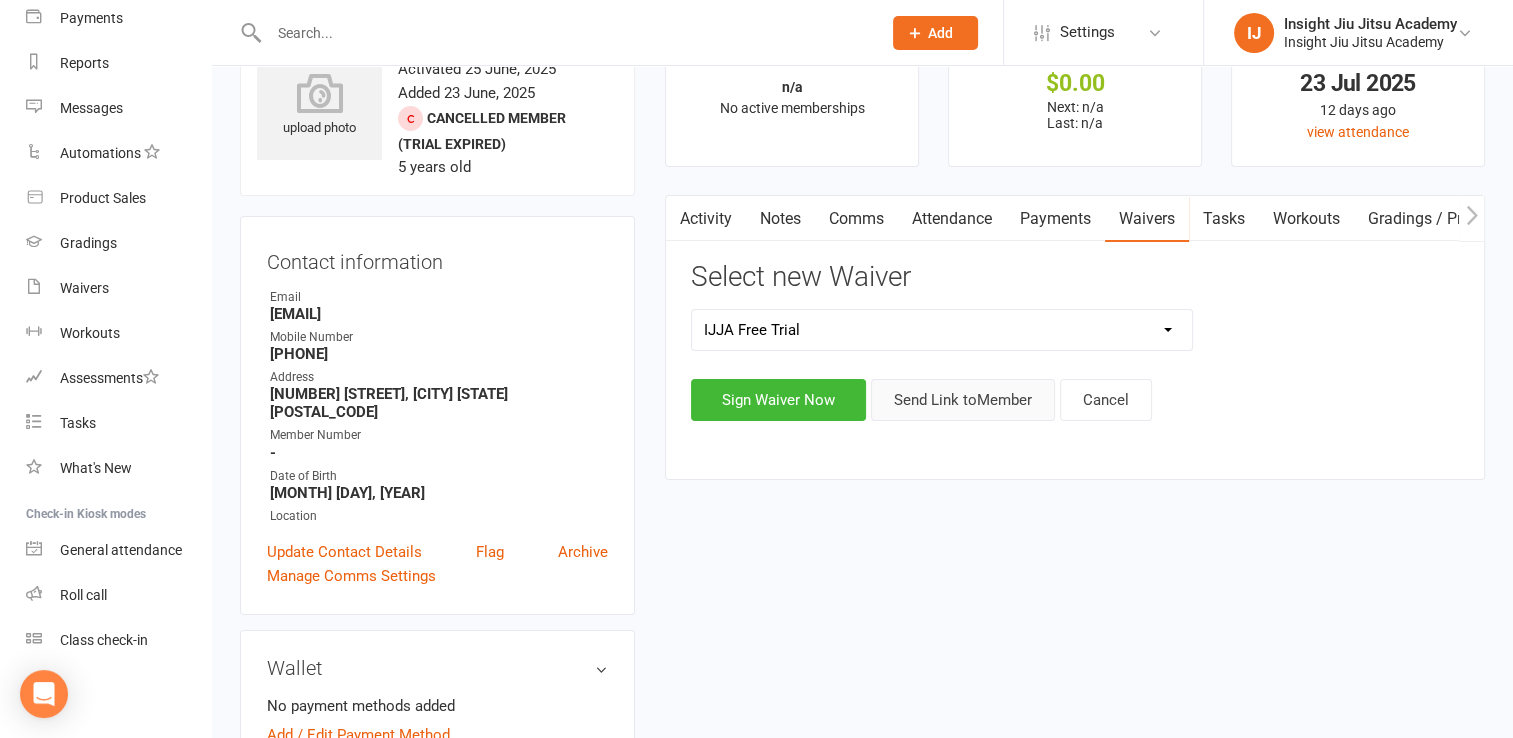 click on "Send Link to  Member" at bounding box center (963, 400) 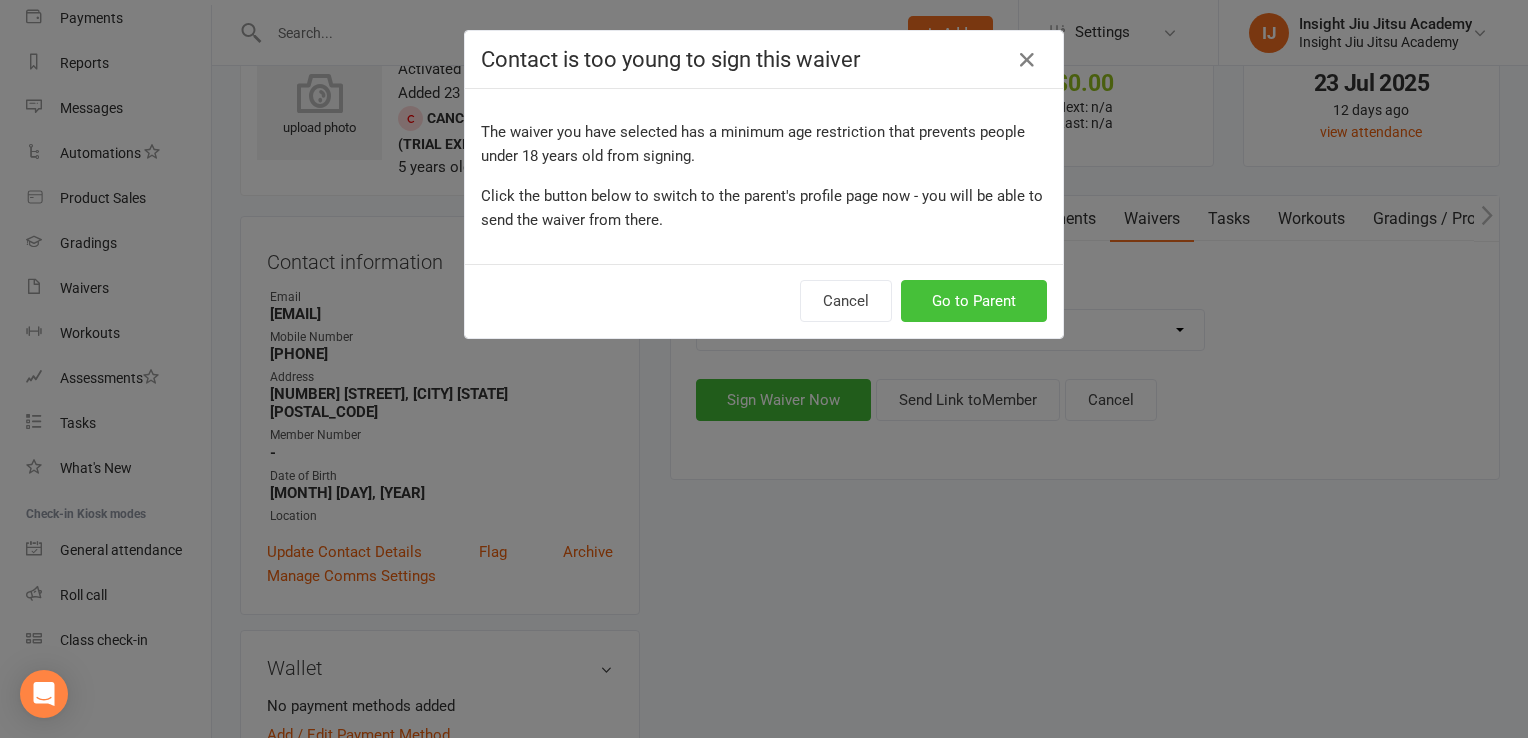 click on "Go to Parent" at bounding box center [974, 301] 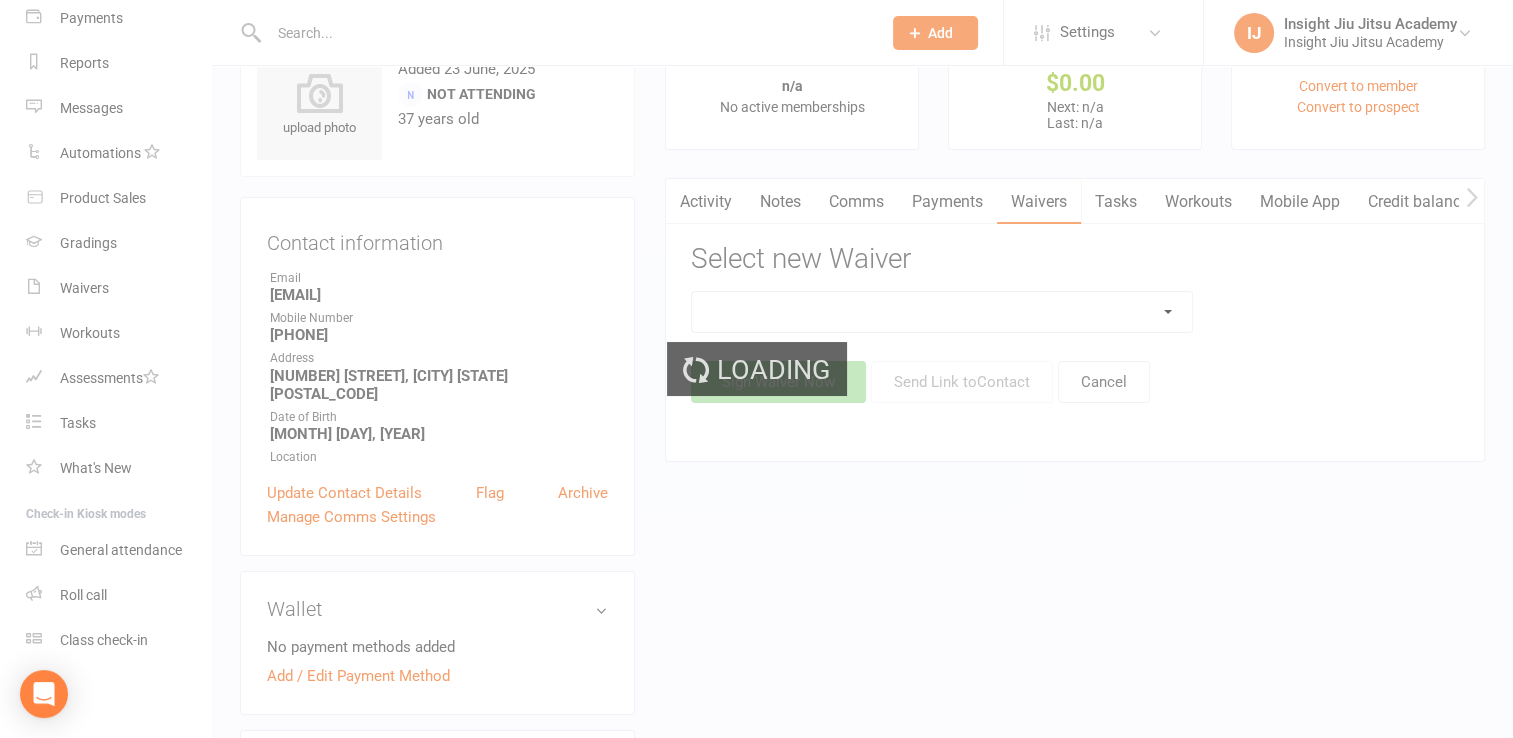 scroll, scrollTop: 0, scrollLeft: 0, axis: both 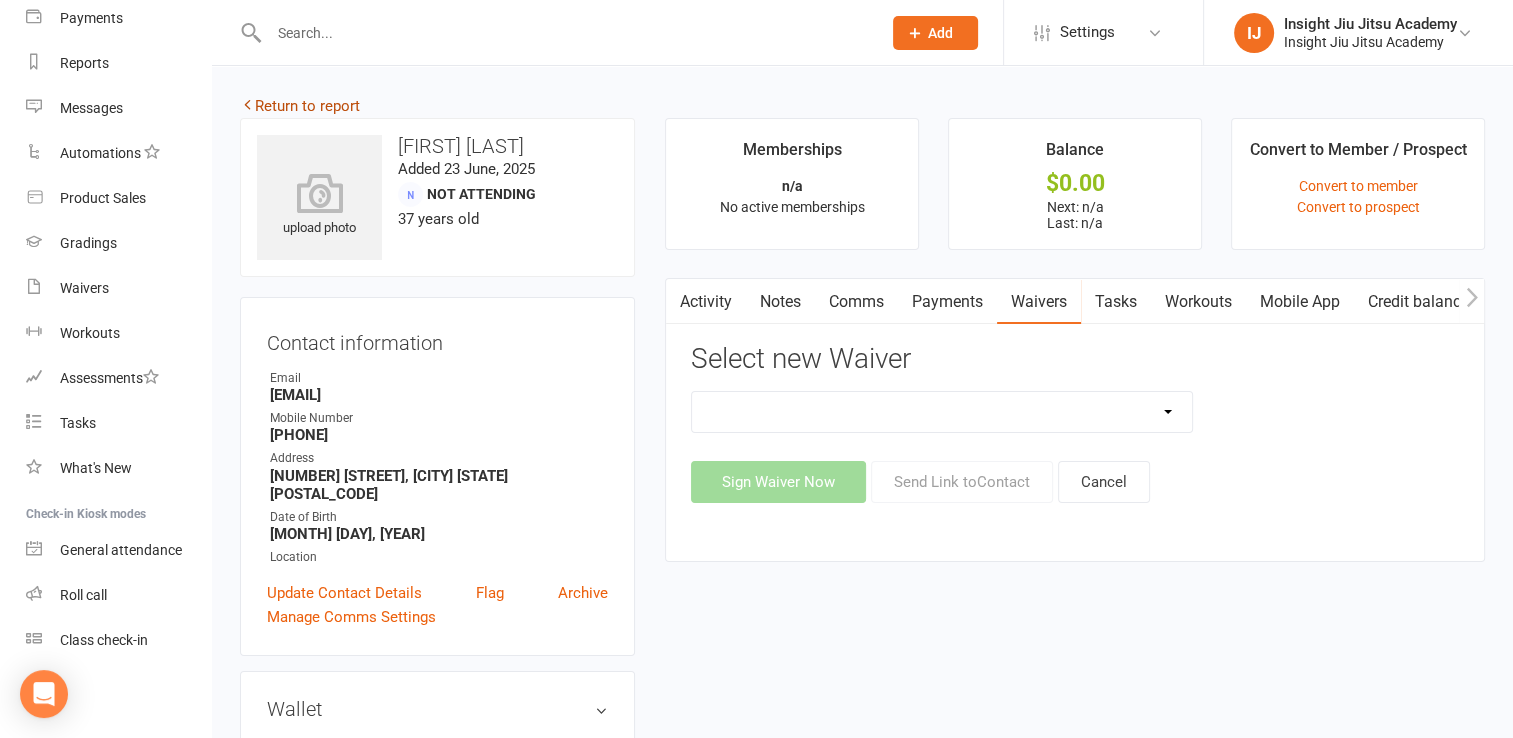 click on "Return to report" at bounding box center [300, 106] 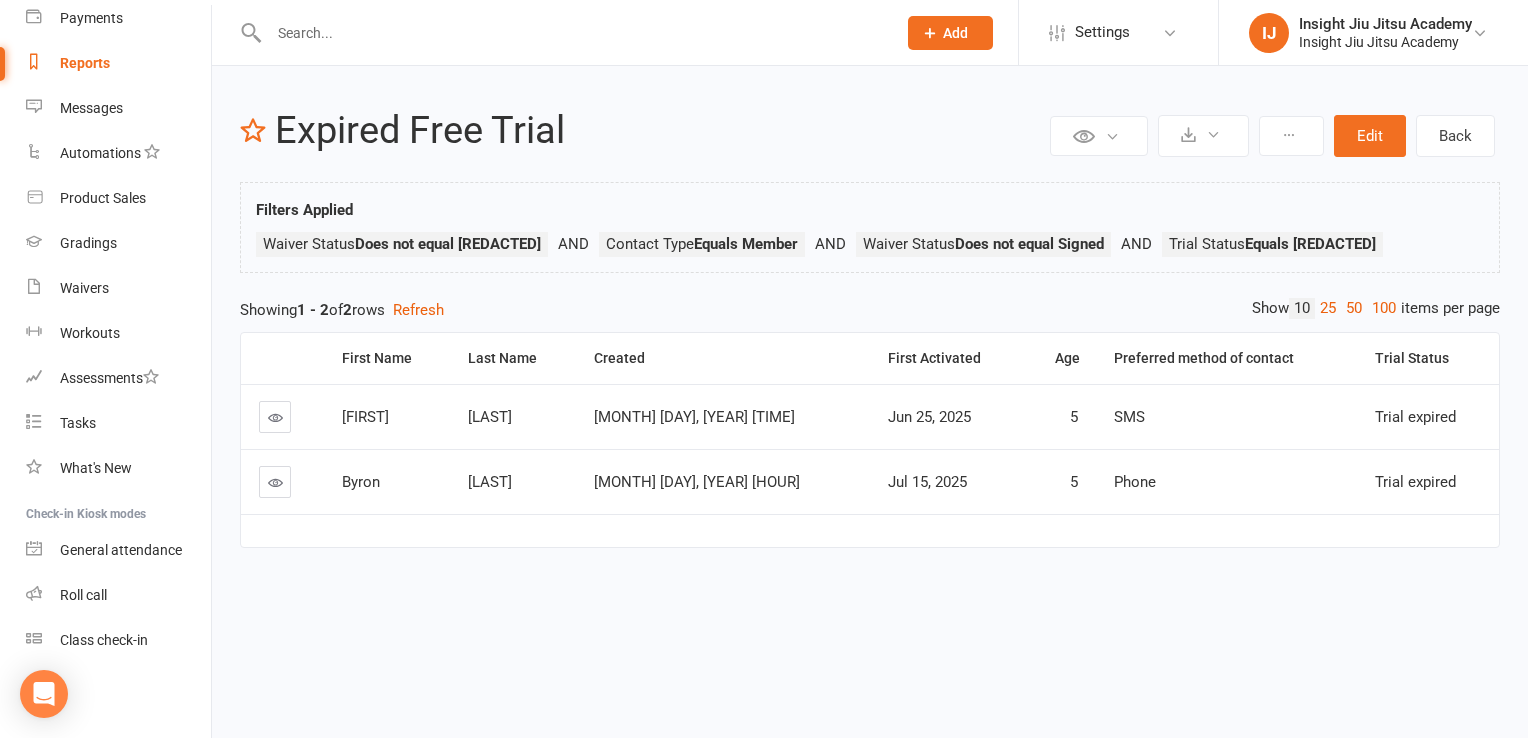 click at bounding box center [275, 417] 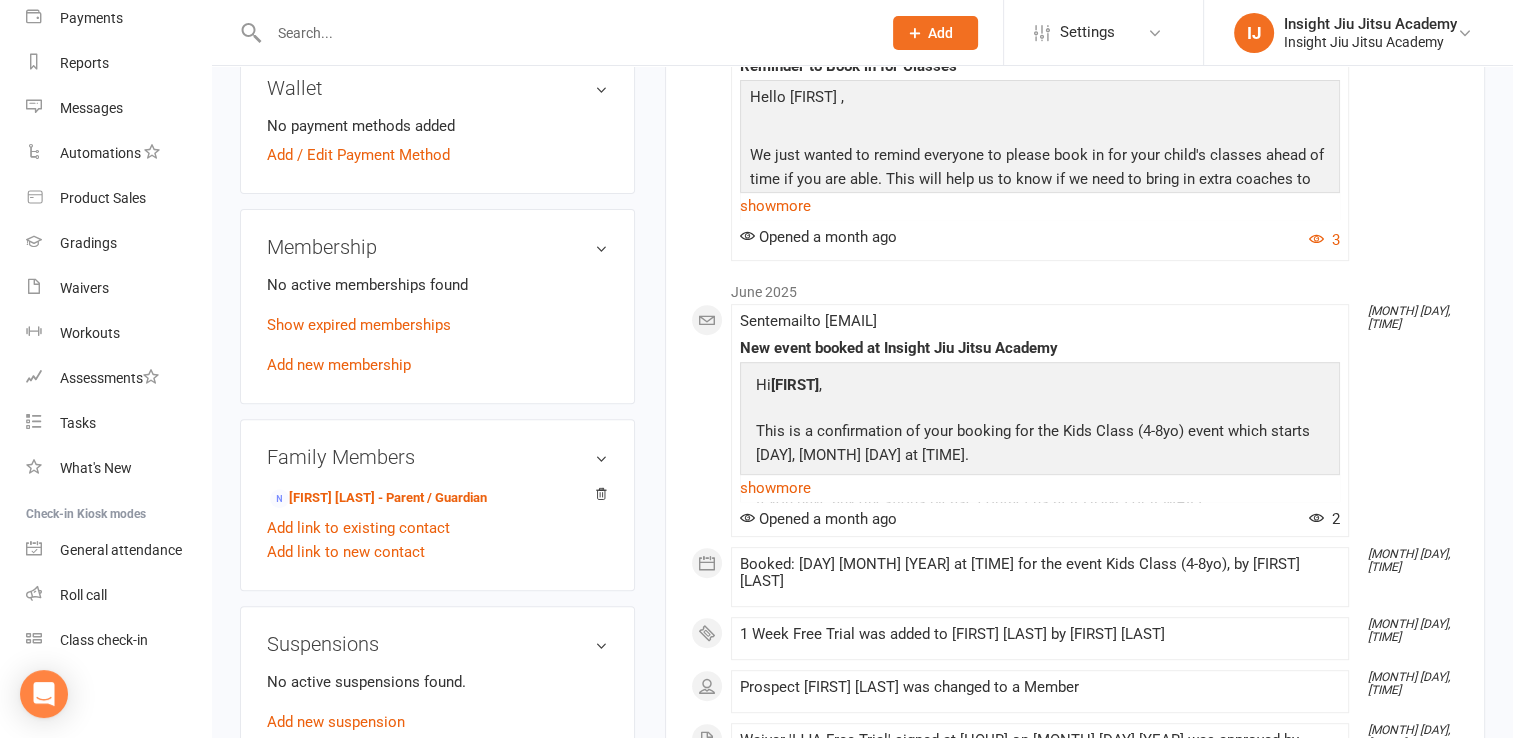 scroll, scrollTop: 706, scrollLeft: 0, axis: vertical 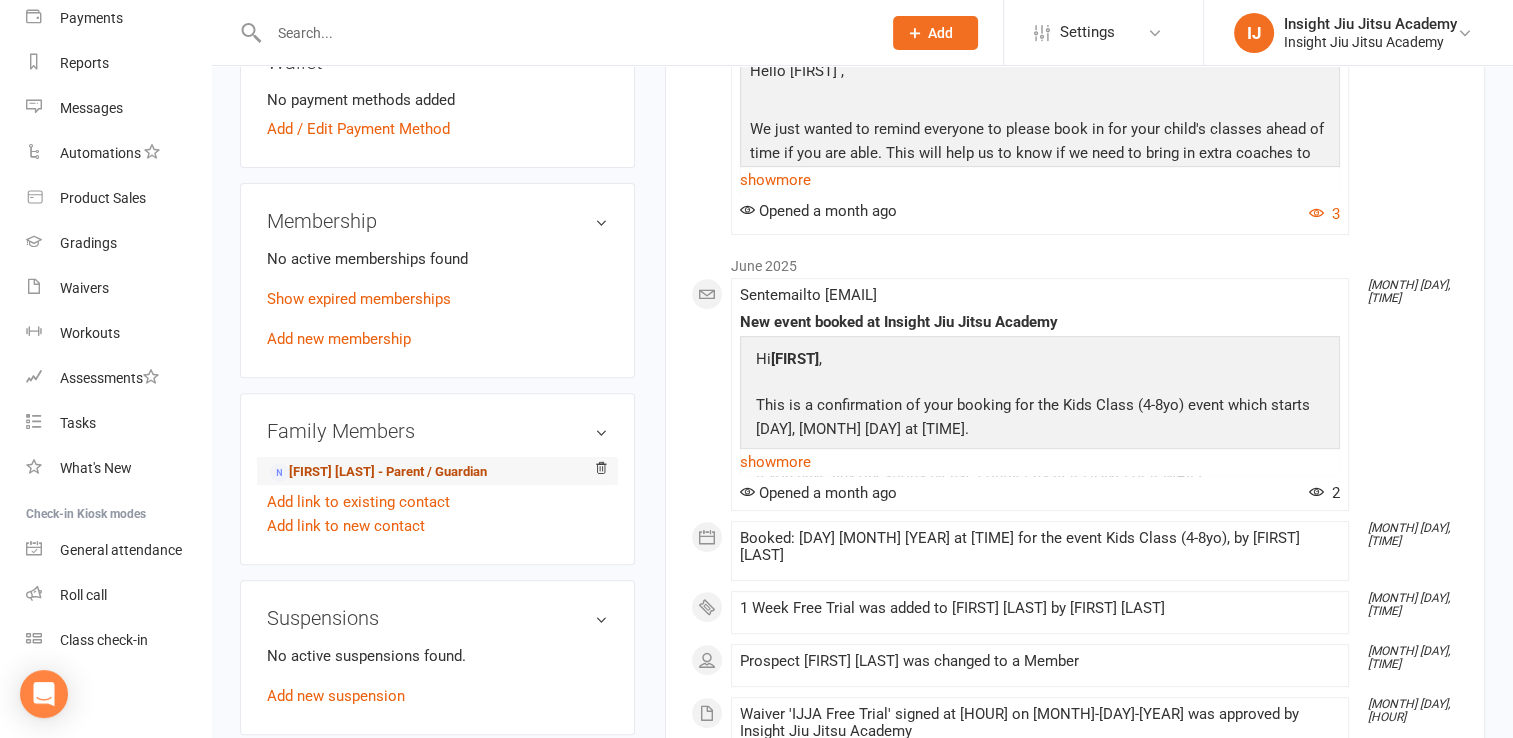 click on "Ashleigh FitzSimons - Parent / Guardian" at bounding box center [378, 472] 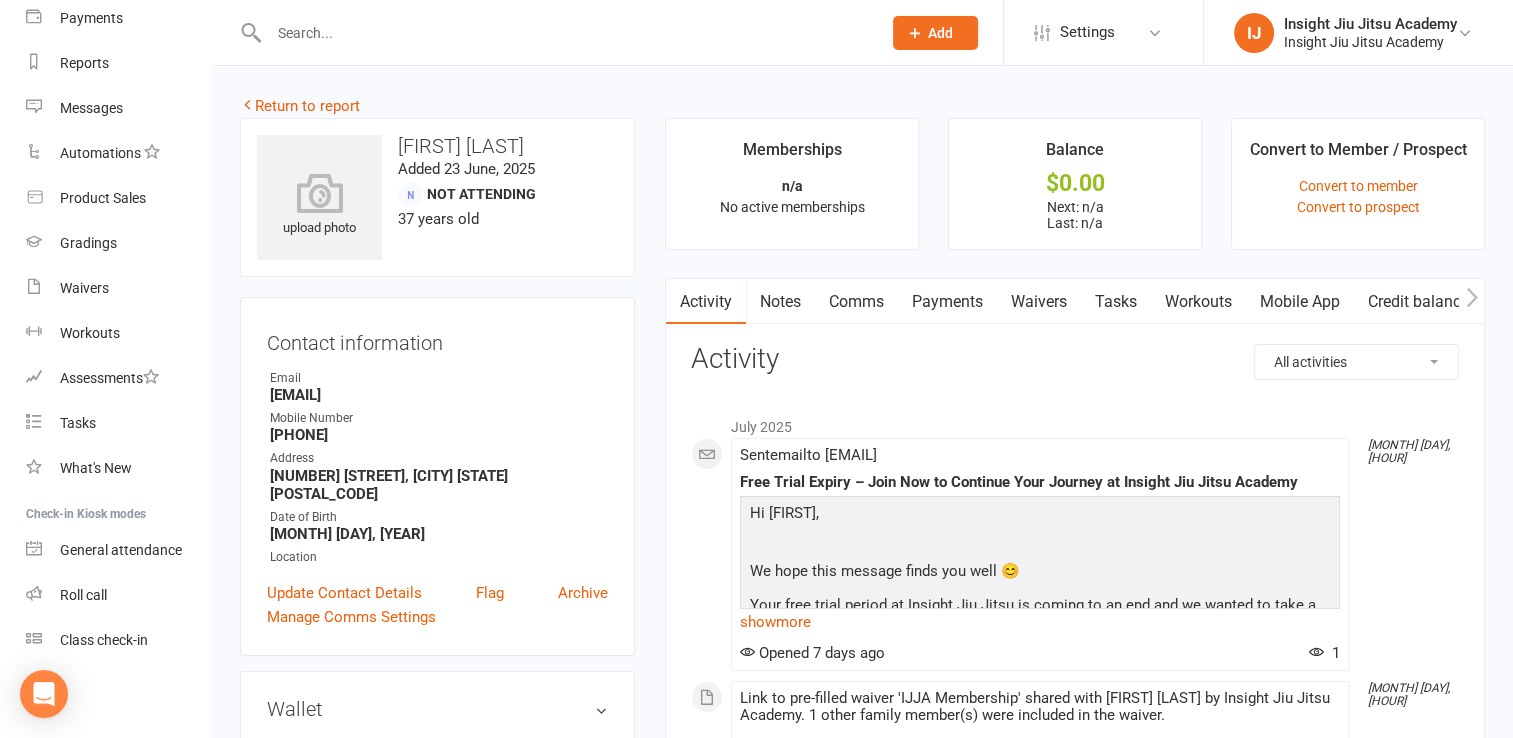 scroll, scrollTop: 4, scrollLeft: 0, axis: vertical 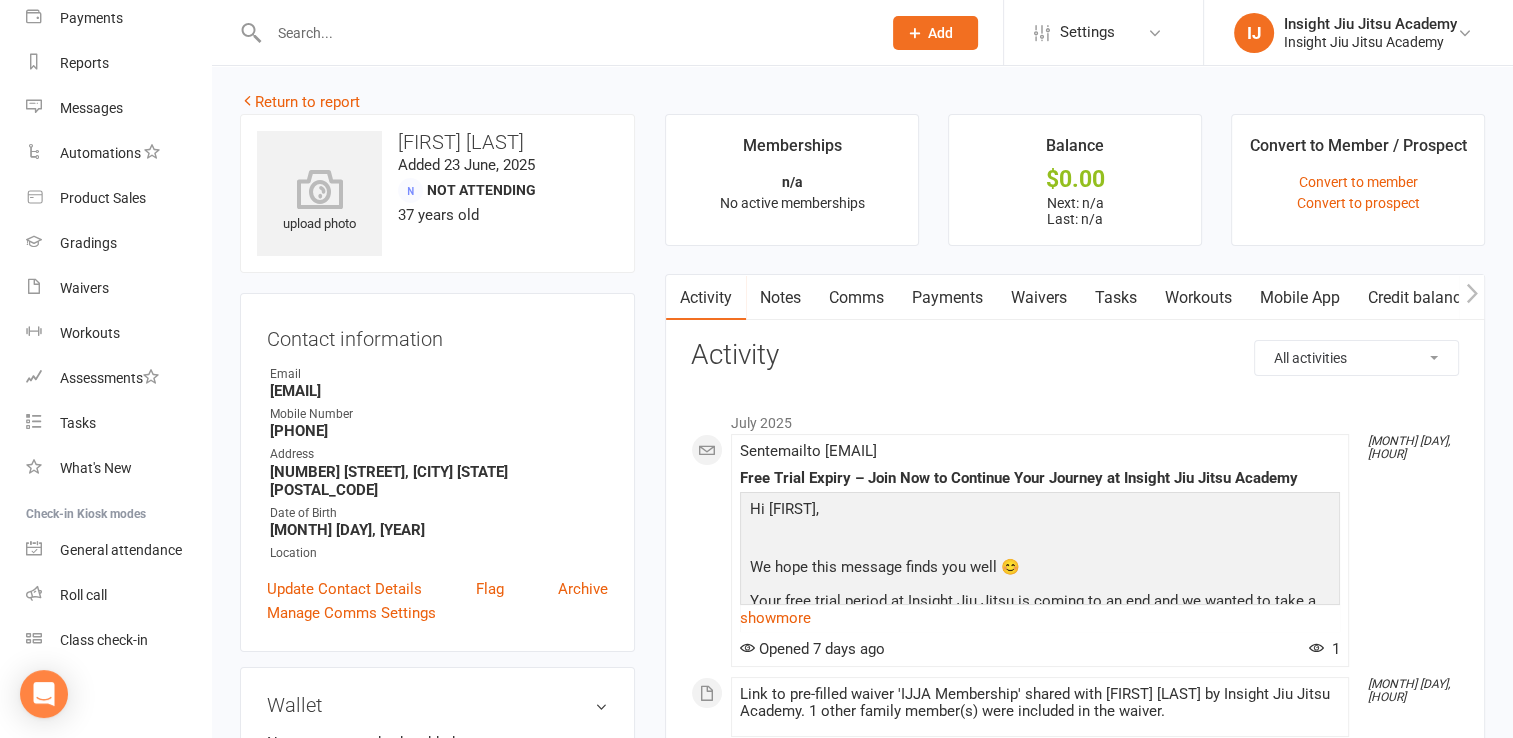 click on "Waivers" at bounding box center [1039, 298] 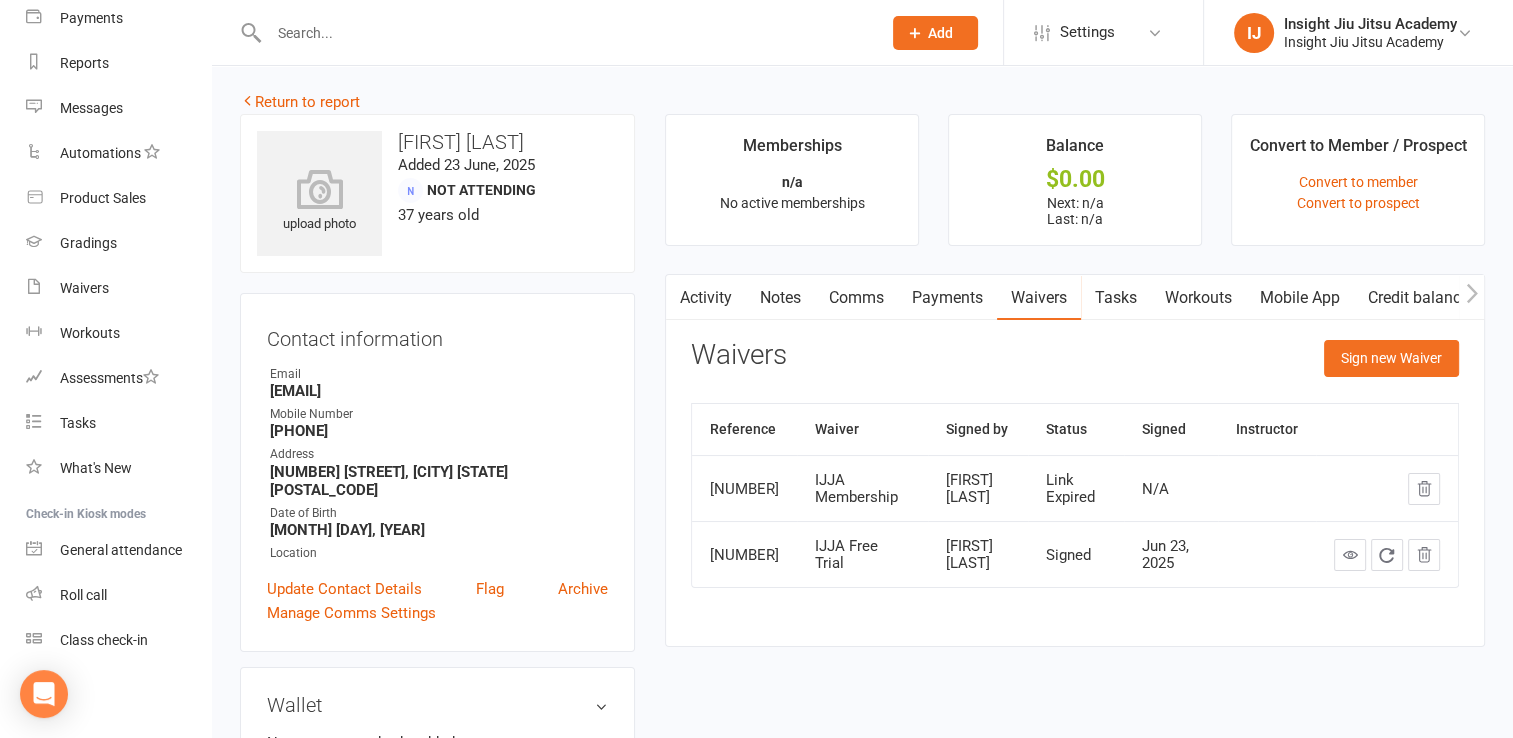 click on "Sign new Waiver" at bounding box center (1391, 363) 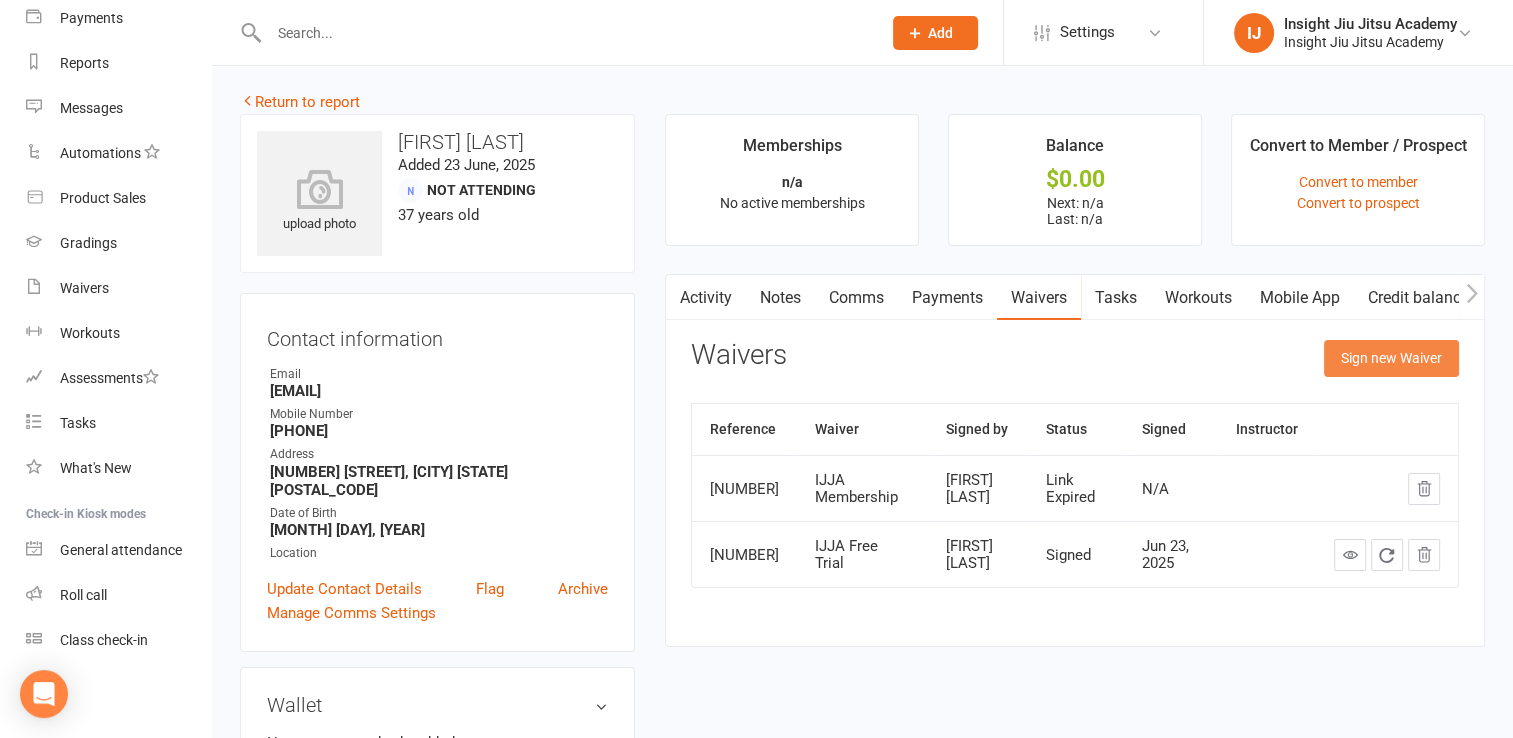 click on "Sign new Waiver" at bounding box center [1391, 358] 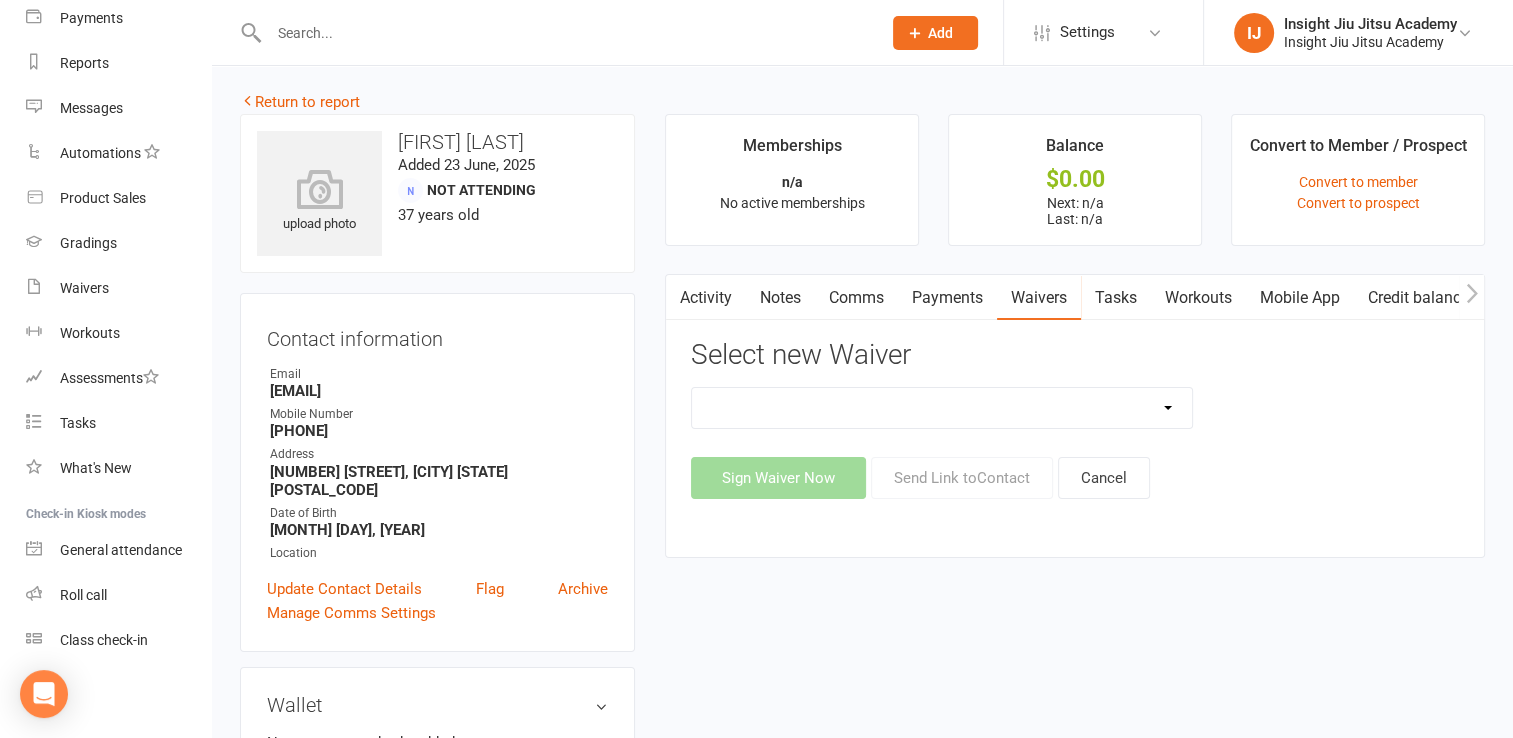 click on "APSS form for PTs IJJA Membership IJJA Membership Renewal Insight Personal Training Sessions" at bounding box center (942, 408) 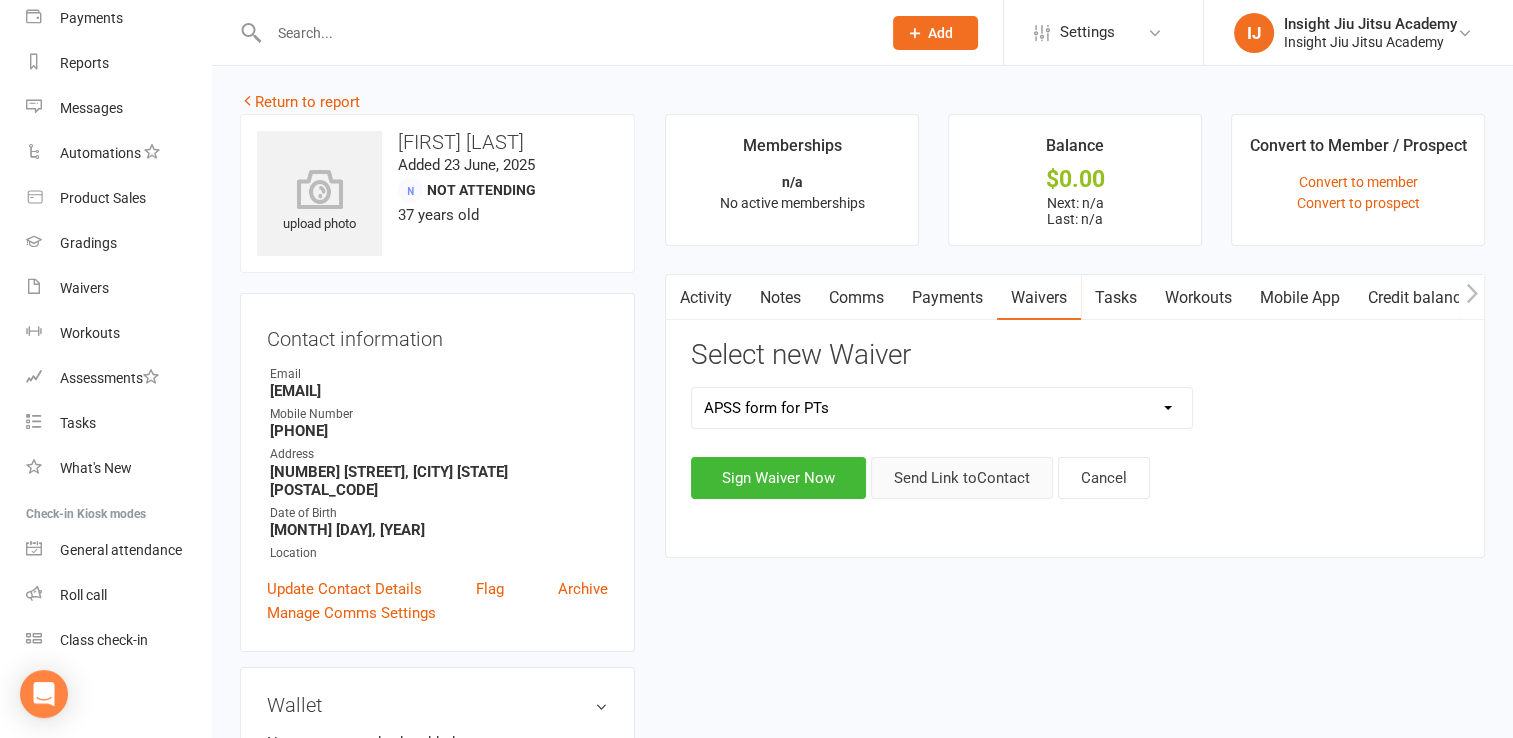 click on "Send Link to  Contact" at bounding box center [962, 478] 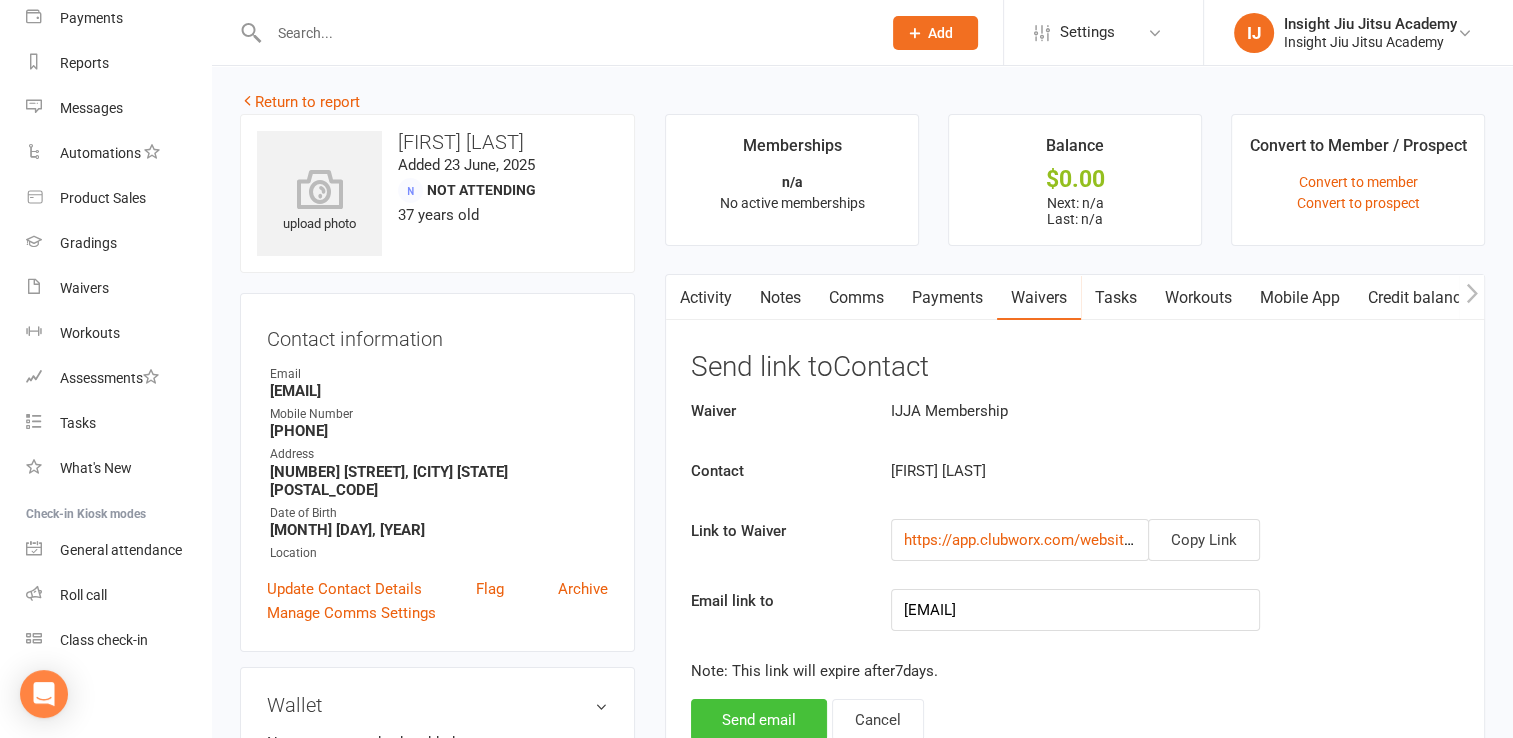 click on "Send email" at bounding box center [759, 720] 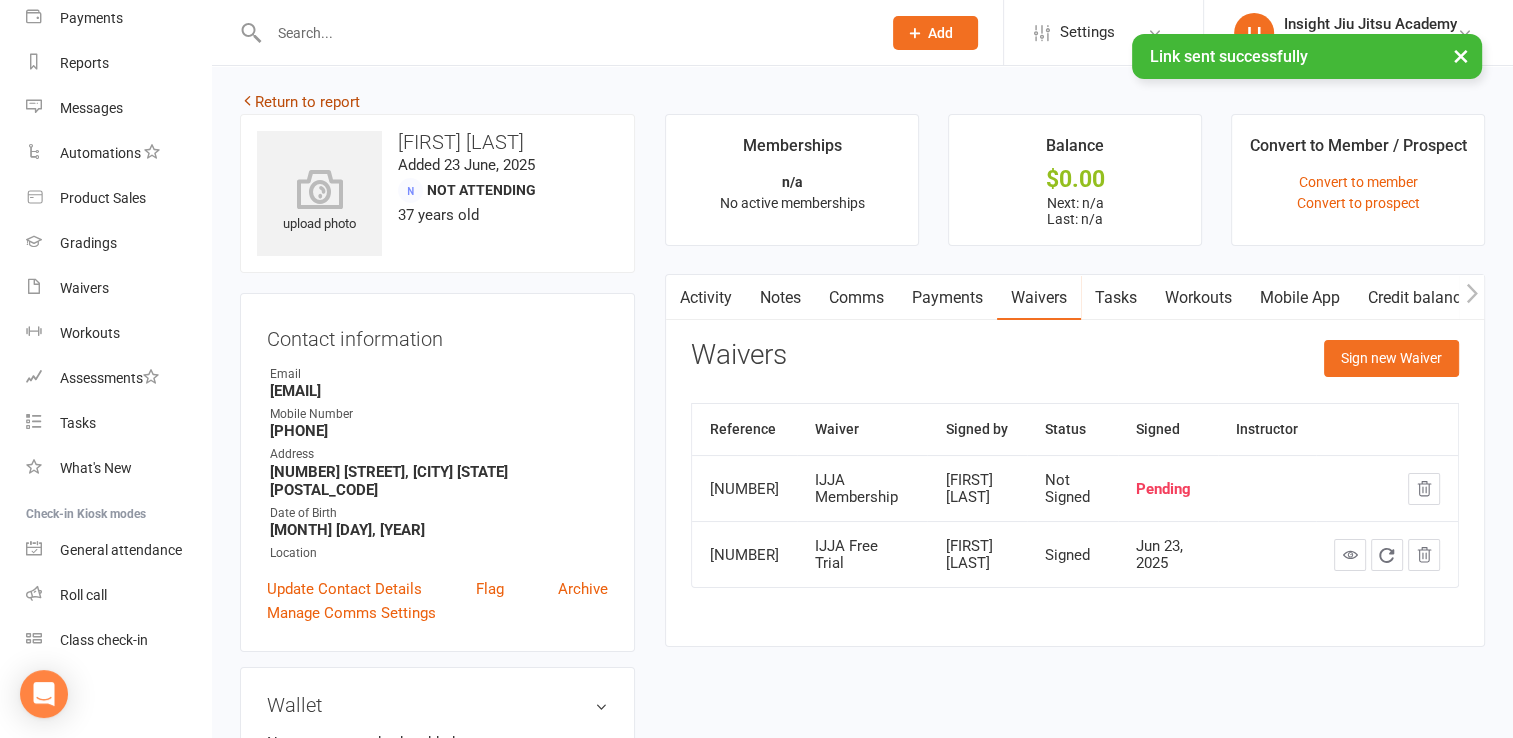 click on "Return to report" at bounding box center (300, 102) 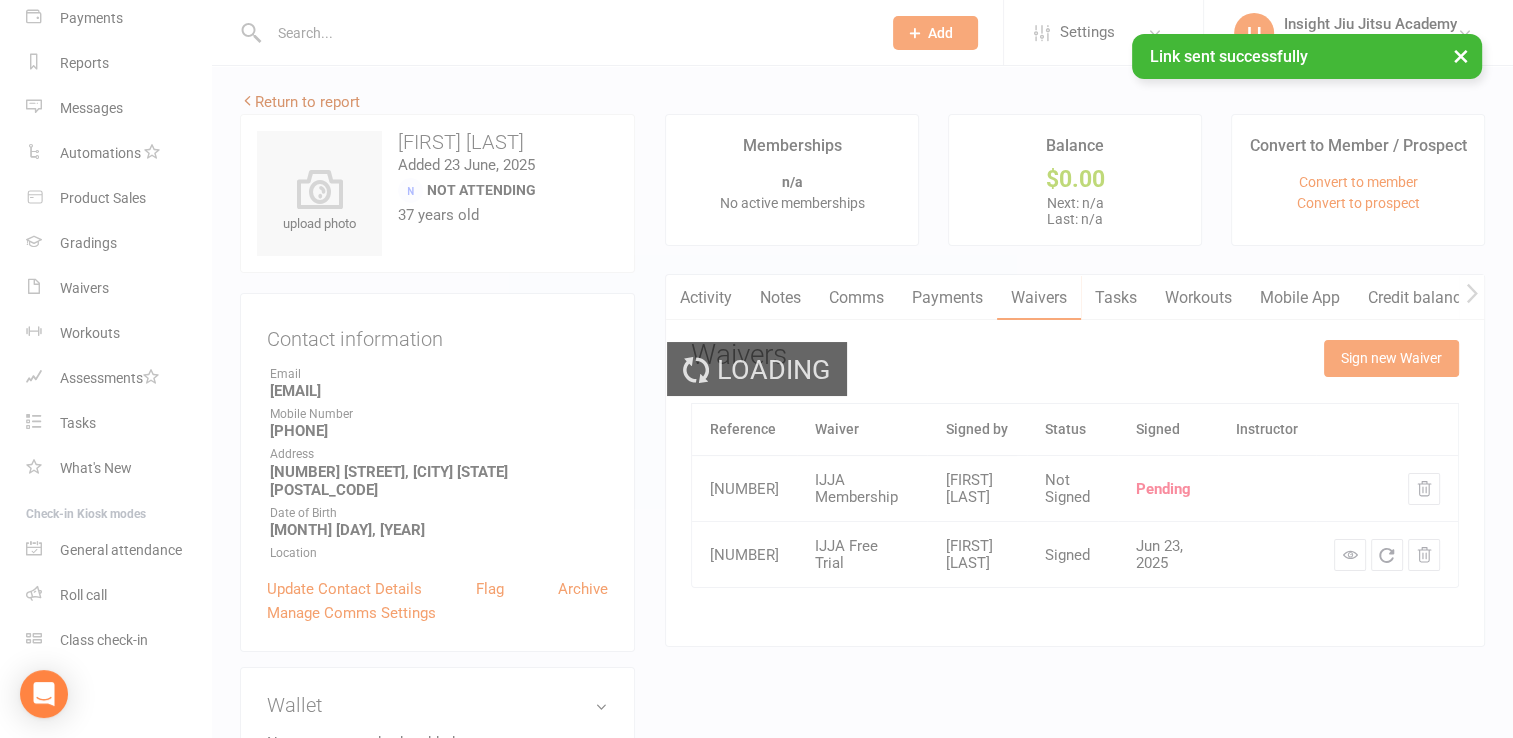 scroll, scrollTop: 0, scrollLeft: 0, axis: both 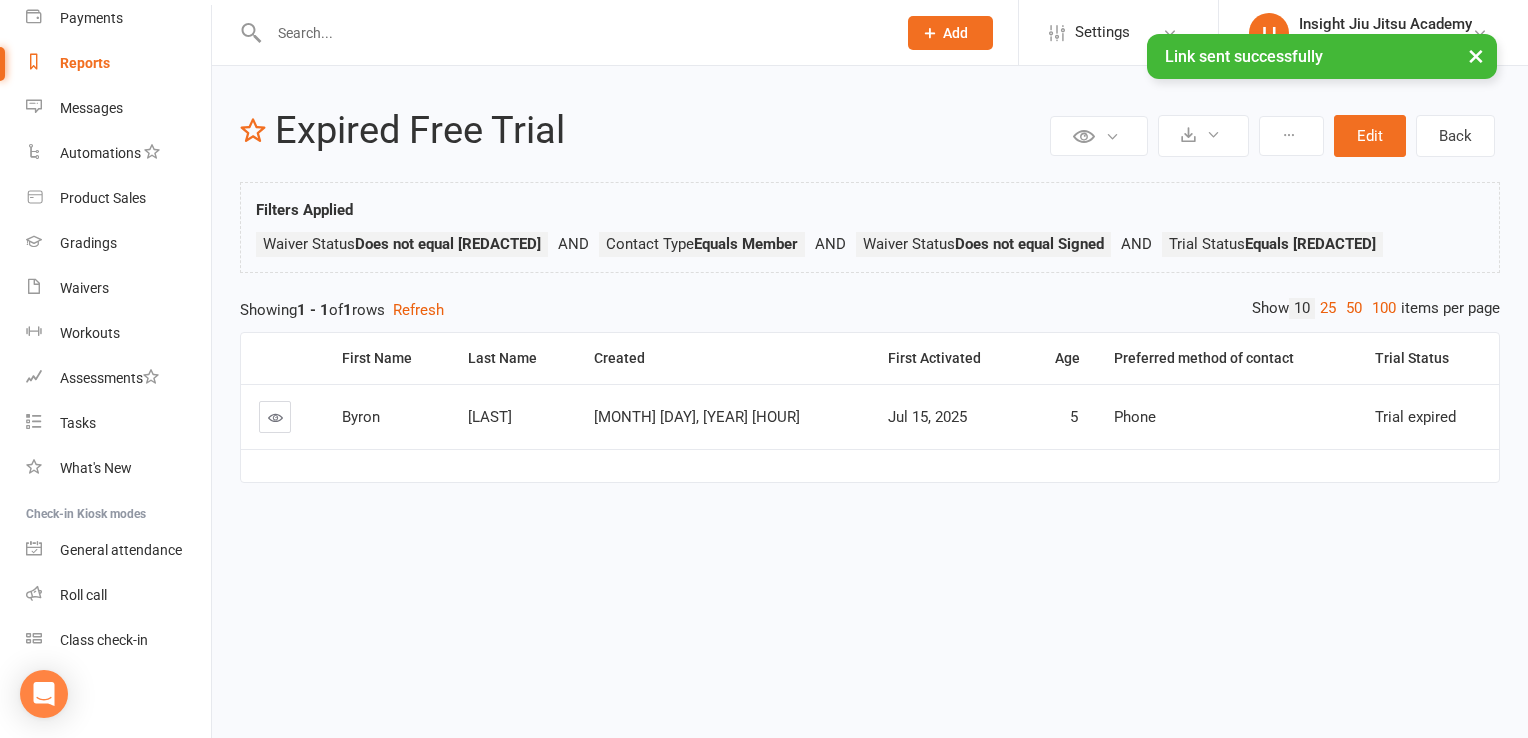 click at bounding box center (275, 417) 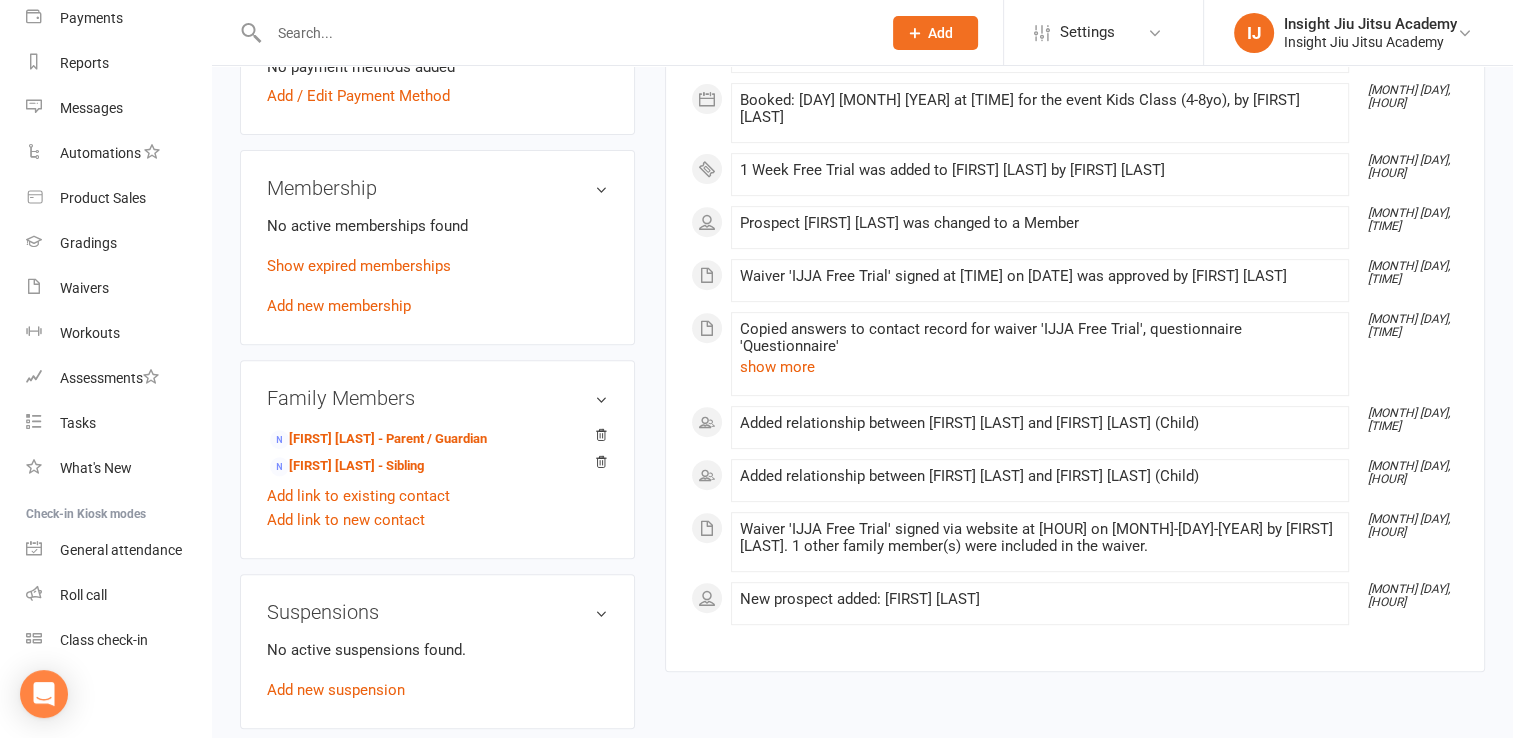 scroll, scrollTop: 754, scrollLeft: 0, axis: vertical 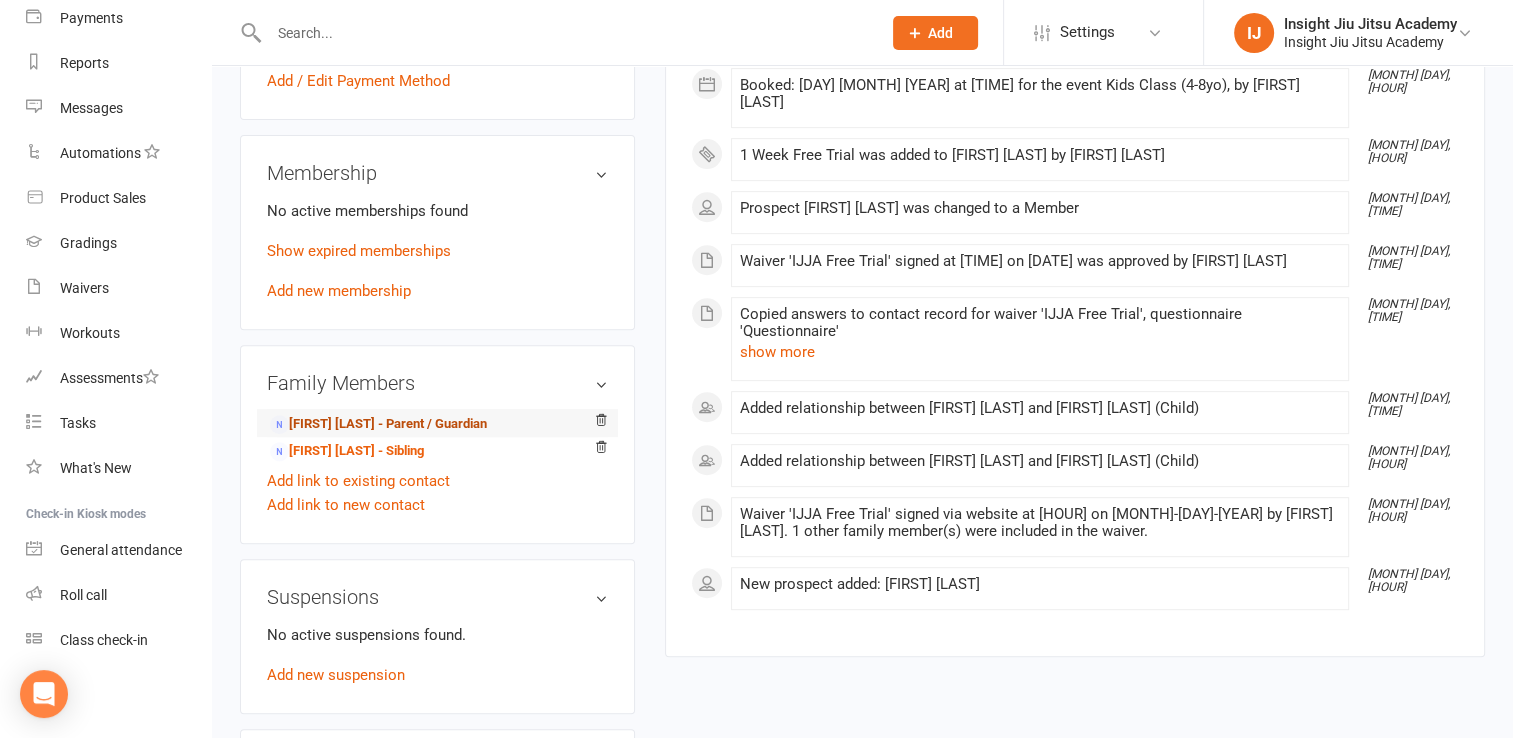 click on "Carma Satchwell - Parent / Guardian" at bounding box center [378, 424] 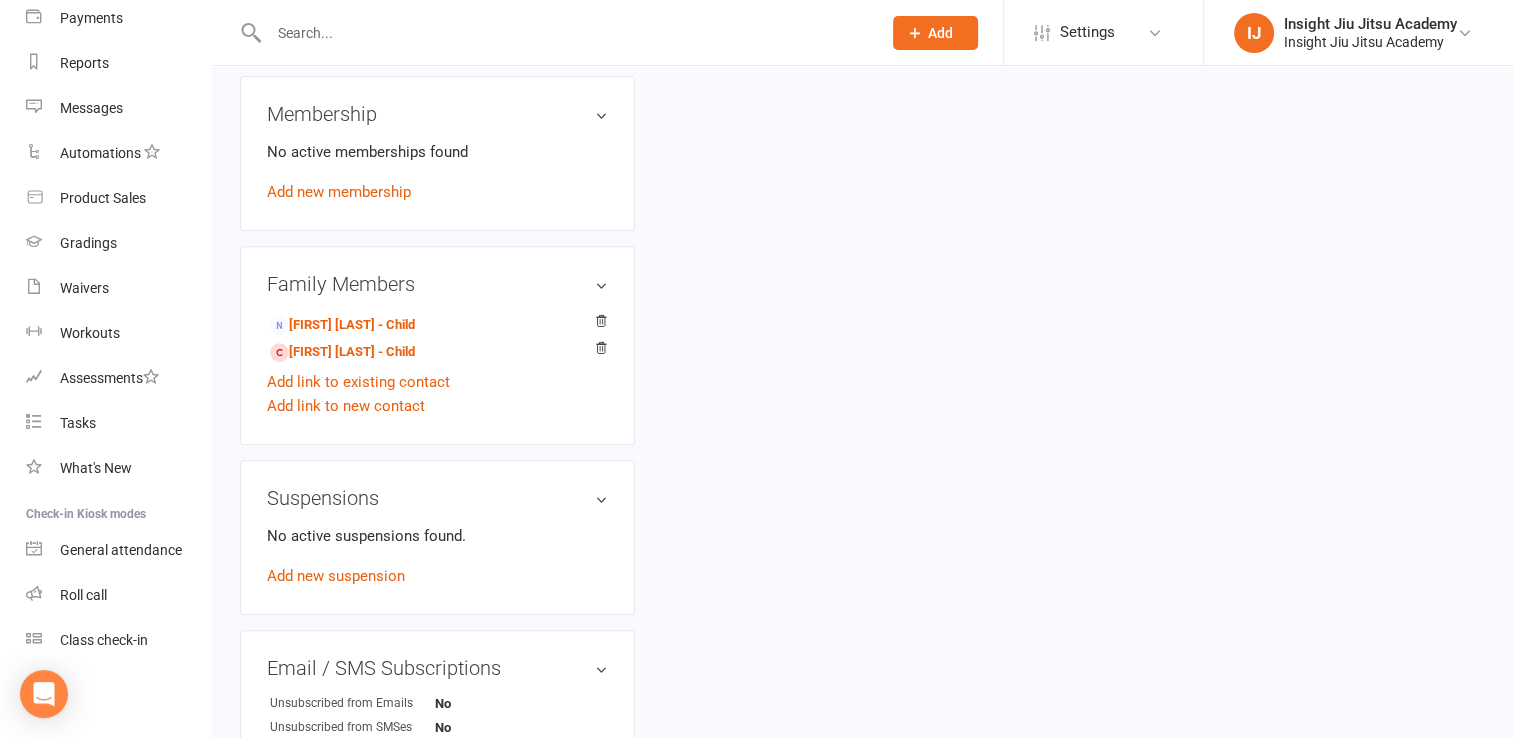 scroll, scrollTop: 0, scrollLeft: 0, axis: both 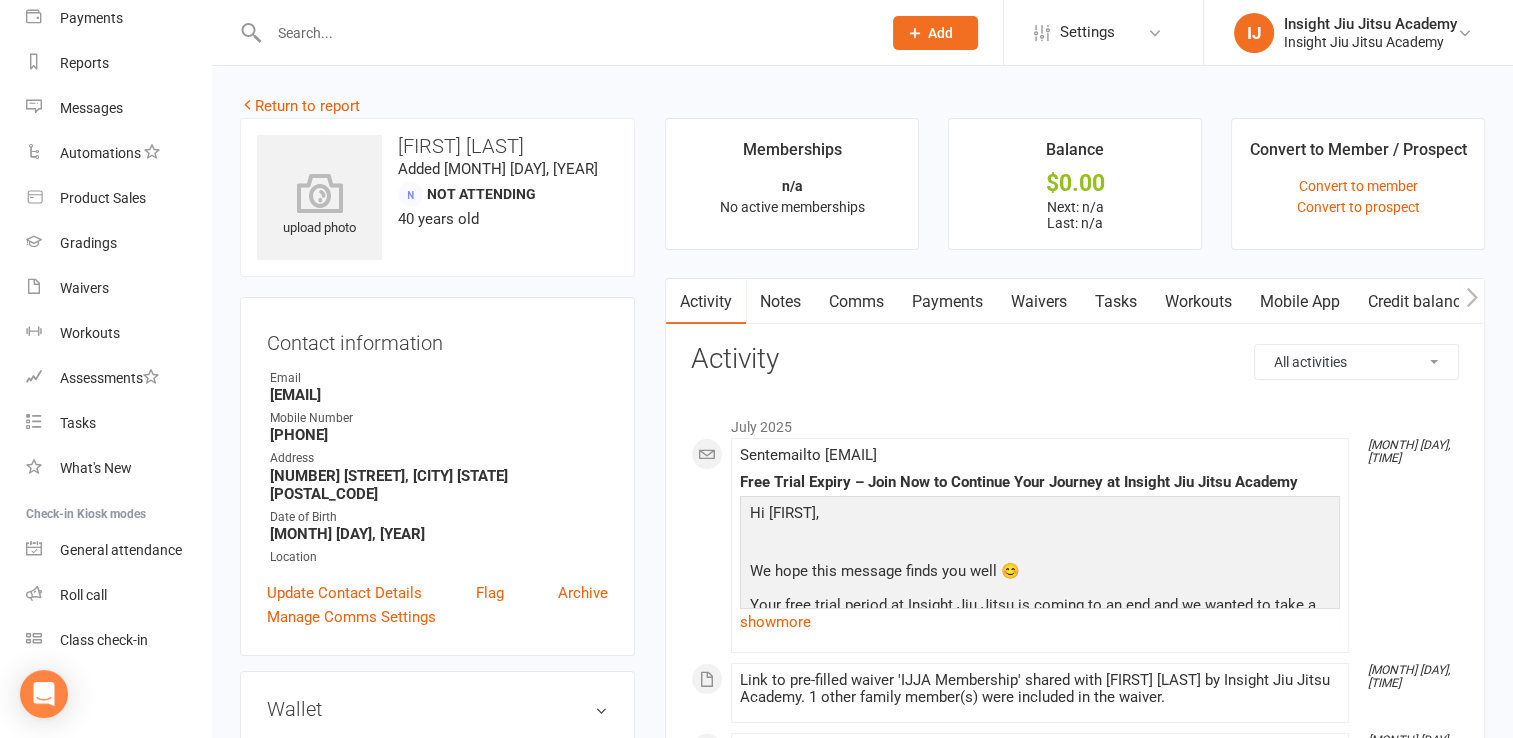 click on "Waivers" at bounding box center [1039, 302] 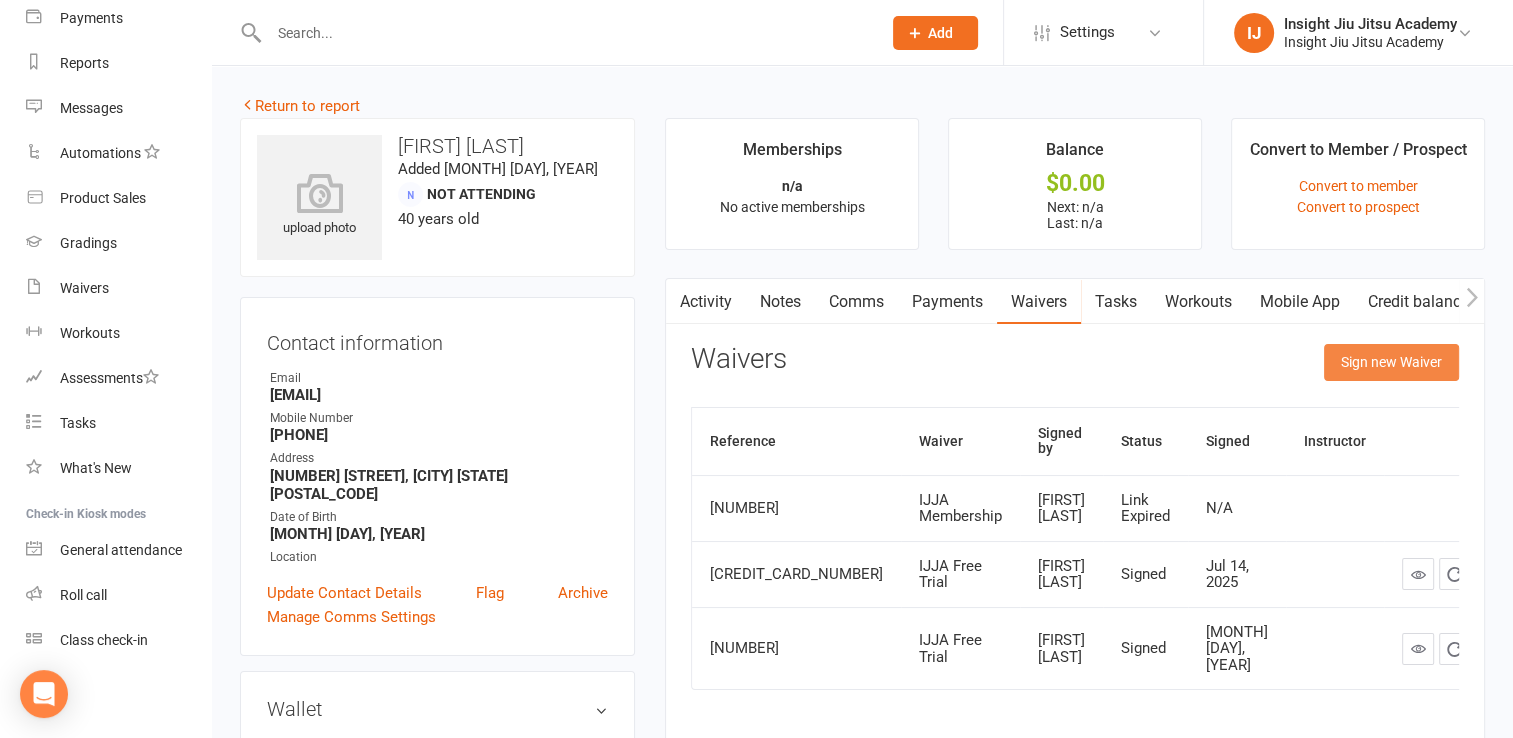 click on "Sign new Waiver" at bounding box center [1391, 362] 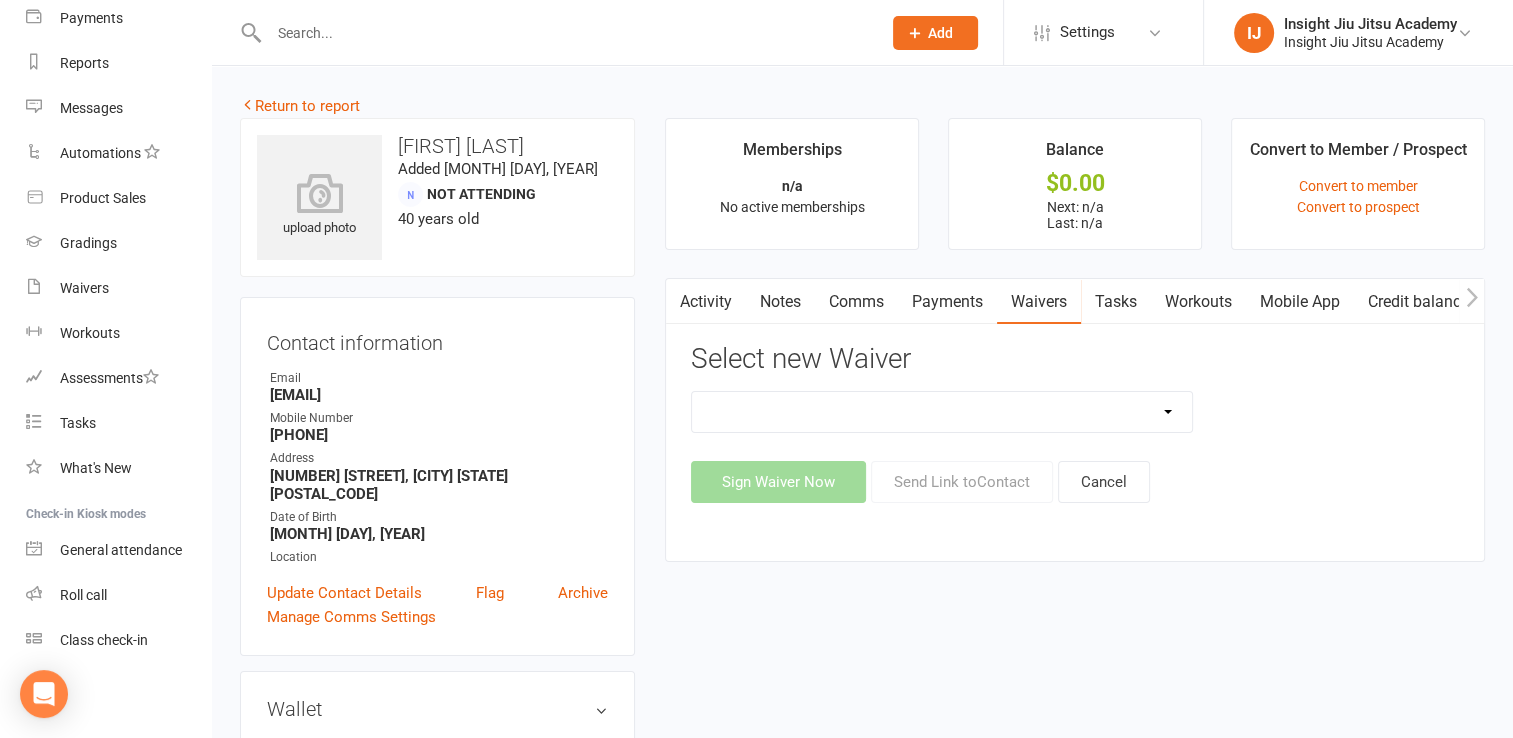 click on "APSS form for PTs IJJA Membership IJJA Membership Renewal Insight Personal Training Sessions Sign Waiver Now Send Link to  Contact Cancel" at bounding box center [1075, 447] 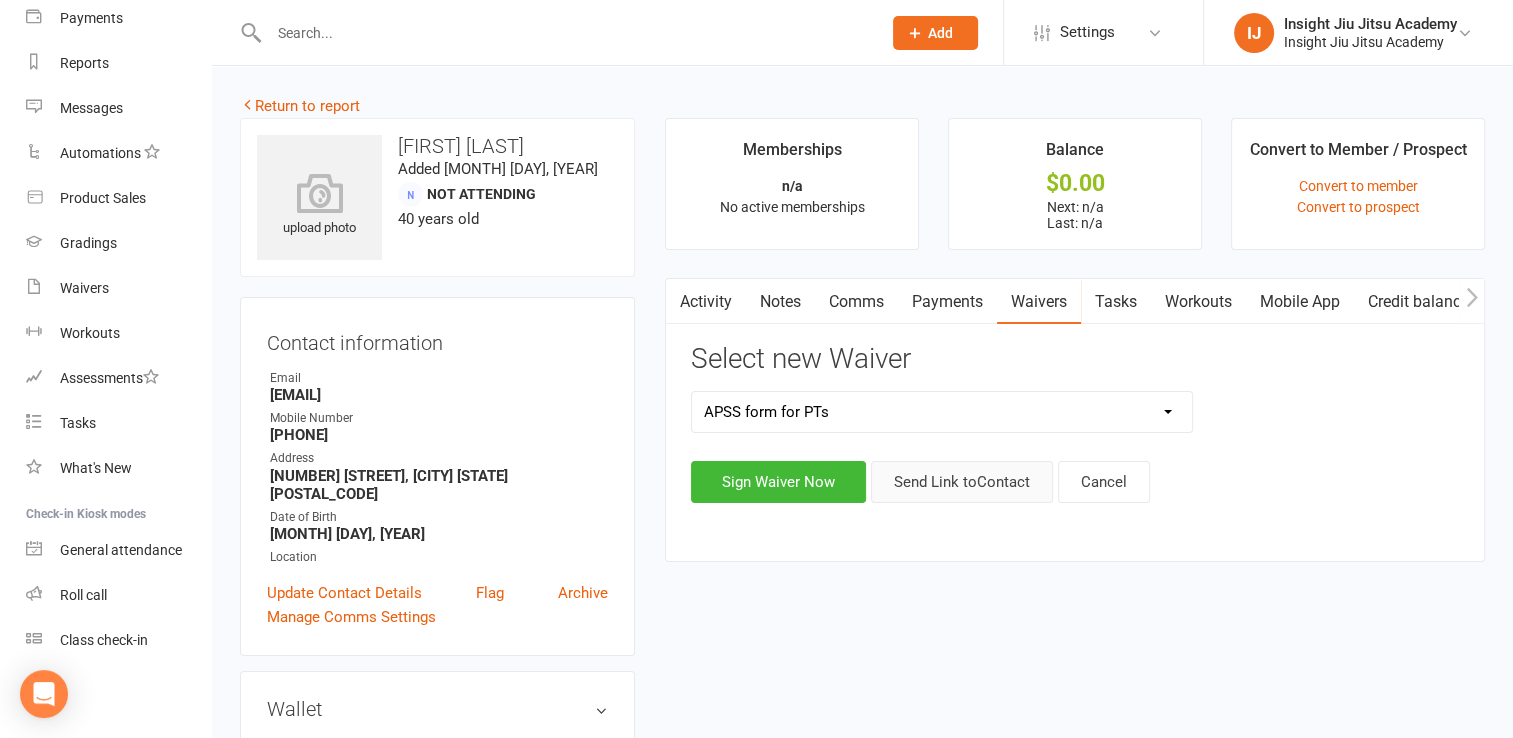 click on "Send Link to  Contact" at bounding box center [962, 482] 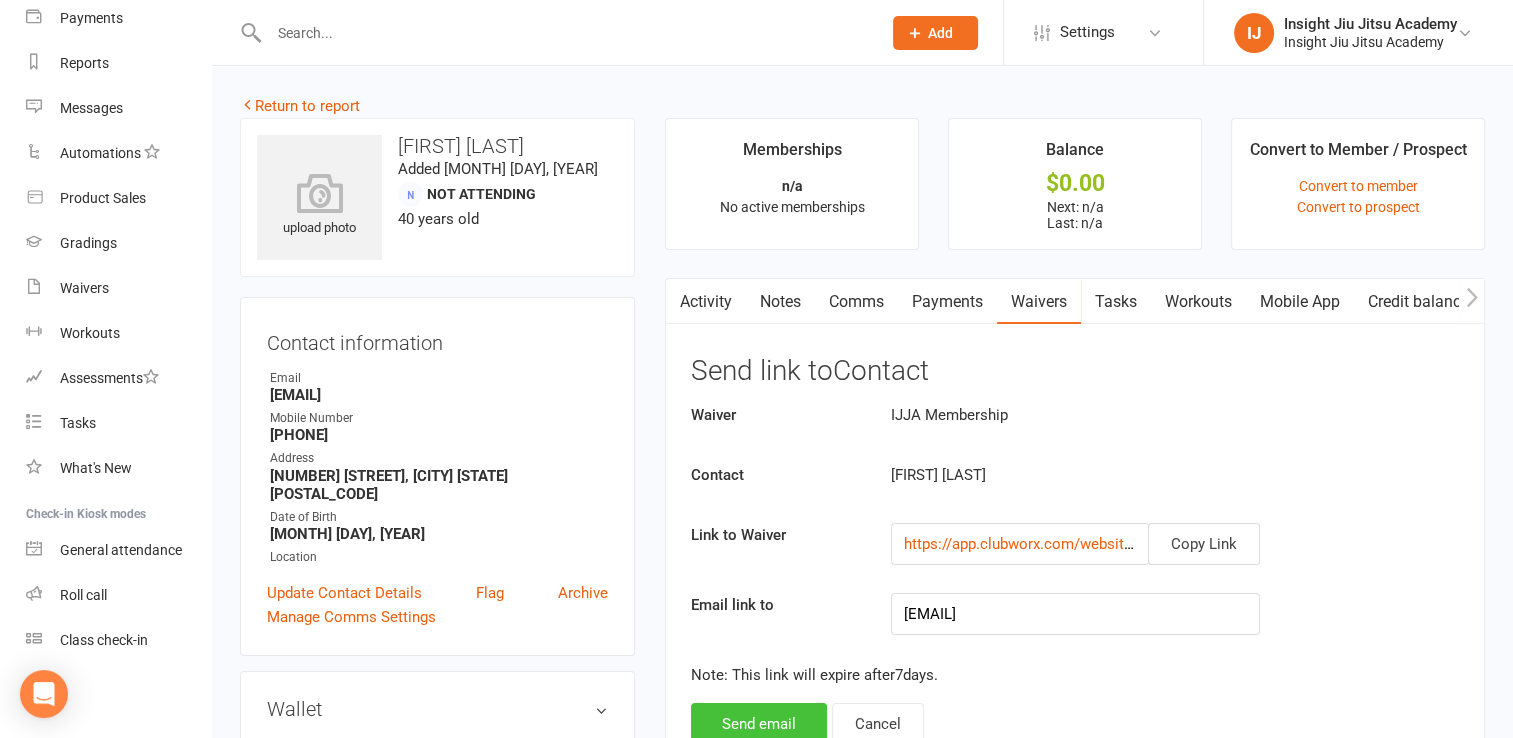 click on "Send email" at bounding box center (759, 724) 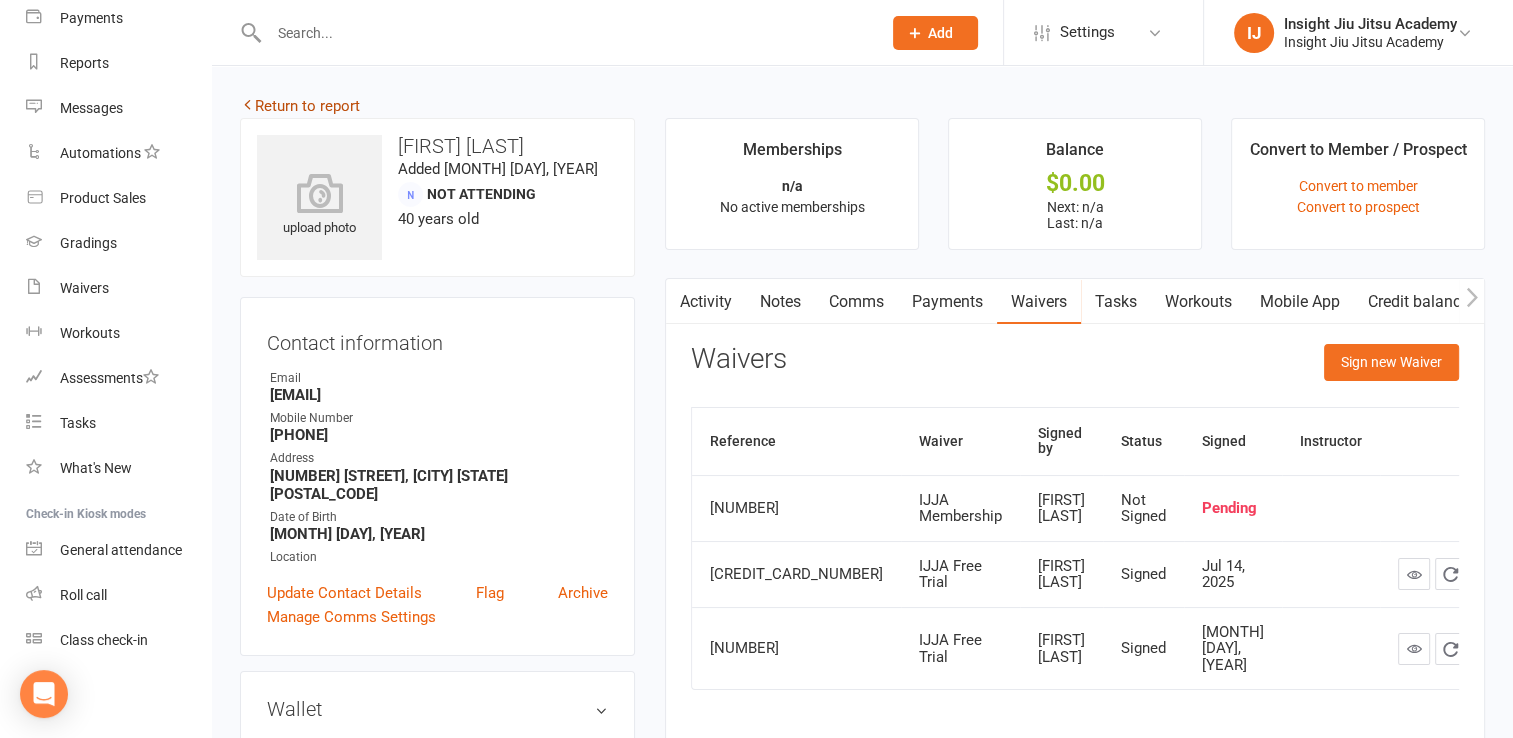 click on "Return to report" at bounding box center (300, 106) 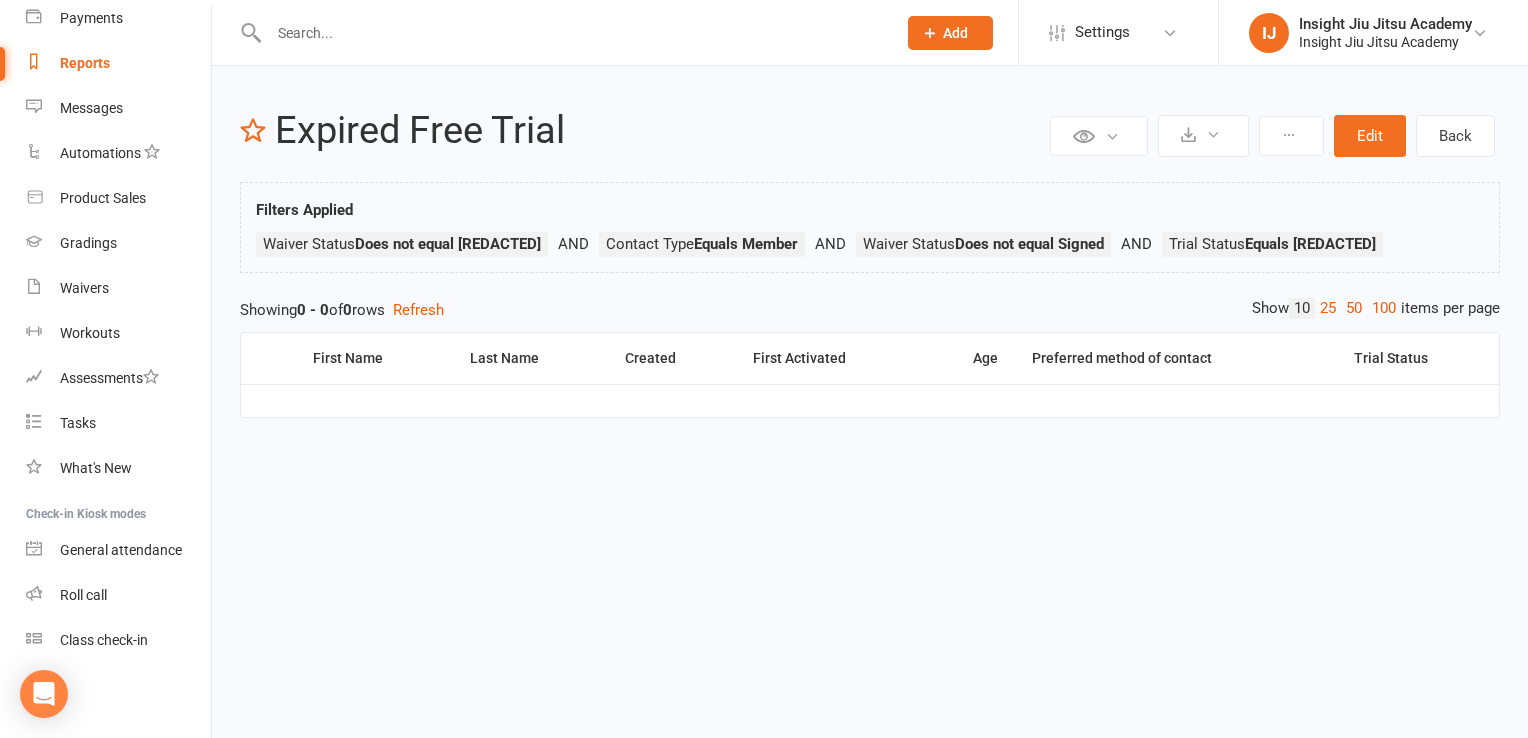 click on "Reports" at bounding box center (85, 63) 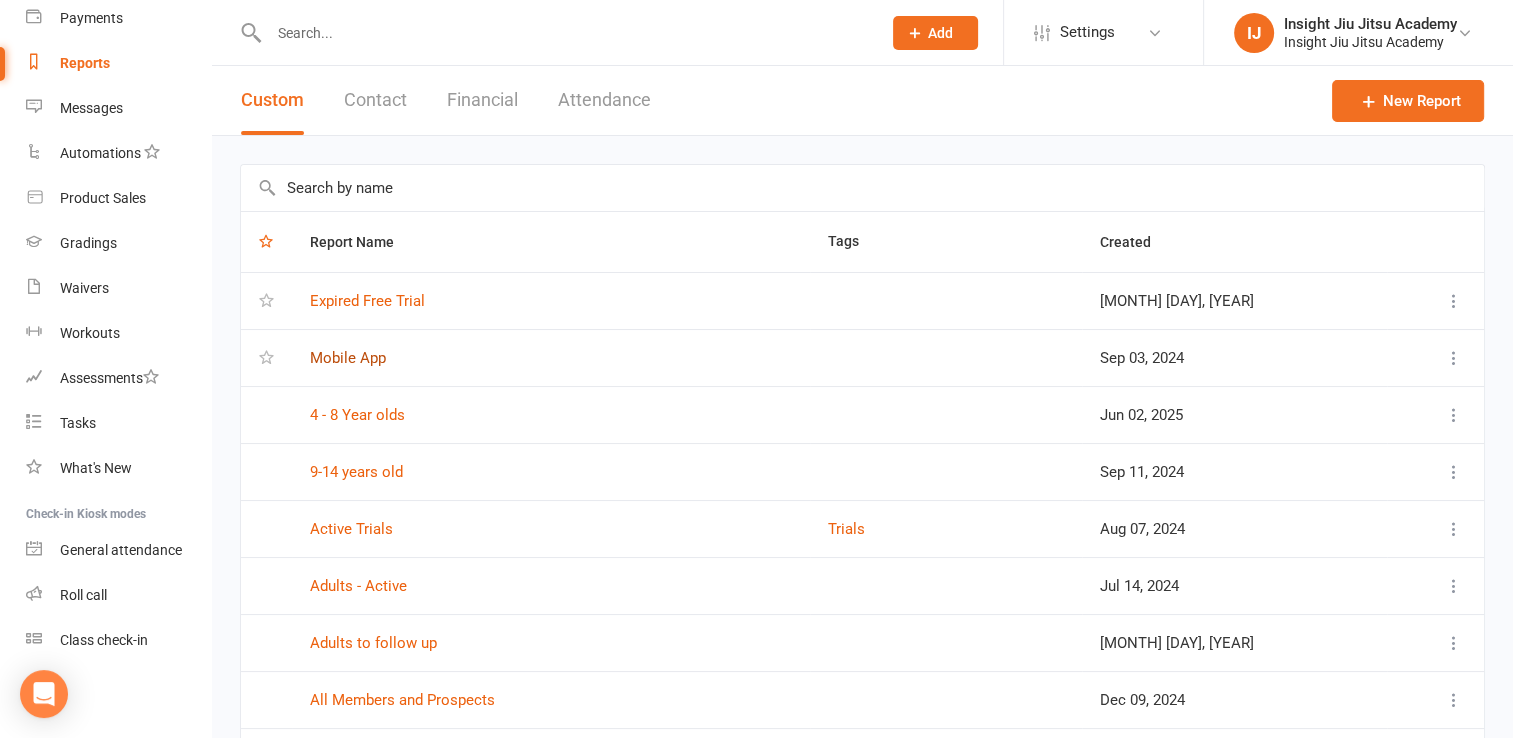 click on "Mobile App" at bounding box center [348, 358] 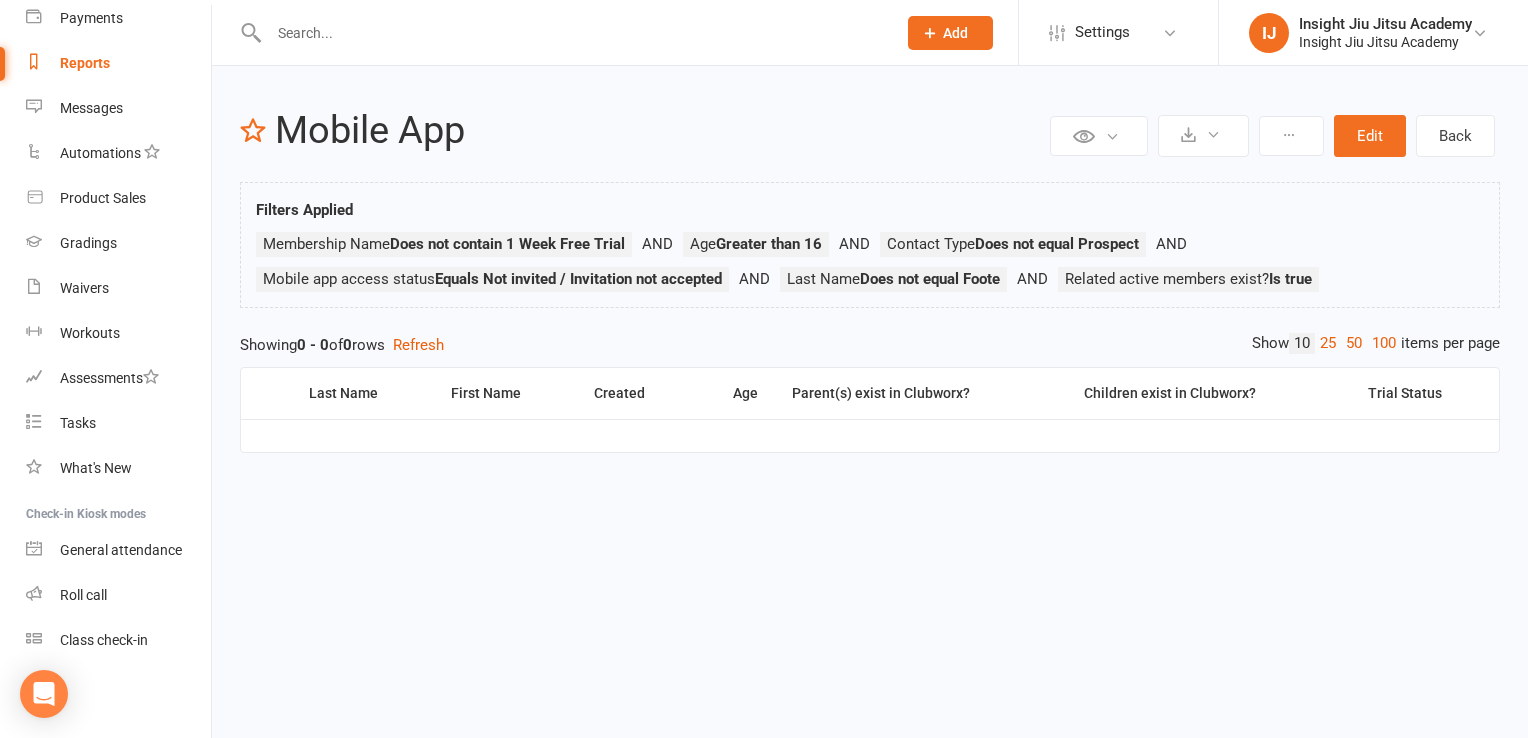 select on "100" 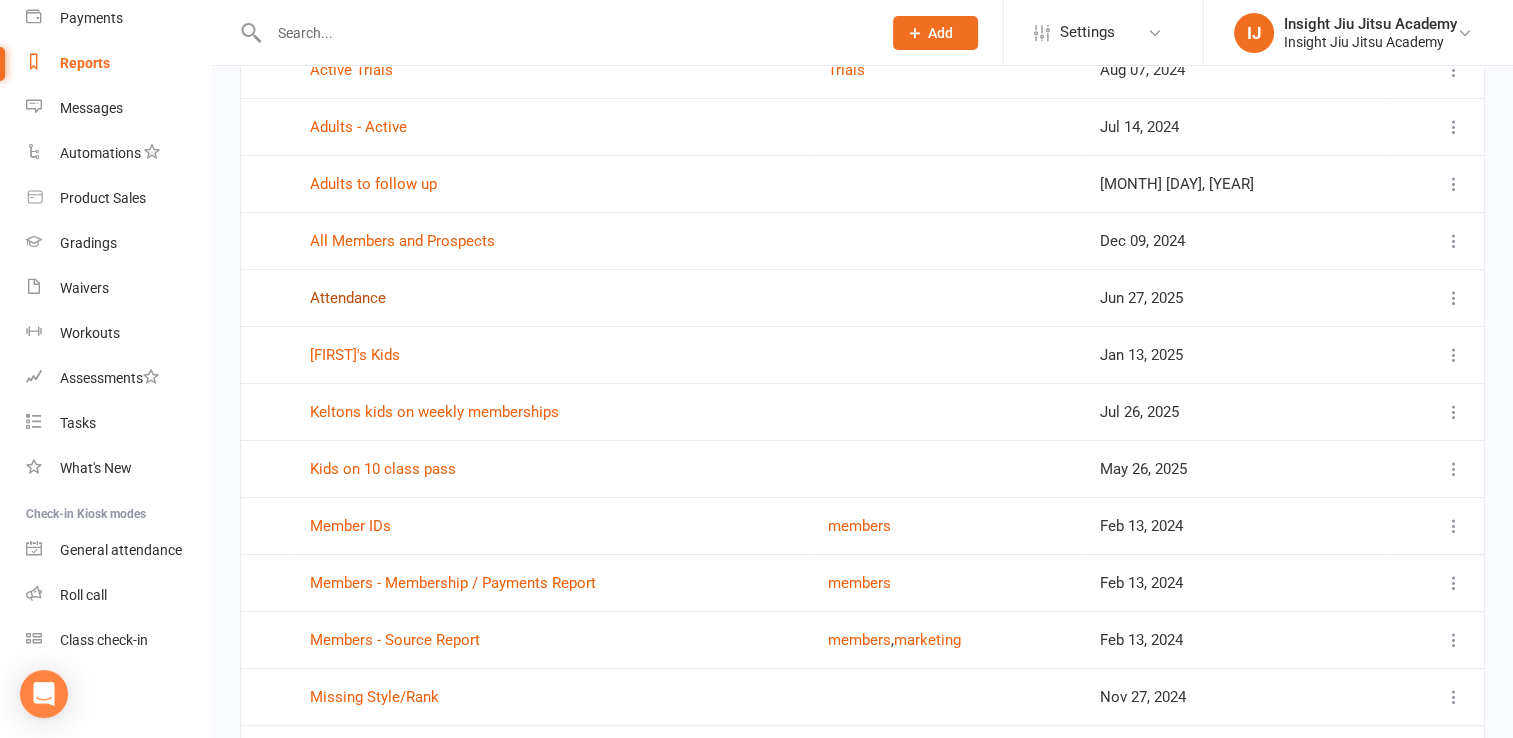 scroll, scrollTop: 463, scrollLeft: 0, axis: vertical 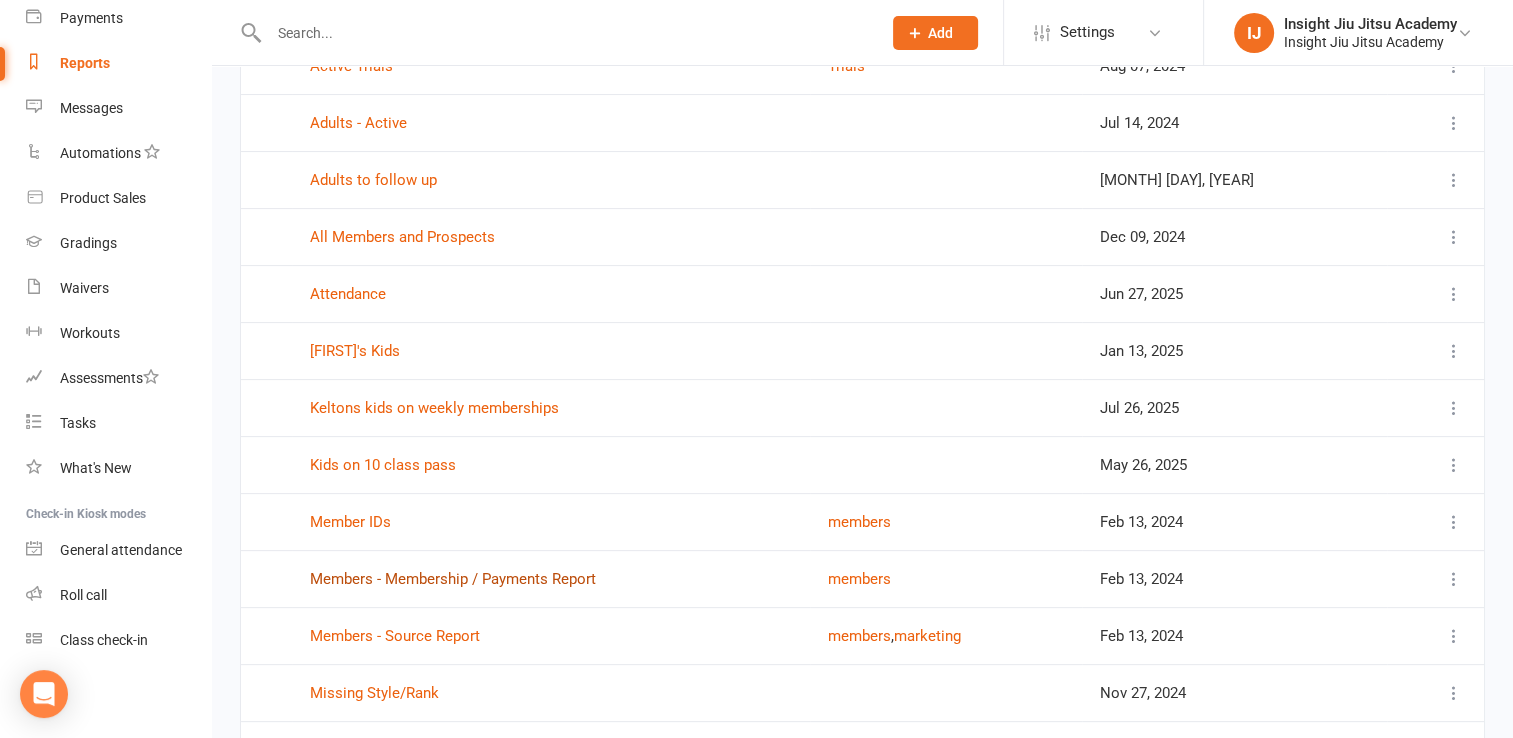 click on "Members - Membership / Payments Report" at bounding box center [453, 579] 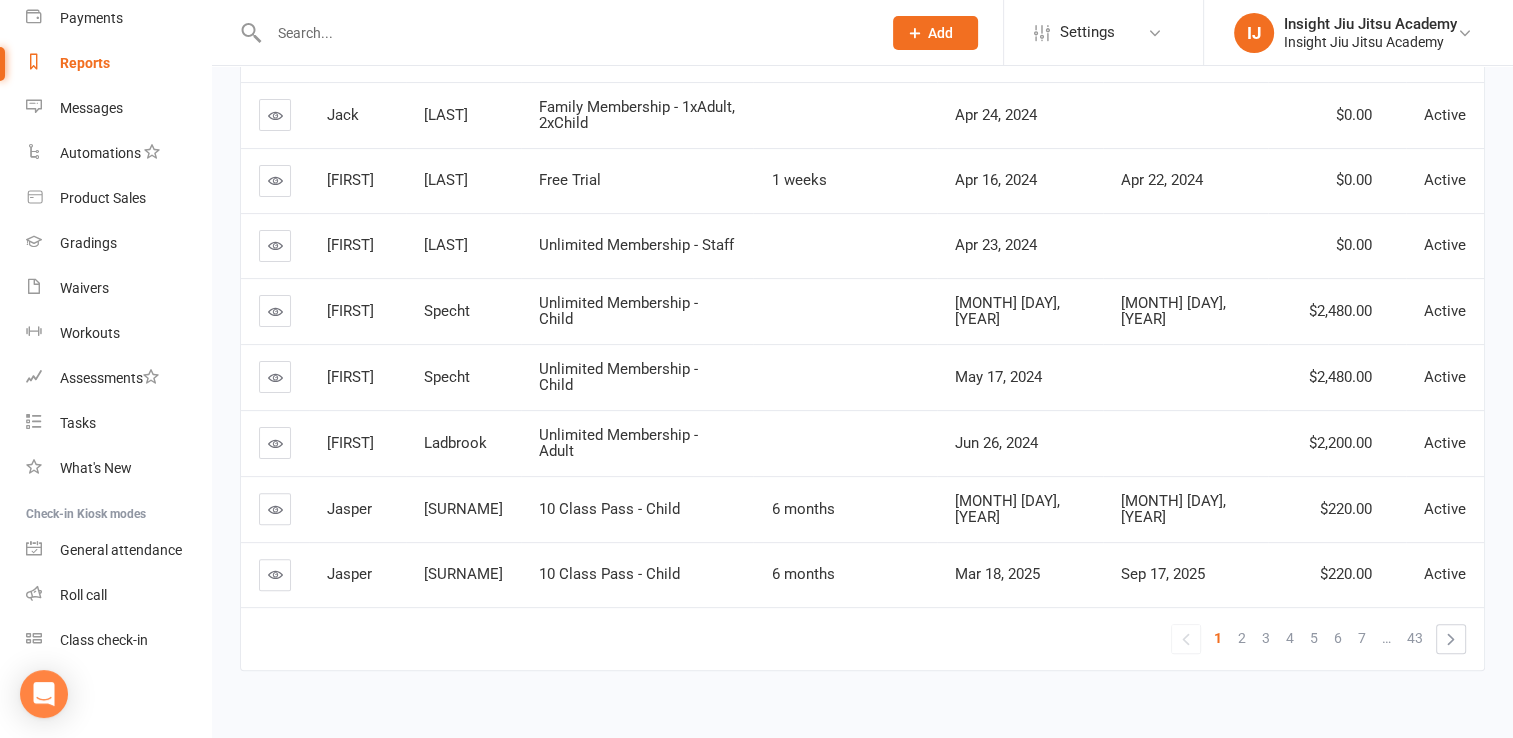 scroll, scrollTop: 0, scrollLeft: 0, axis: both 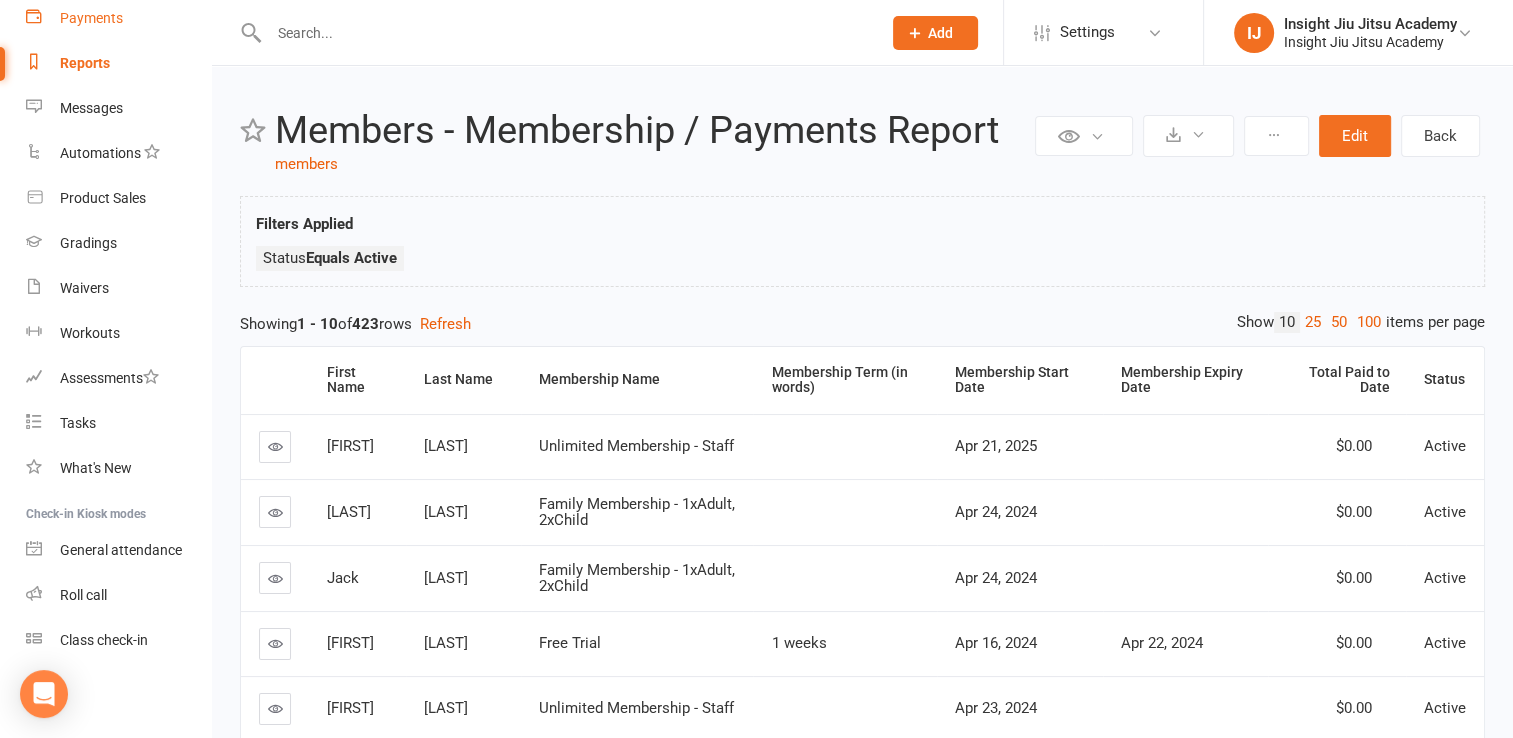 select on "100" 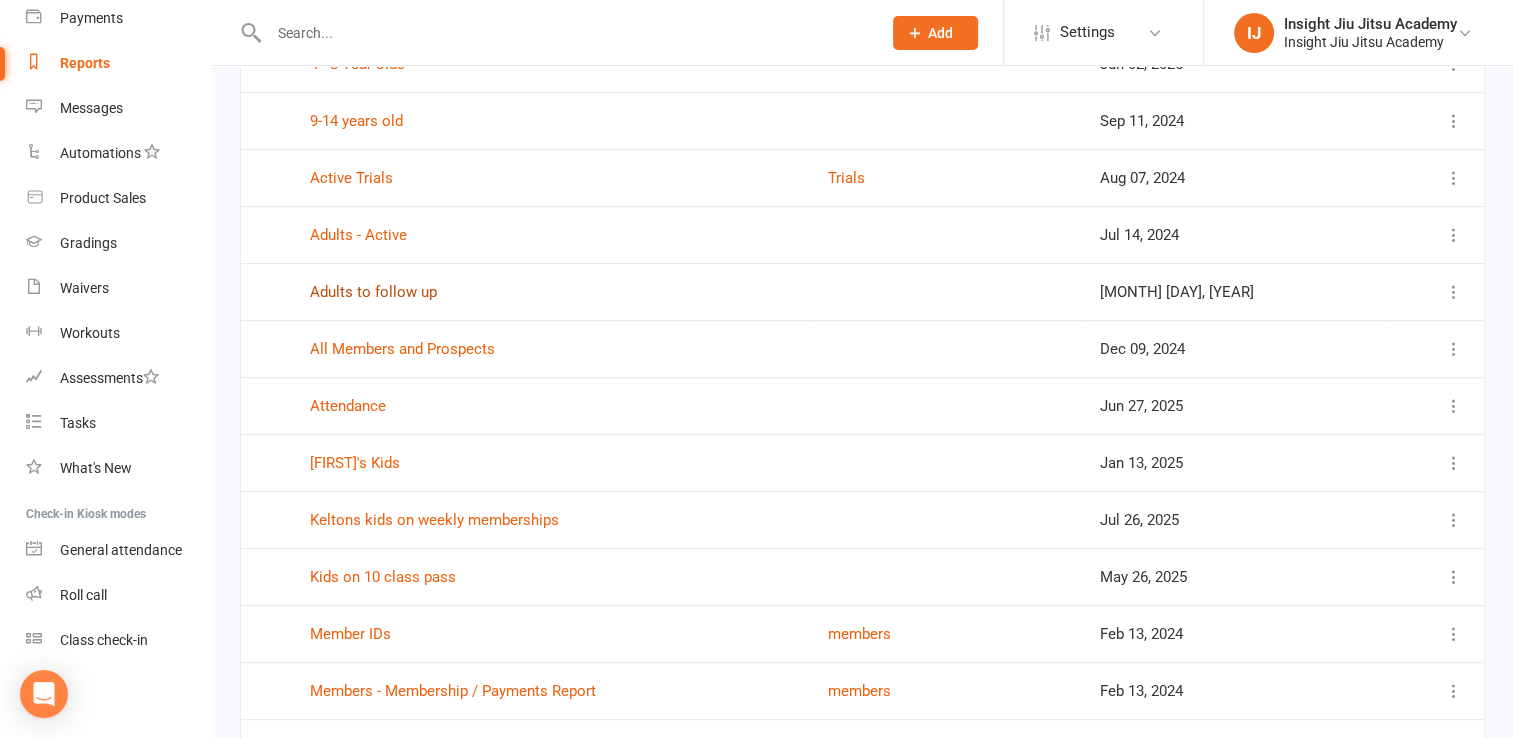 scroll, scrollTop: 352, scrollLeft: 0, axis: vertical 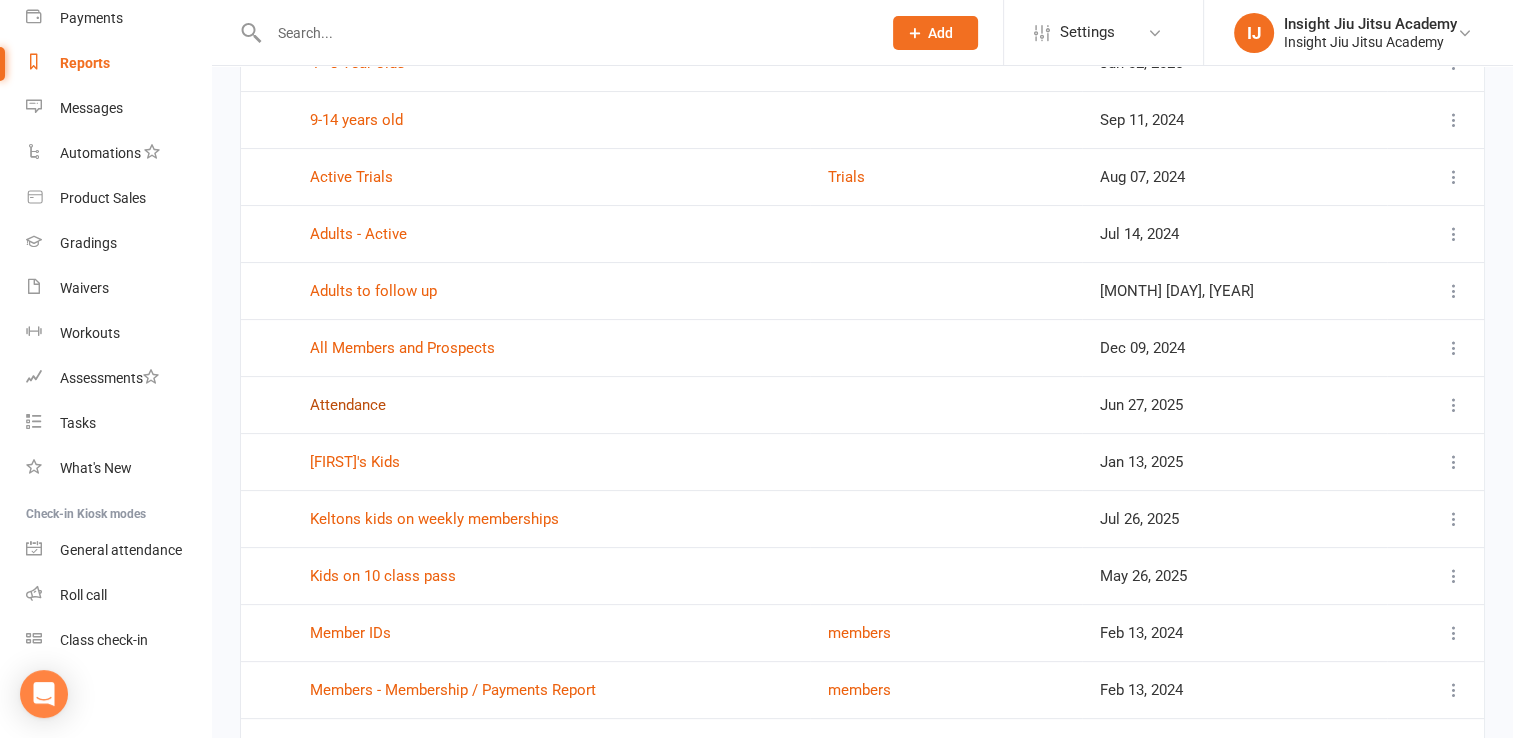 click on "Attendance" at bounding box center (348, 405) 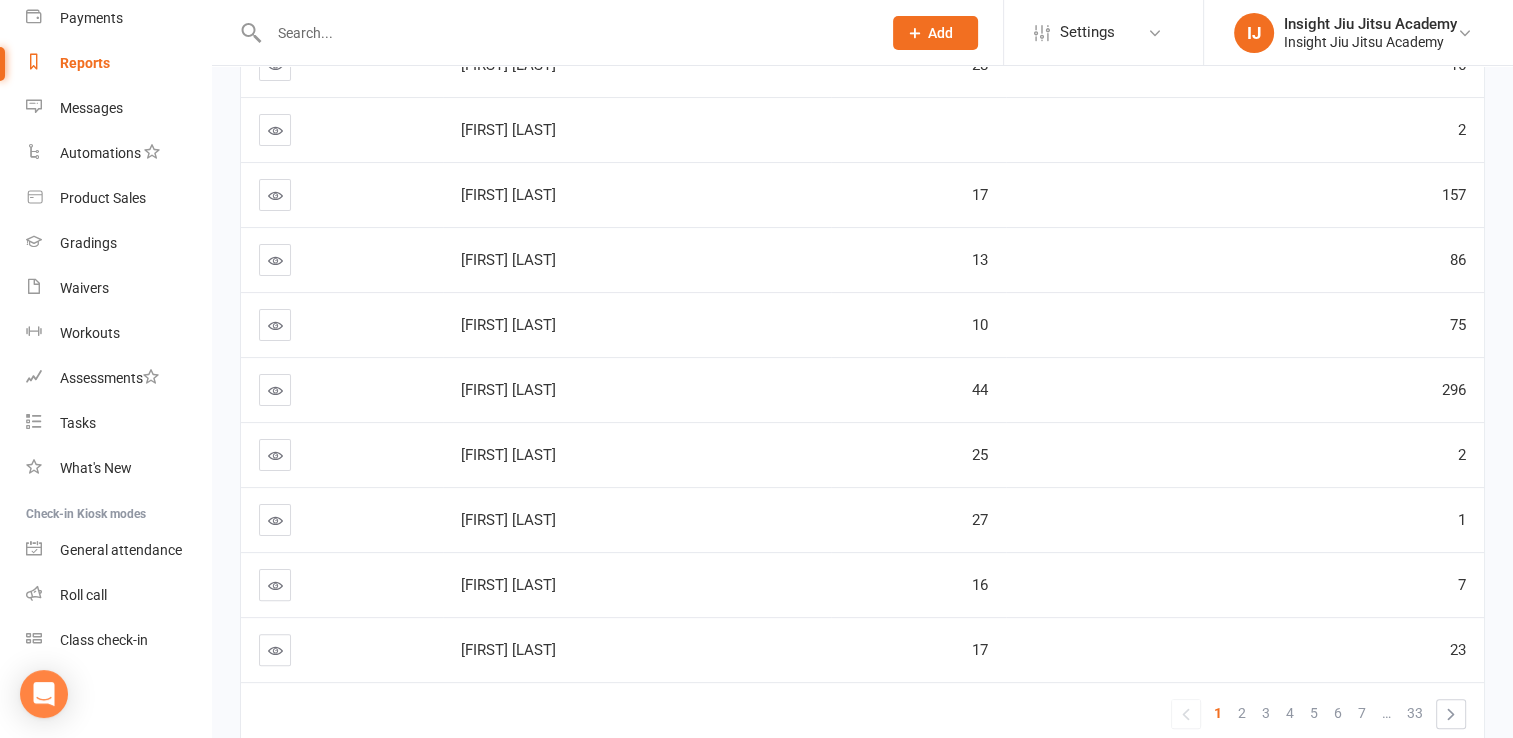 scroll, scrollTop: 0, scrollLeft: 0, axis: both 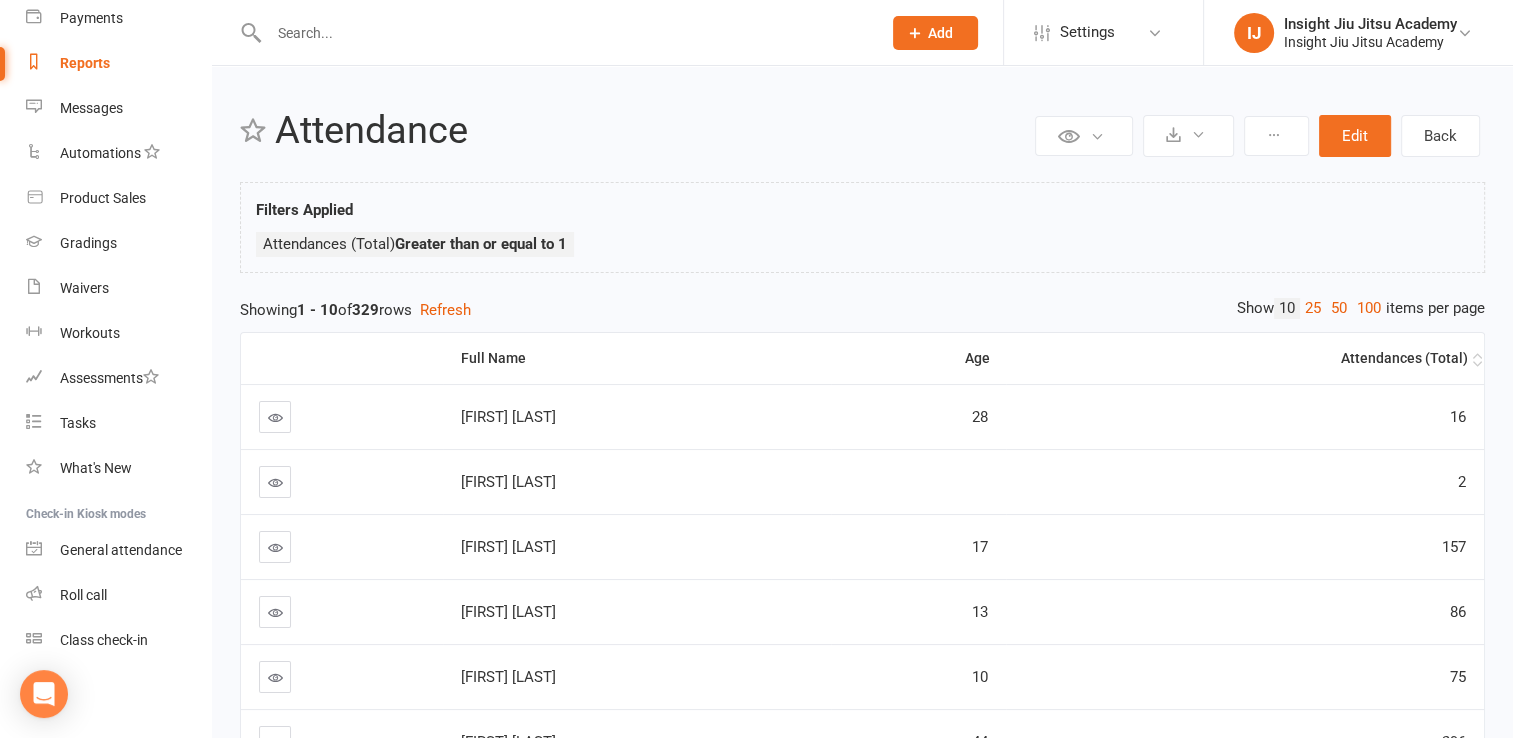 click on "Attendances (Total)" at bounding box center (1245, 358) 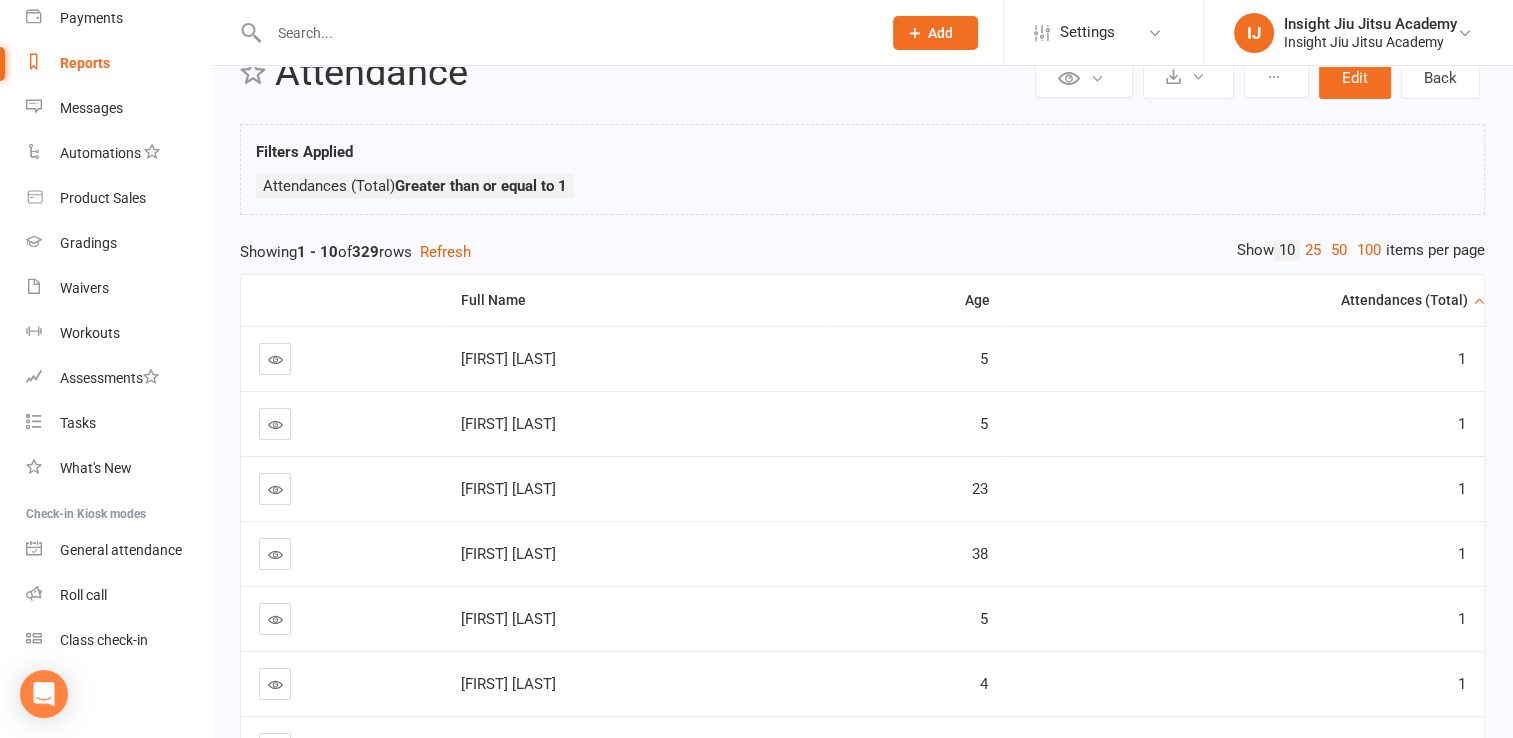 scroll, scrollTop: 59, scrollLeft: 0, axis: vertical 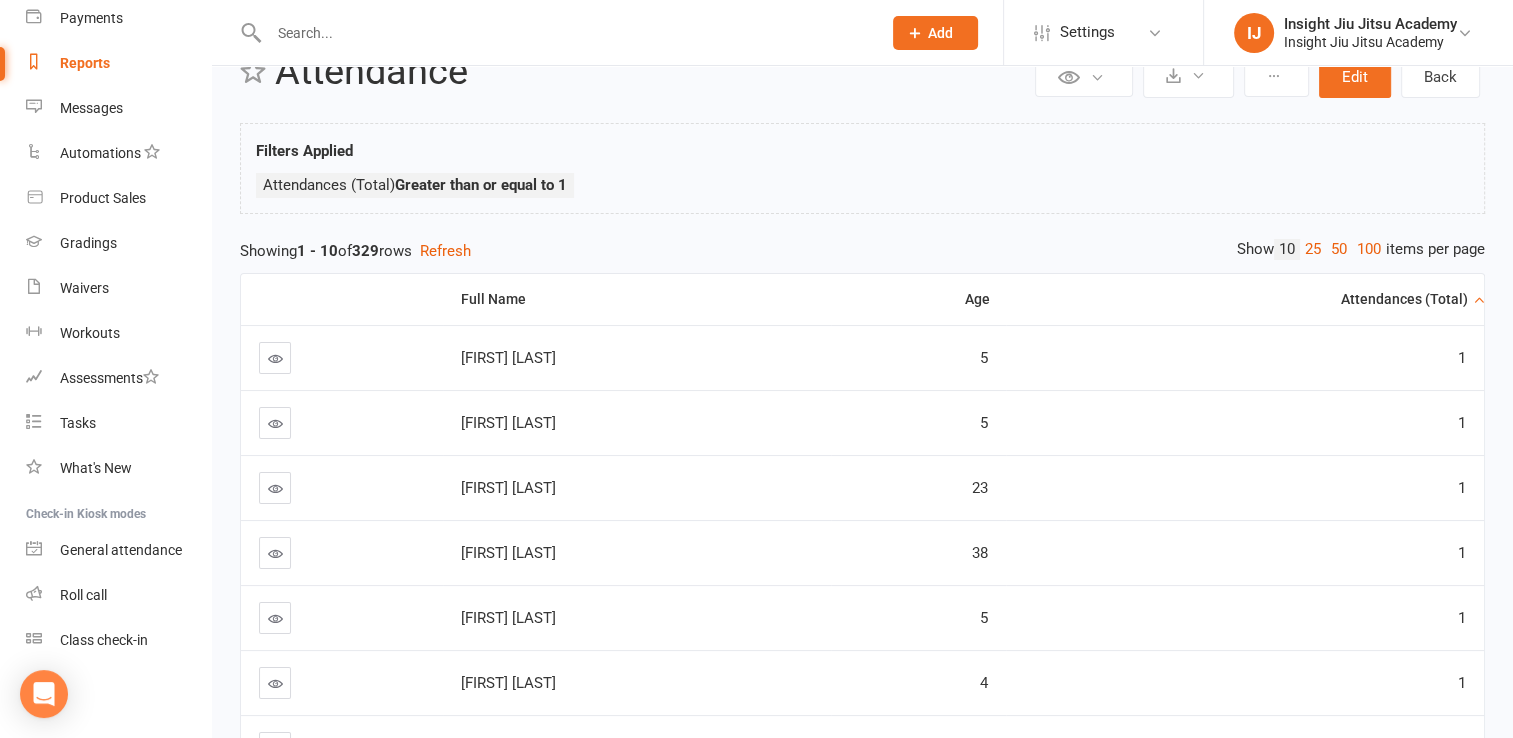 click on "Attendances (Total)" at bounding box center (1246, 299) 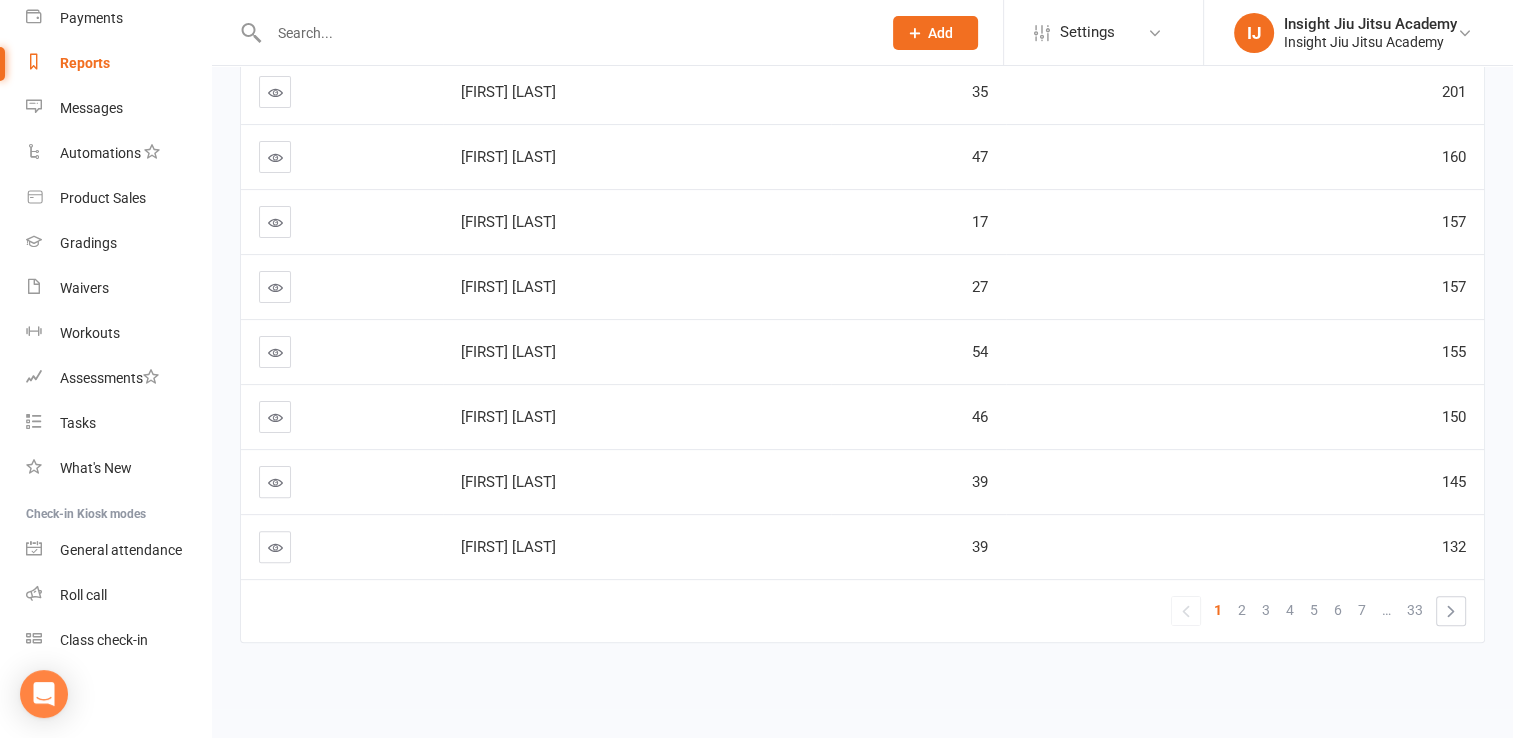 scroll, scrollTop: 0, scrollLeft: 0, axis: both 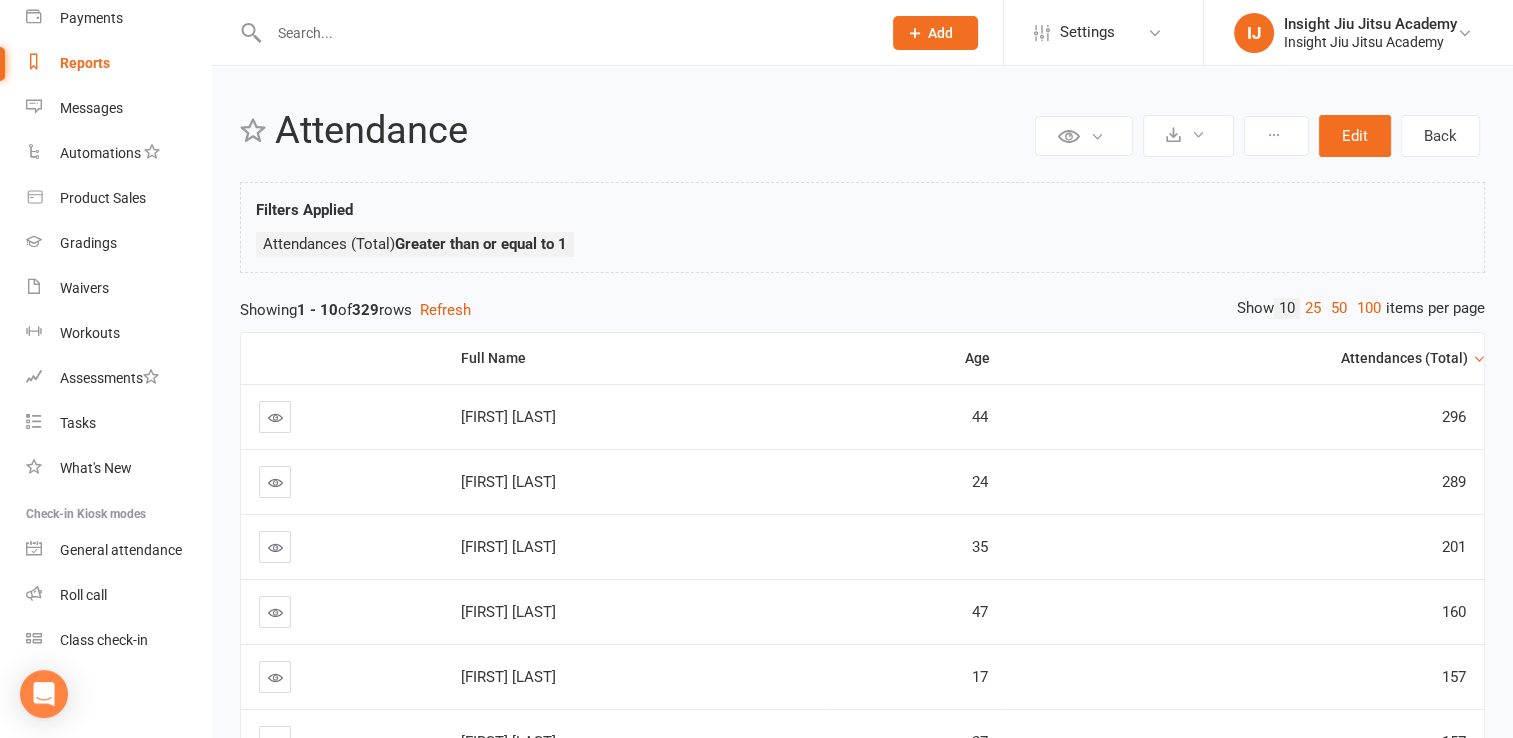 click on "Attendances (Total)" at bounding box center [1246, 358] 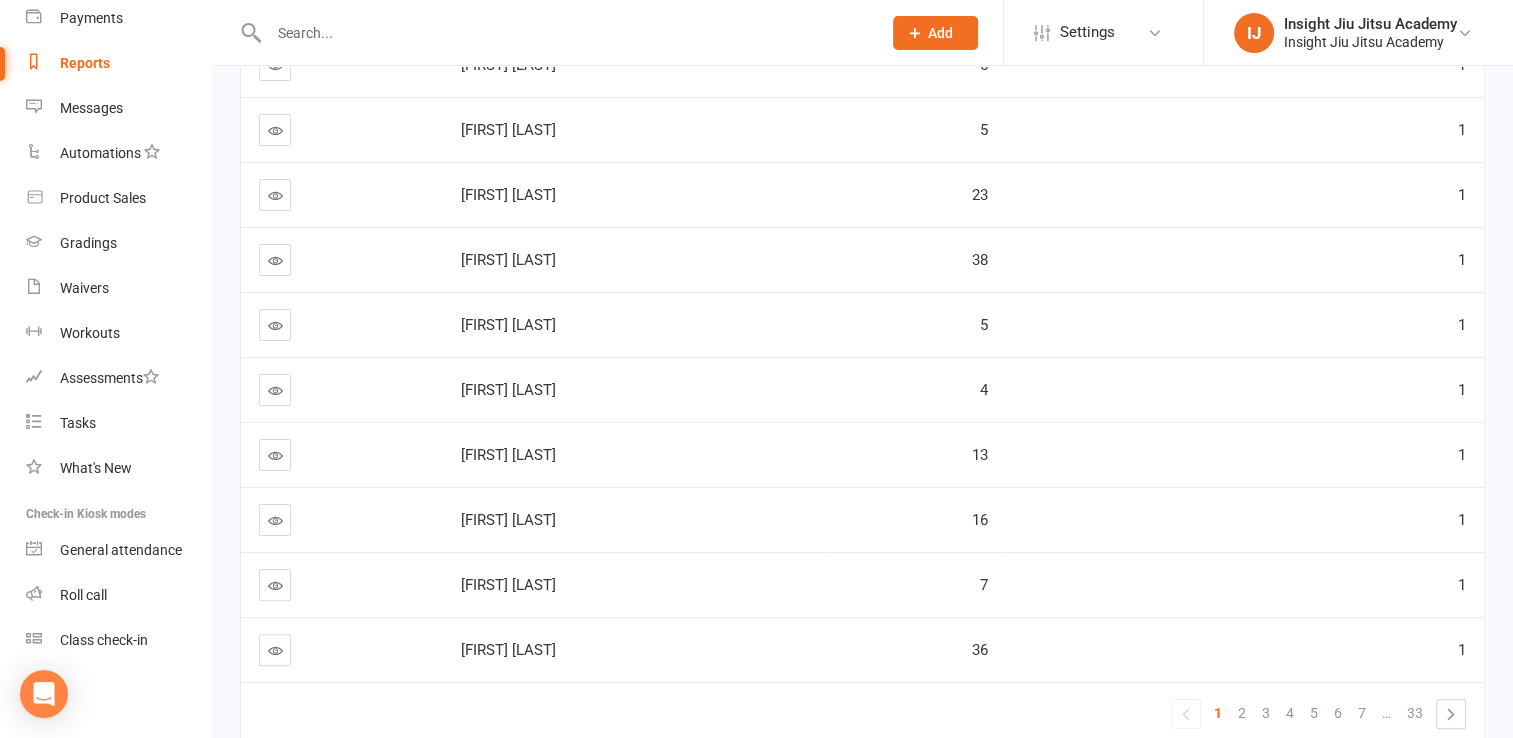 scroll, scrollTop: 352, scrollLeft: 0, axis: vertical 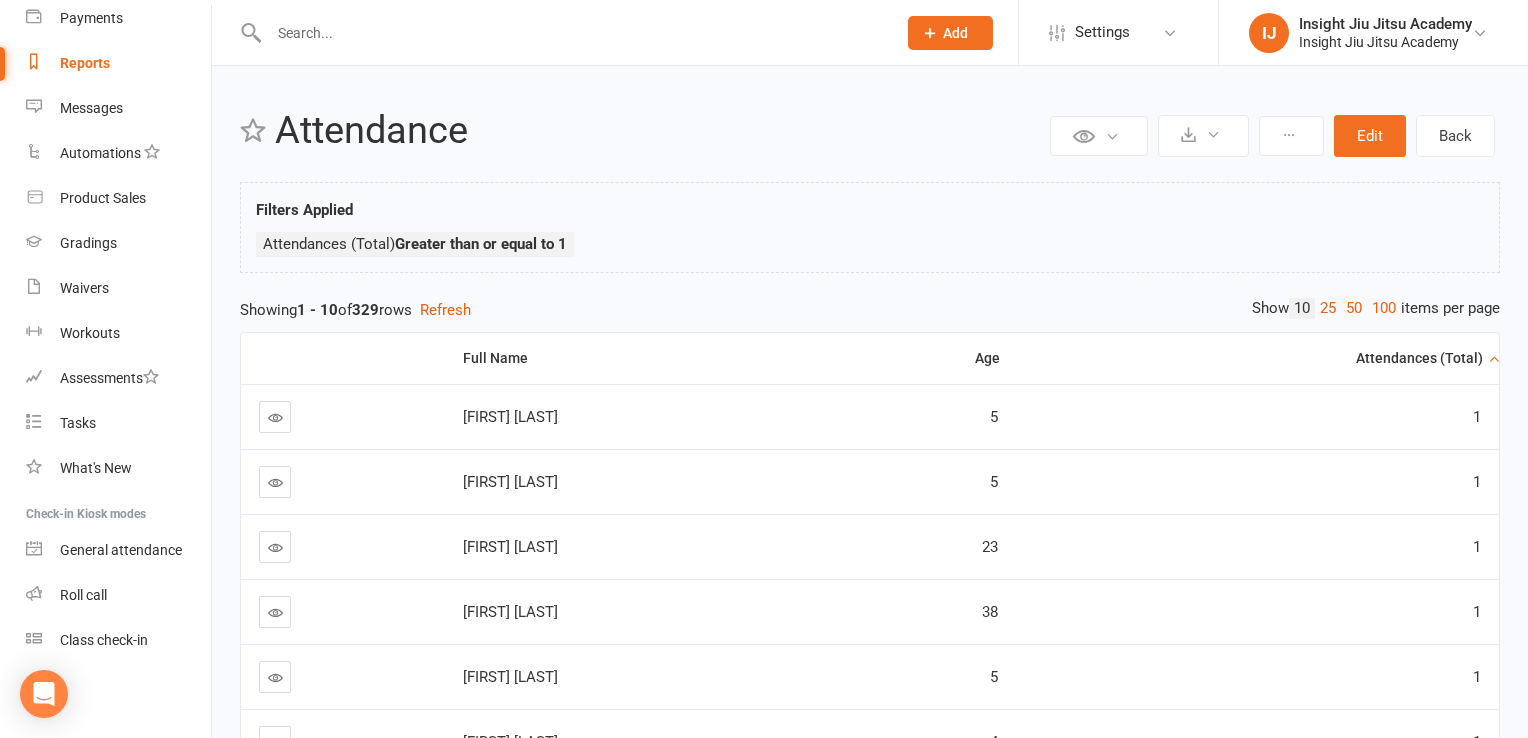 select on "100" 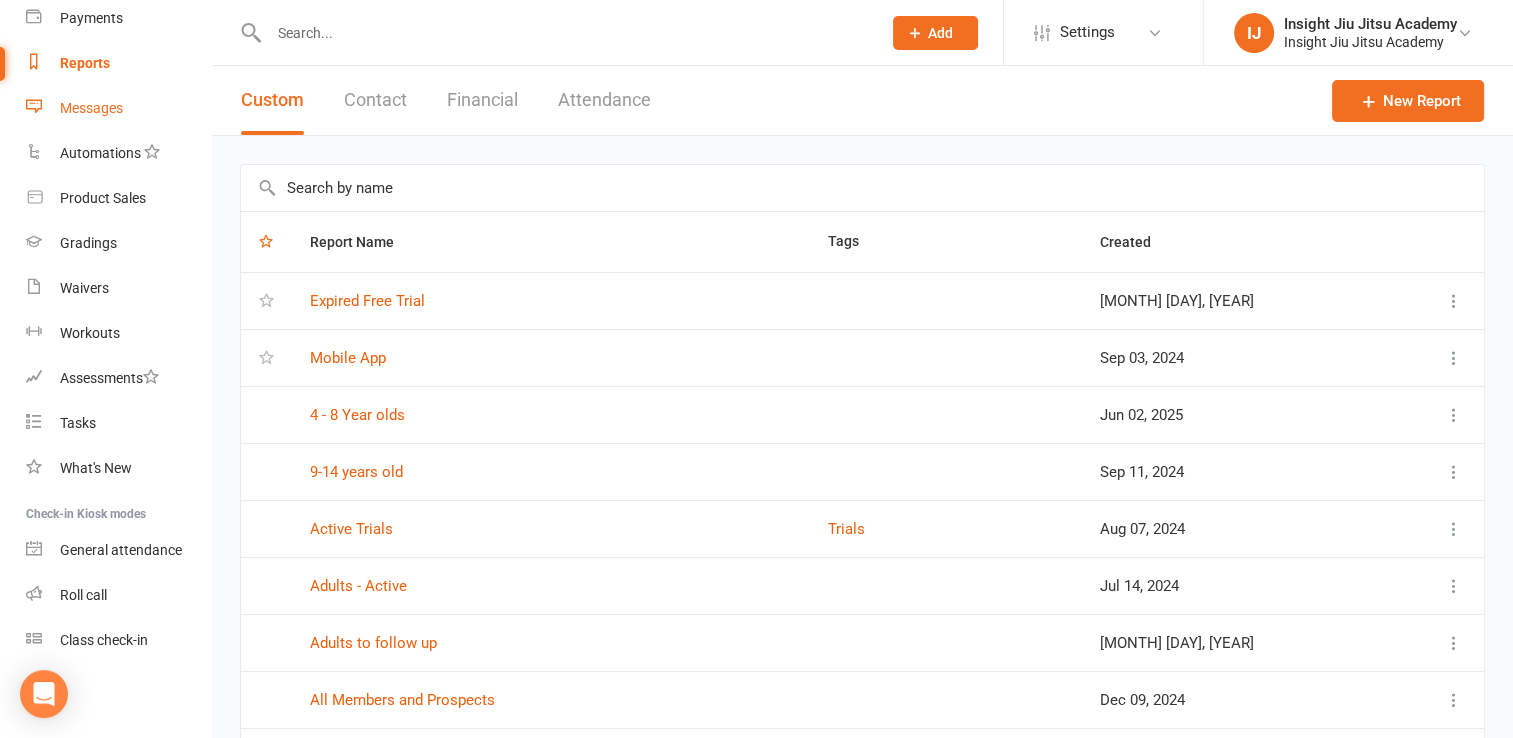 scroll, scrollTop: 0, scrollLeft: 0, axis: both 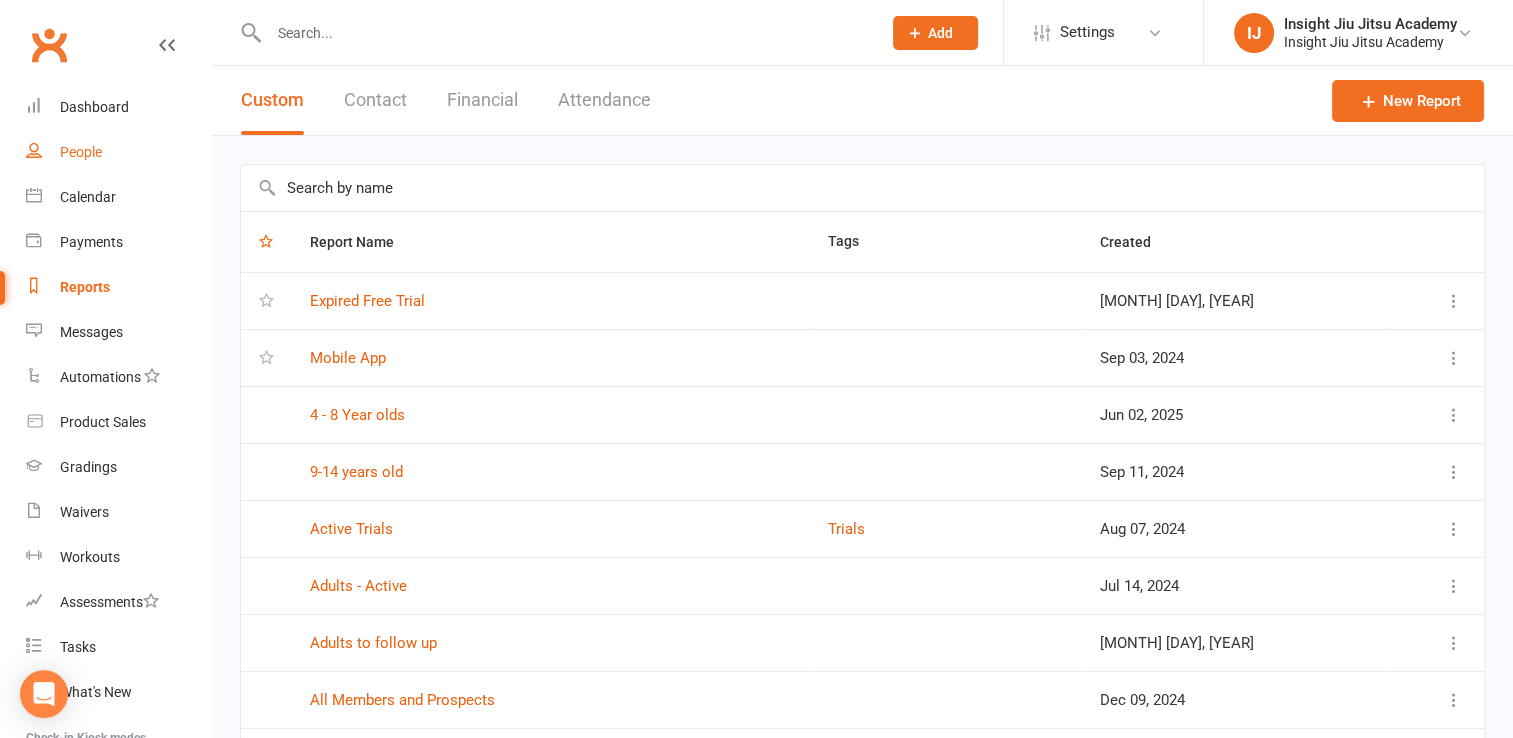 click on "People" at bounding box center (81, 152) 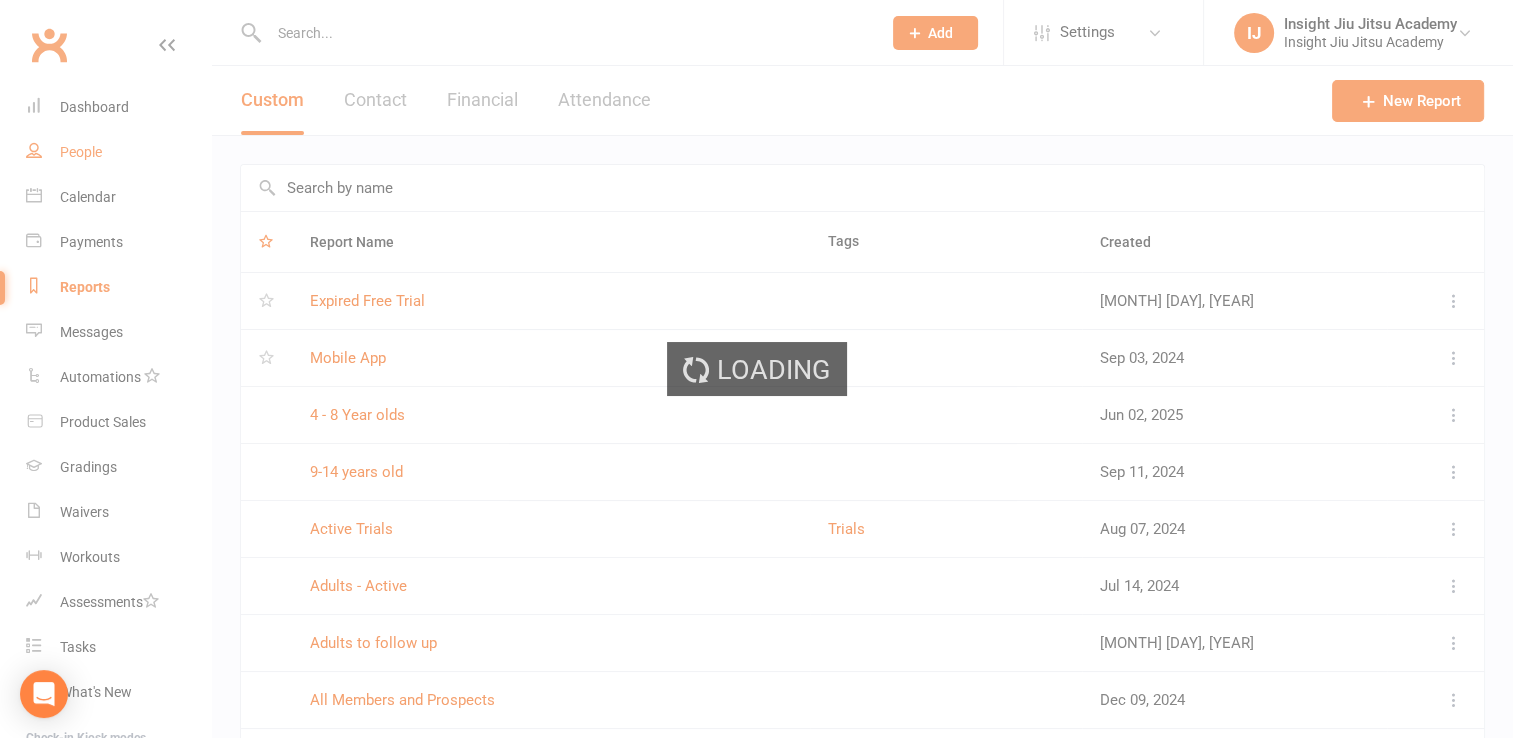 select on "100" 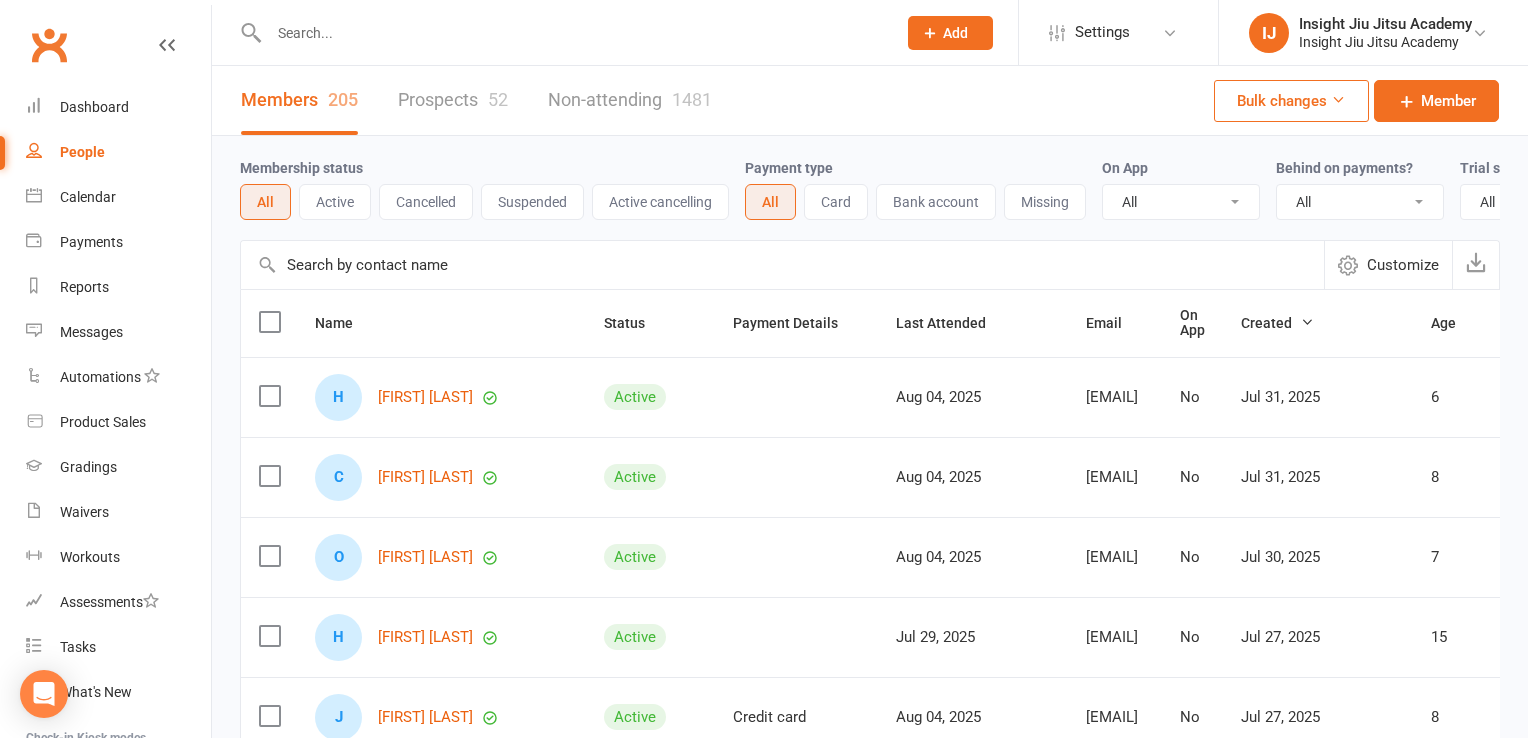 click on "205" at bounding box center (343, 99) 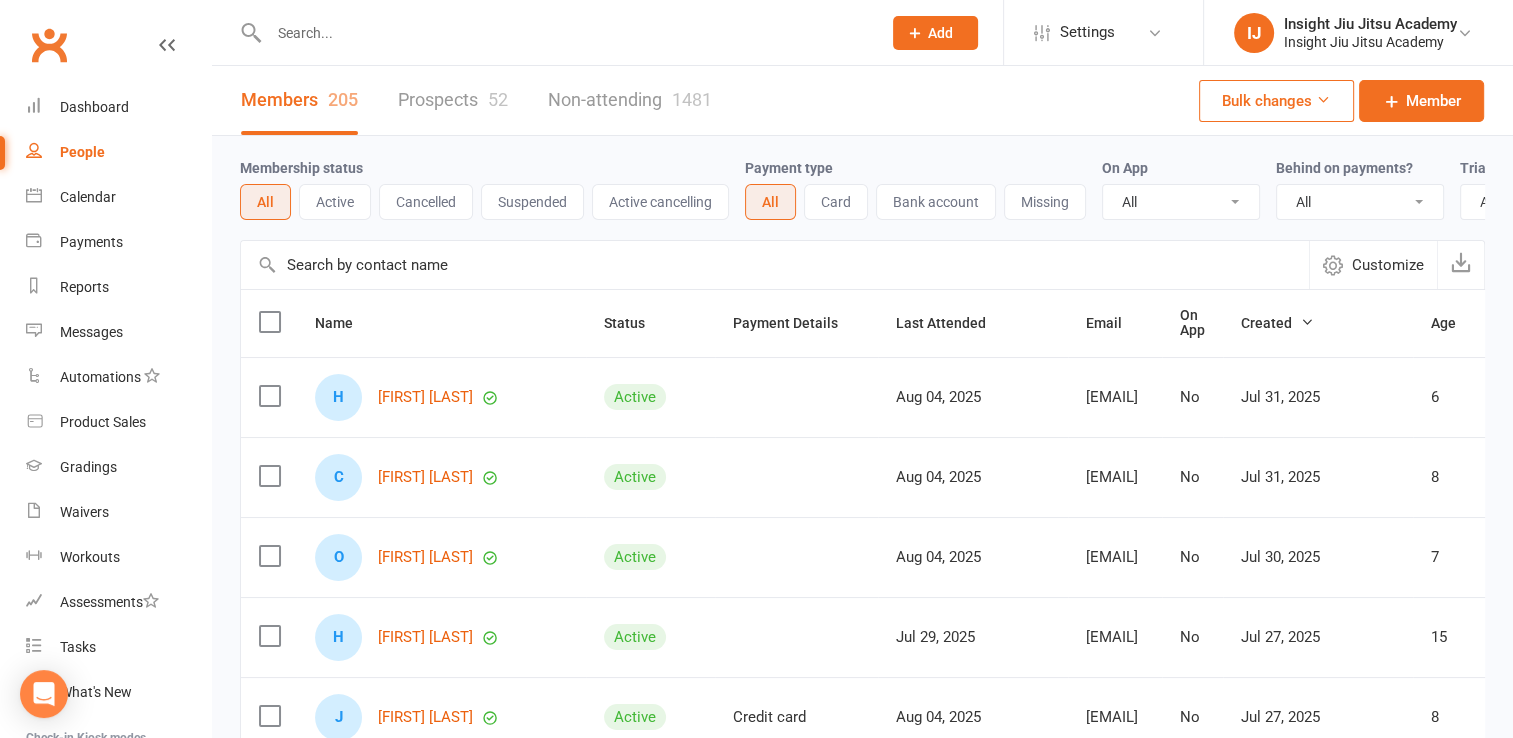 click on "Prospects 52" at bounding box center [453, 100] 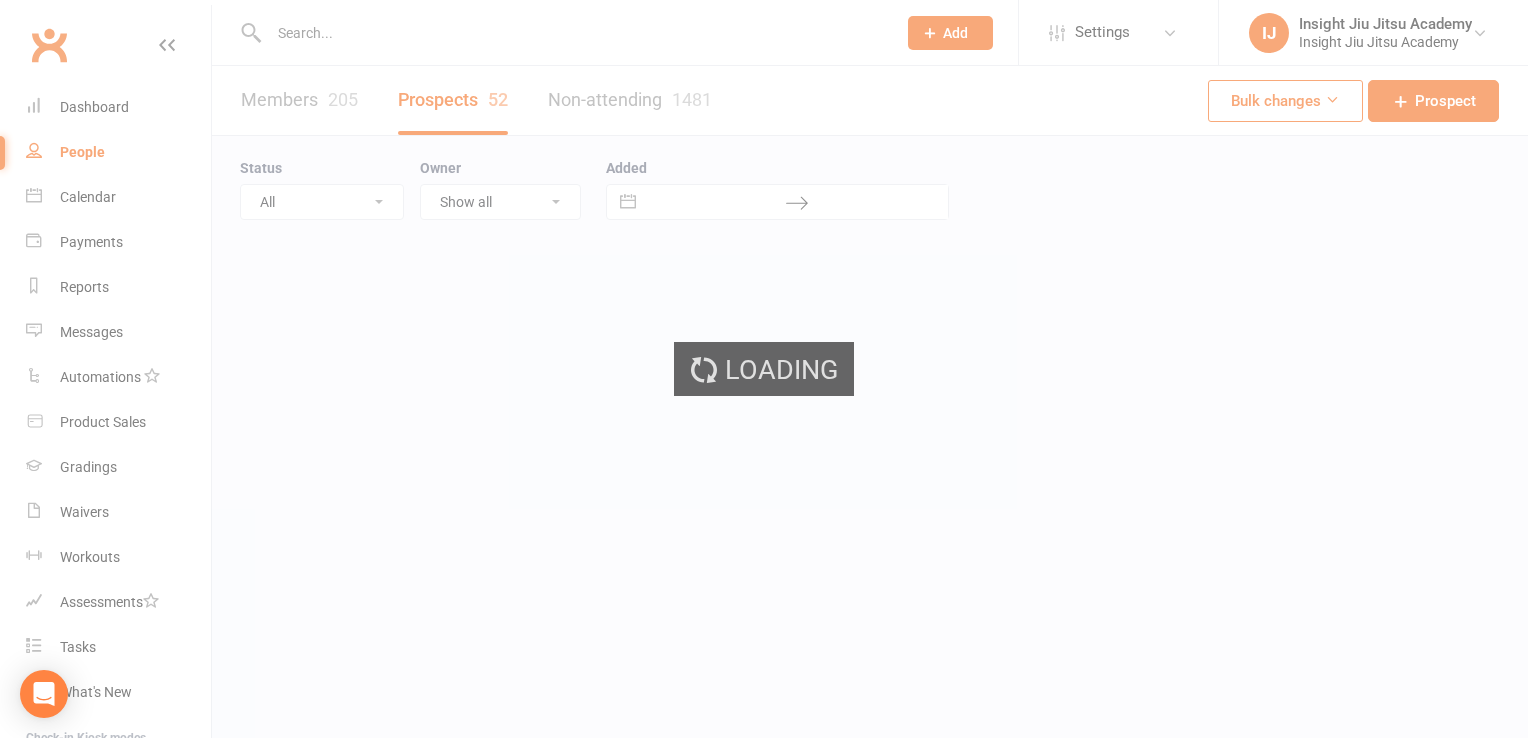 select on "100" 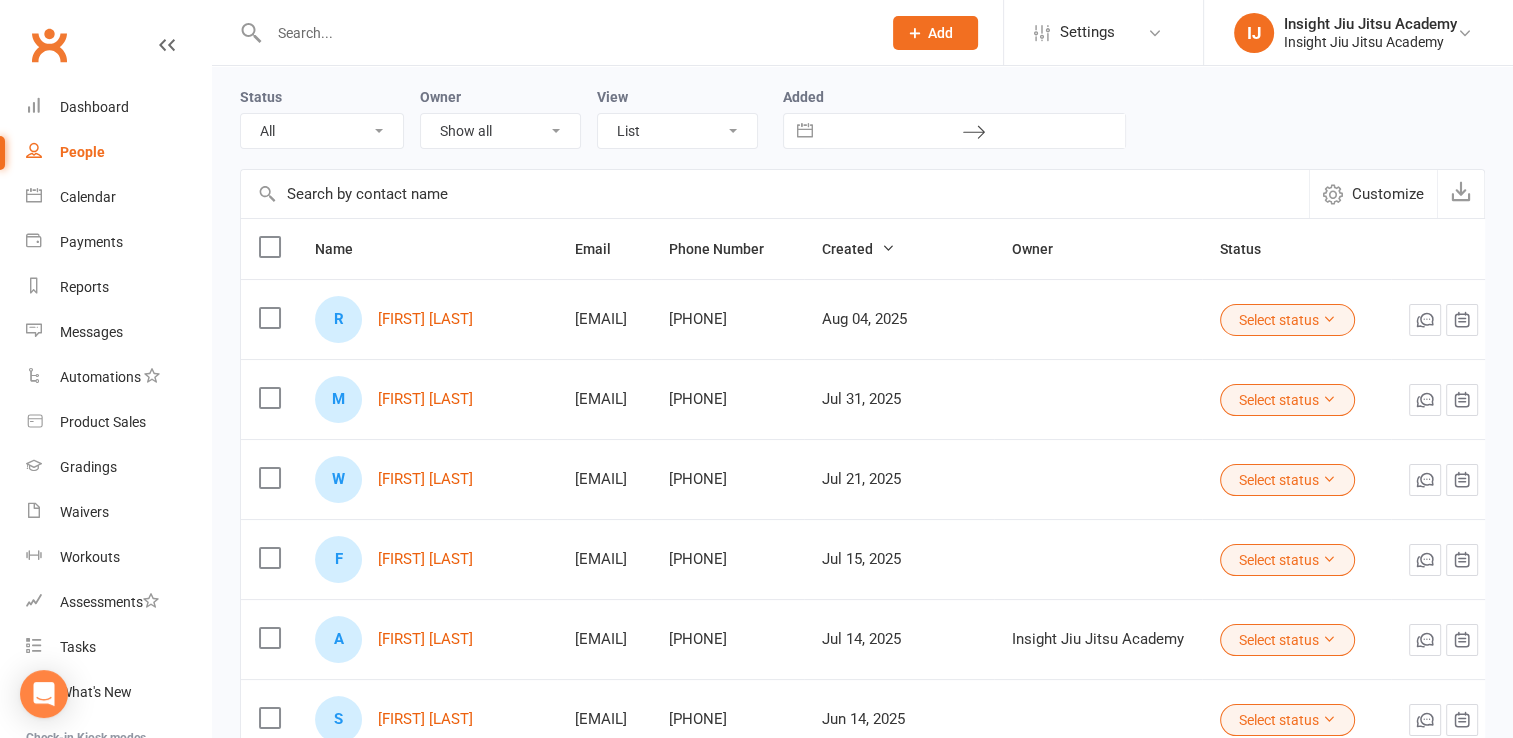 scroll, scrollTop: 0, scrollLeft: 0, axis: both 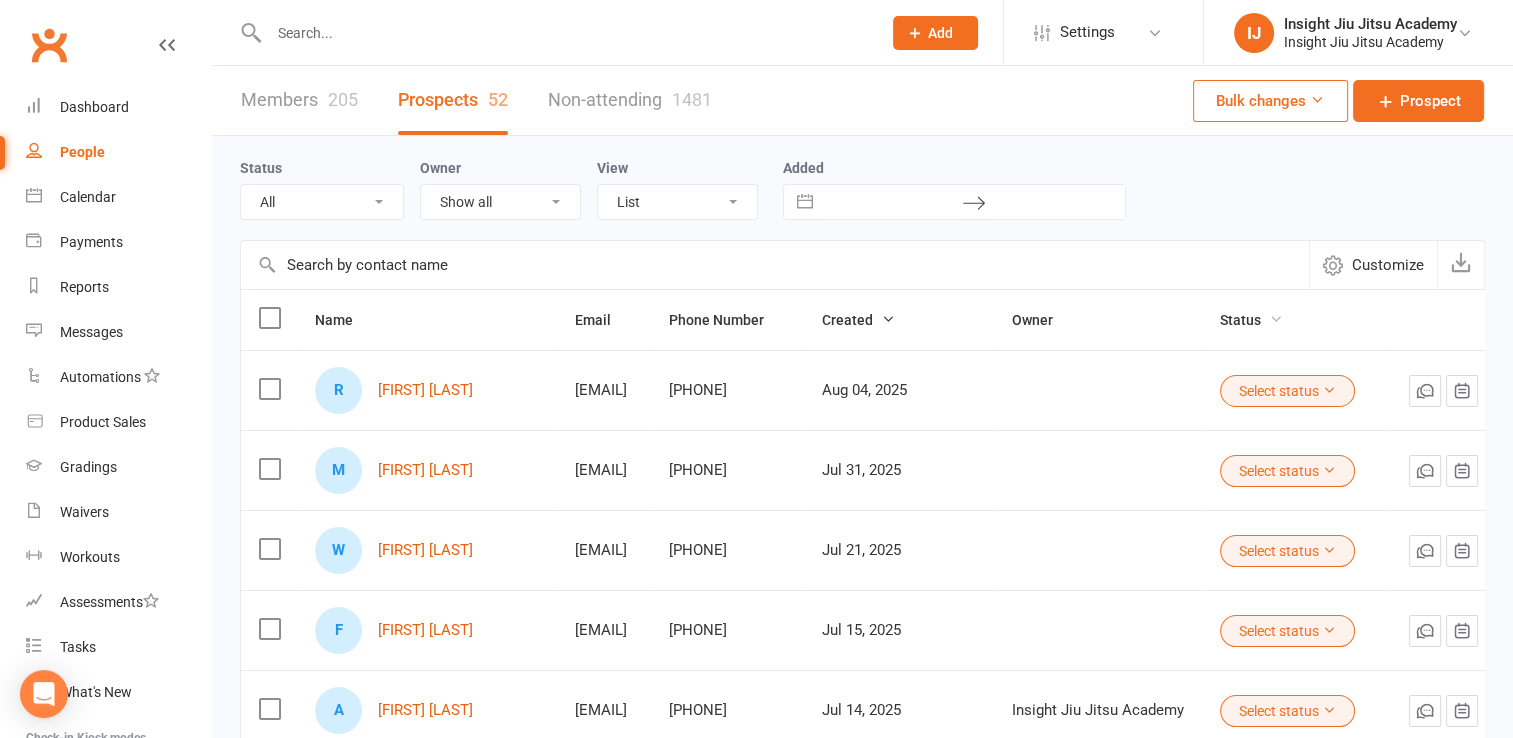 click on "Status" at bounding box center [1251, 320] 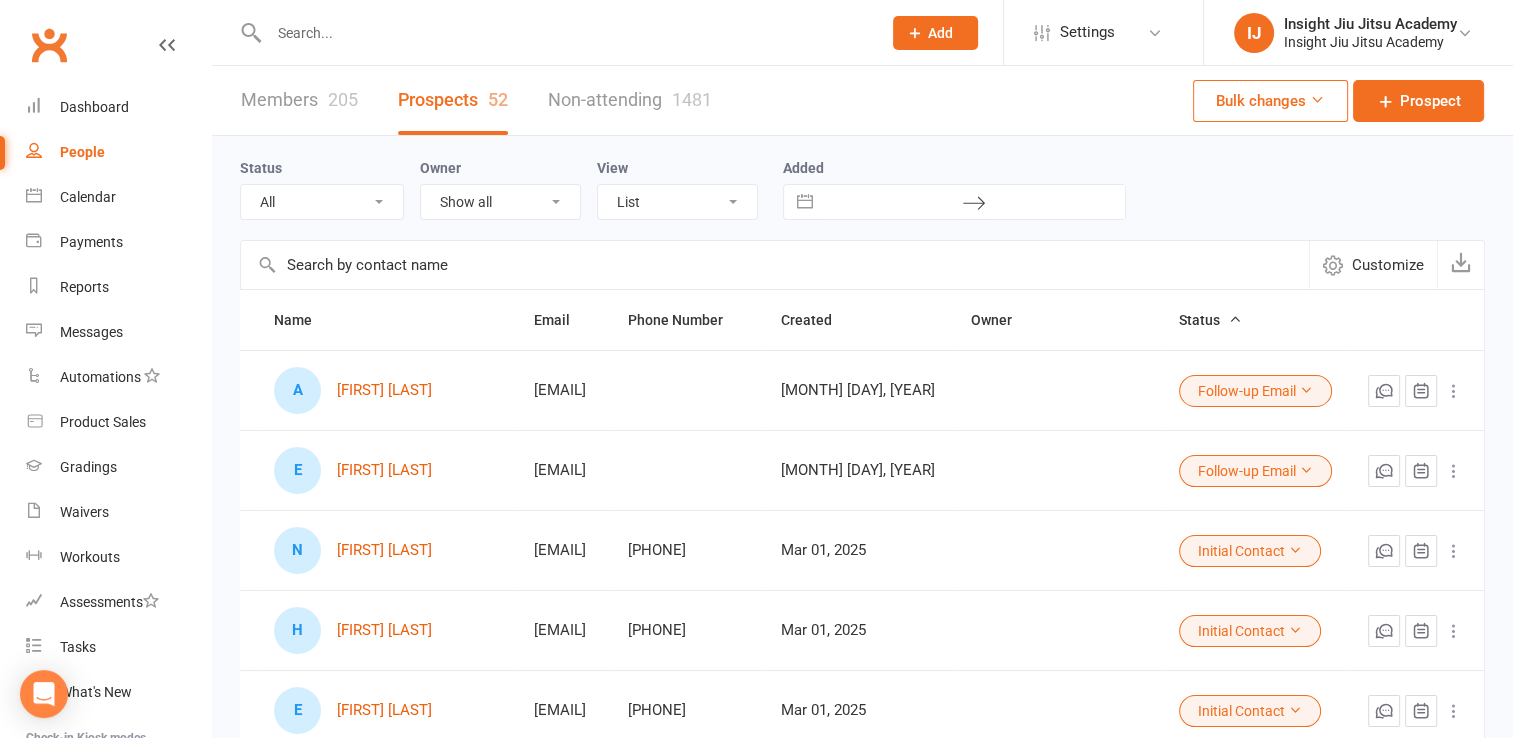 scroll, scrollTop: 0, scrollLeft: 0, axis: both 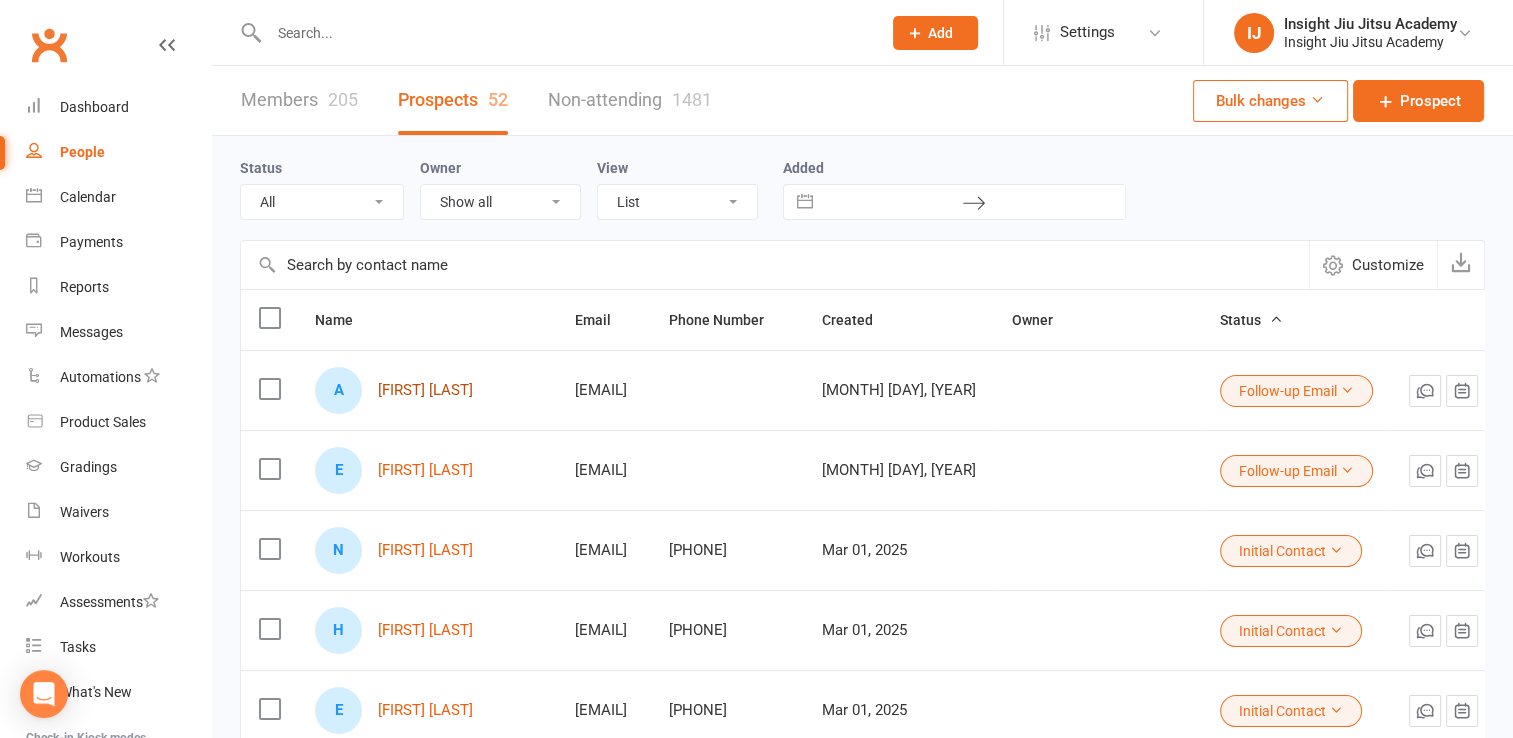 click on "[FIRST] [LAST]" at bounding box center (425, 390) 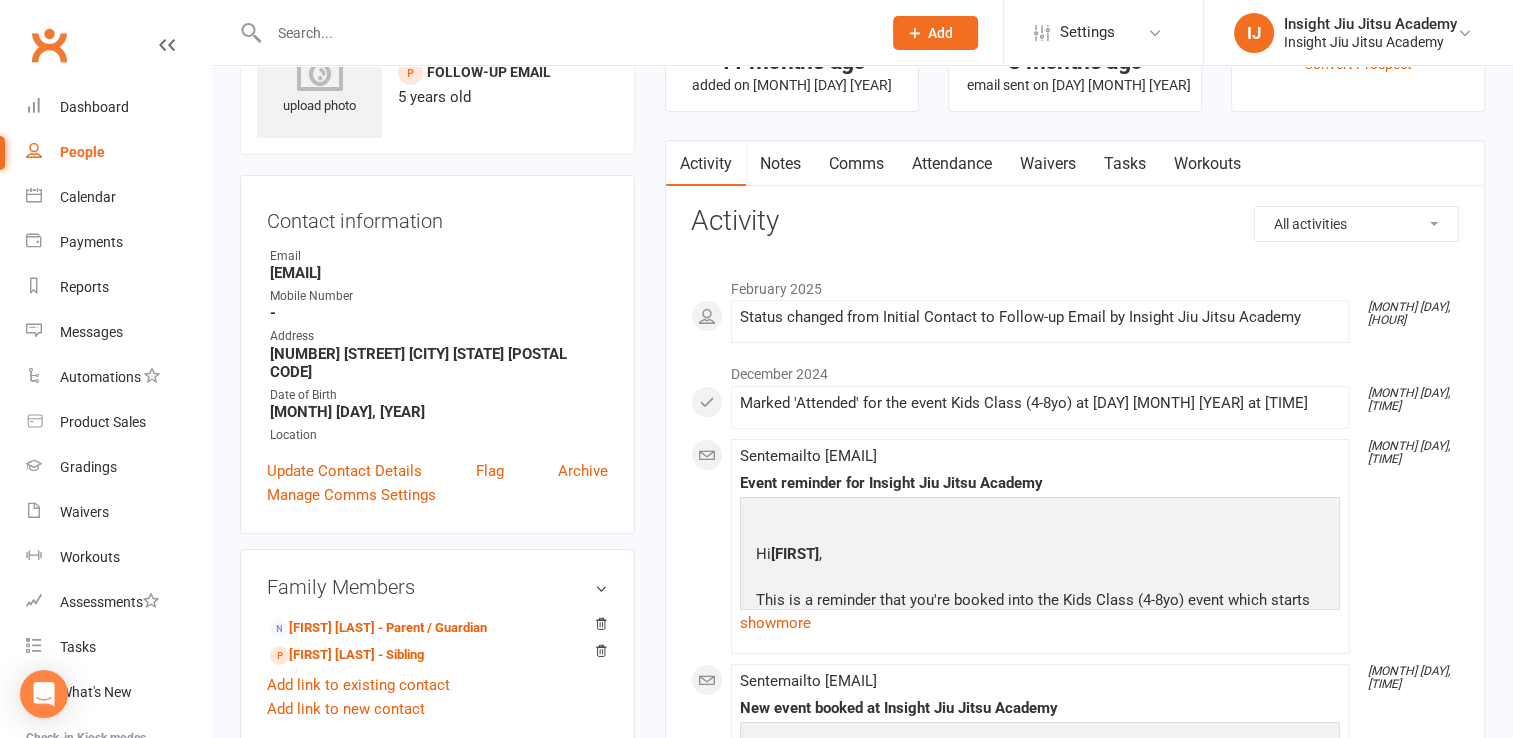 scroll, scrollTop: 0, scrollLeft: 0, axis: both 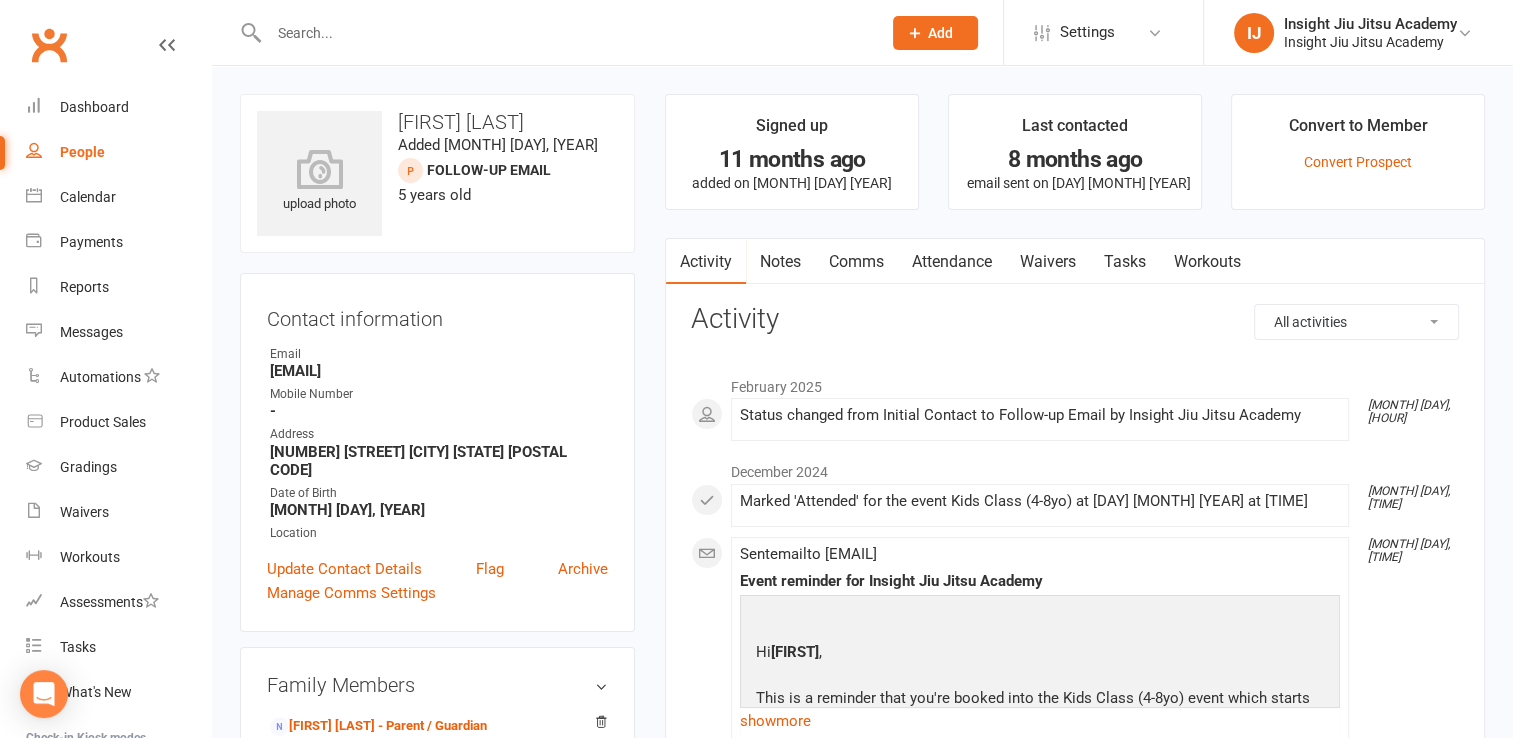 click on "Notes" at bounding box center [780, 262] 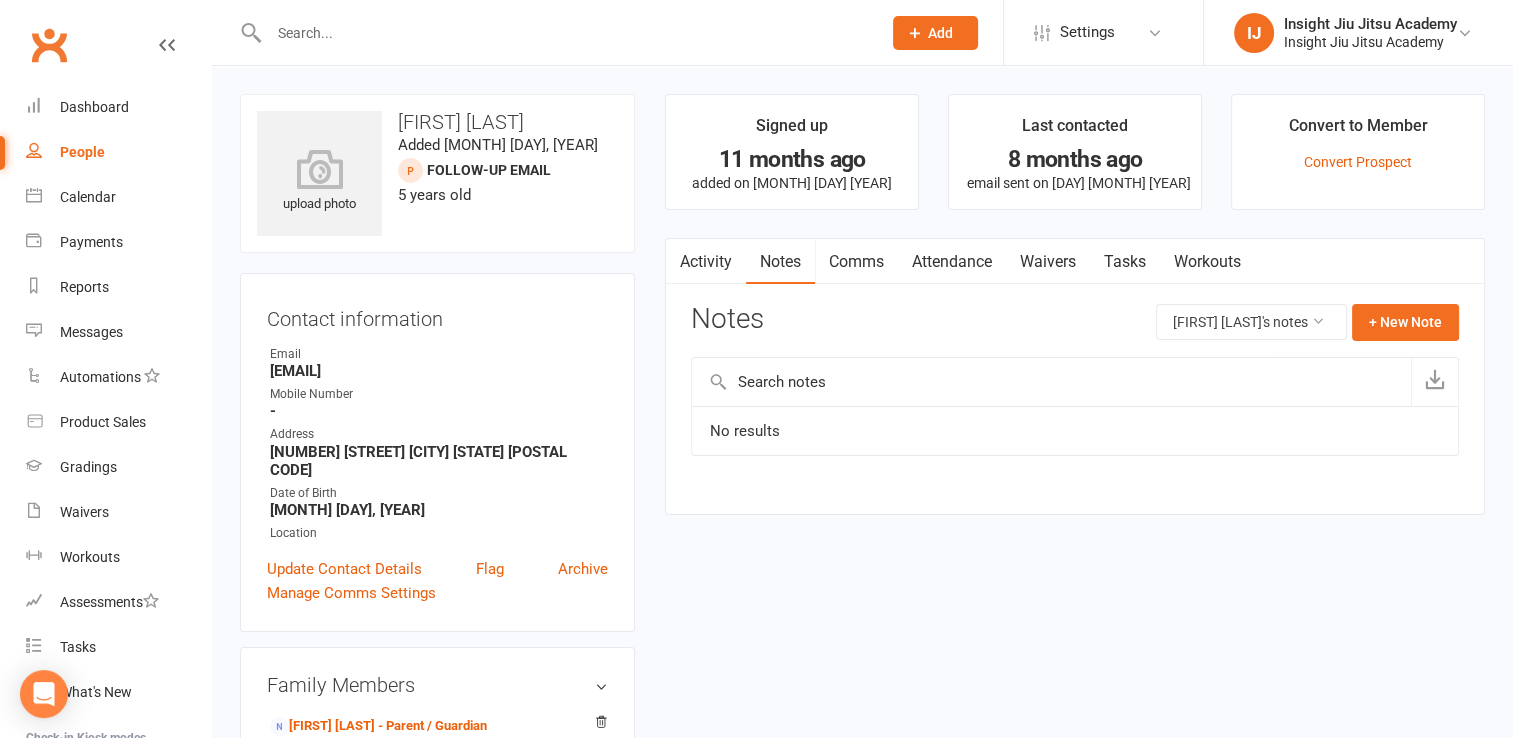 click on "Comms" at bounding box center [856, 262] 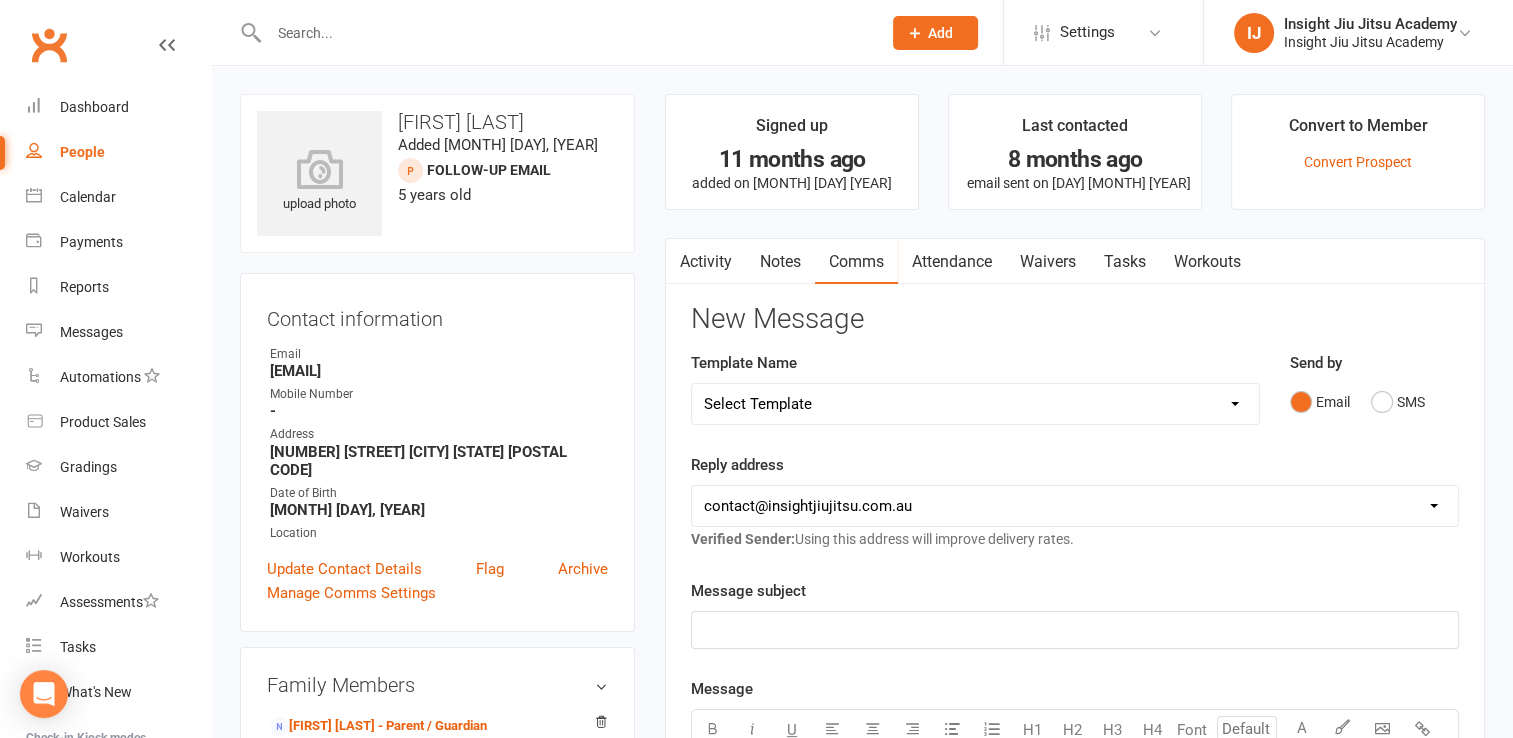 click on "Select Template [Email] cancelled members adults  [Email] Club Closure Notice [Email] Email for membership conversion not successful (kids) [Email] example of email for 1 week free trial  [Email] Final message to kids prospects [Email] Gi order check DRAFT [Email] Kids Wrestling Classes [Email] Low attendance - Adults [Email] Low Attendance - Kids [SMS] [Default template - review before using] Appointment reminder [SMS] [Default template - review before using] Failed payment [SMS] [Default template - review before using] Flash sale [SMS] [Default template - review before using] Follow up from free trial class [SMS] [Default template - review before using] Inactive member [SMS] [Default template - review before using] Initial response to enquiry [SMS] [Default template - review before using] Membership upgrade [SMS] [Default template - review before using] Missed class [SMS] [Default template - review before using] Payment paid [SMS] [Default template - review before using] Referral [Email] Christmas Holidays" at bounding box center [975, 404] 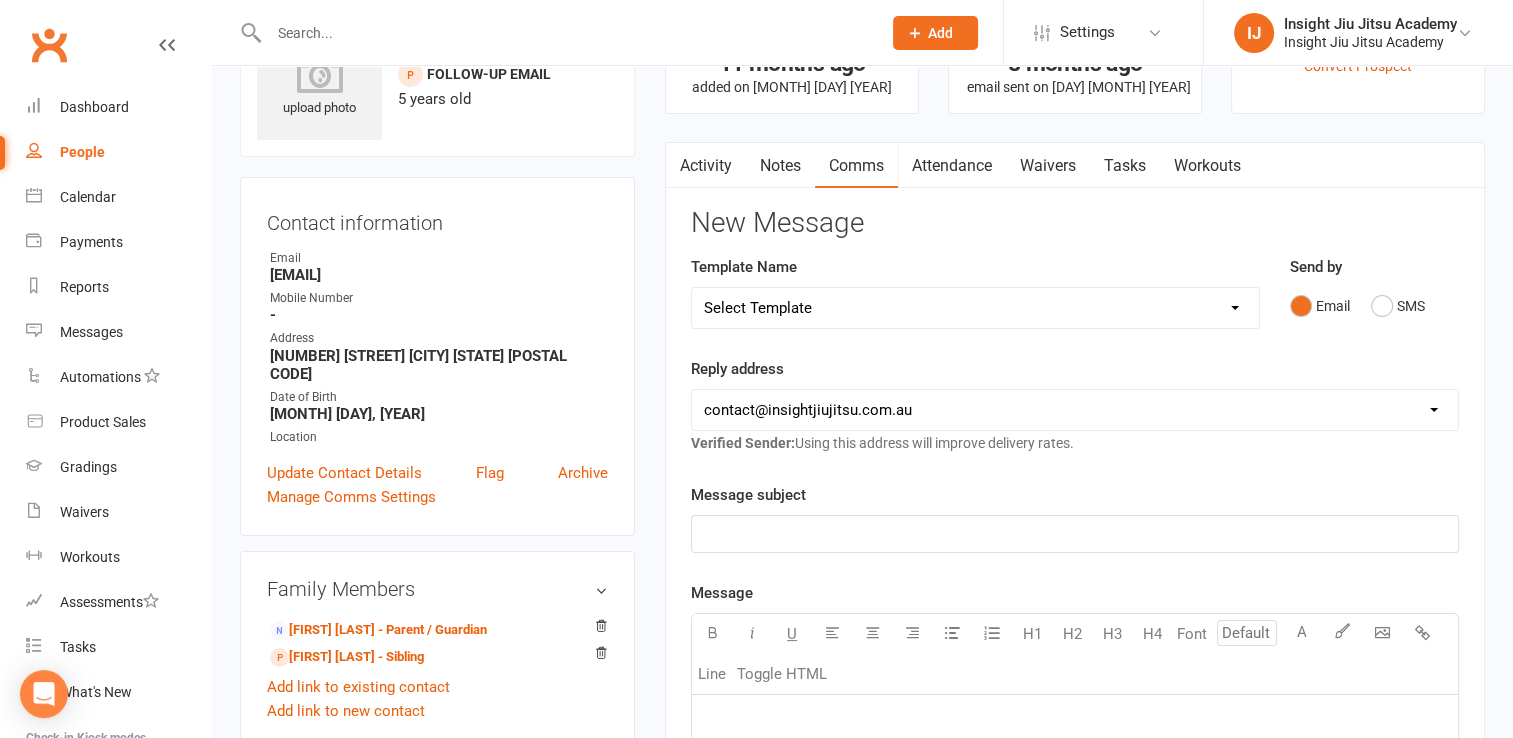 scroll, scrollTop: 96, scrollLeft: 0, axis: vertical 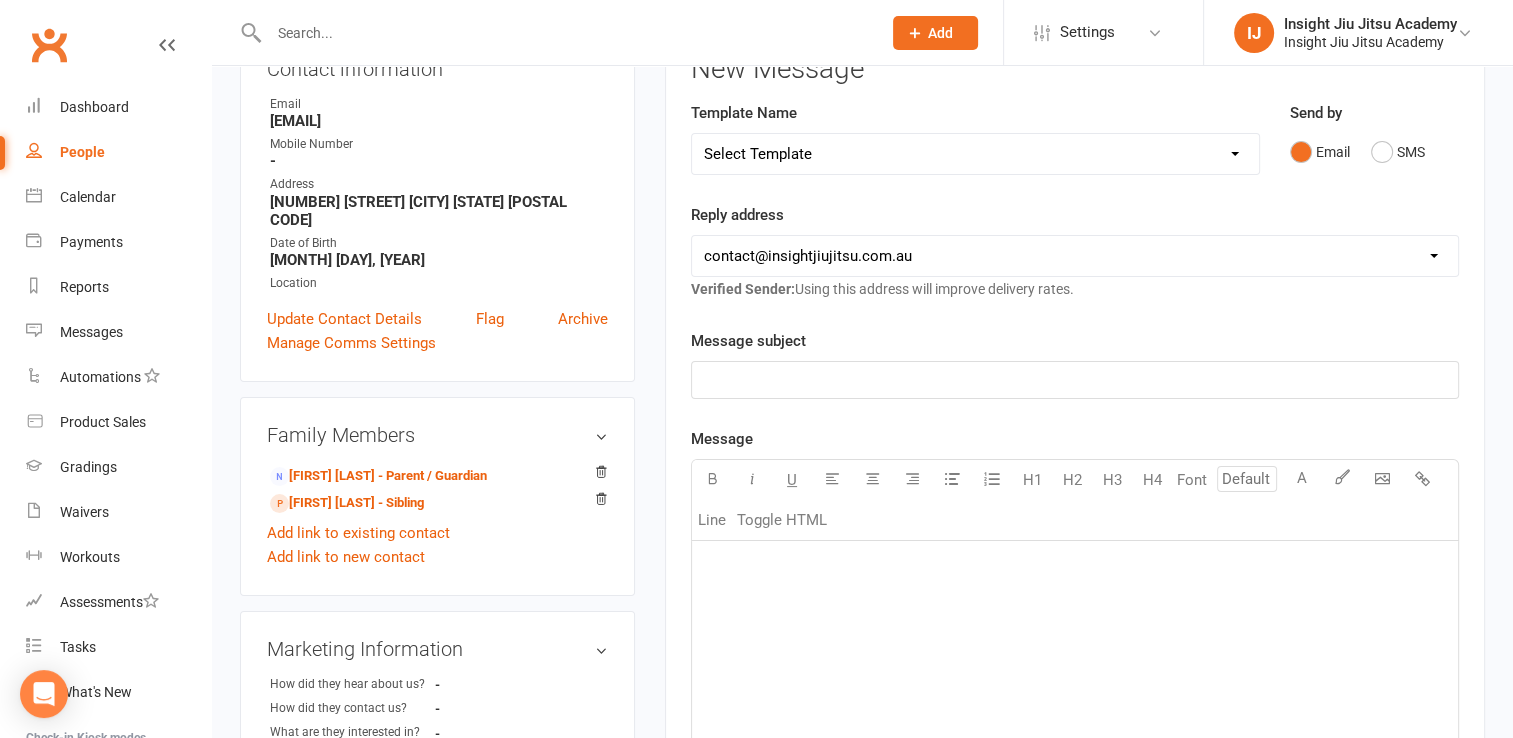 click on "Select Template [Email] cancelled members adults  [Email] Club Closure Notice [Email] Email for membership conversion not successful (kids) [Email] example of email for 1 week free trial  [Email] Final message to kids prospects [Email] Gi order check DRAFT [Email] Kids Wrestling Classes [Email] Low attendance - Adults [Email] Low Attendance - Kids [SMS] [Default template - review before using] Appointment reminder [SMS] [Default template - review before using] Failed payment [SMS] [Default template - review before using] Flash sale [SMS] [Default template - review before using] Follow up from free trial class [SMS] [Default template - review before using] Inactive member [SMS] [Default template - review before using] Initial response to enquiry [SMS] [Default template - review before using] Membership upgrade [SMS] [Default template - review before using] Missed class [SMS] [Default template - review before using] Payment paid [SMS] [Default template - review before using] Referral [Email] Christmas Holidays" at bounding box center (975, 154) 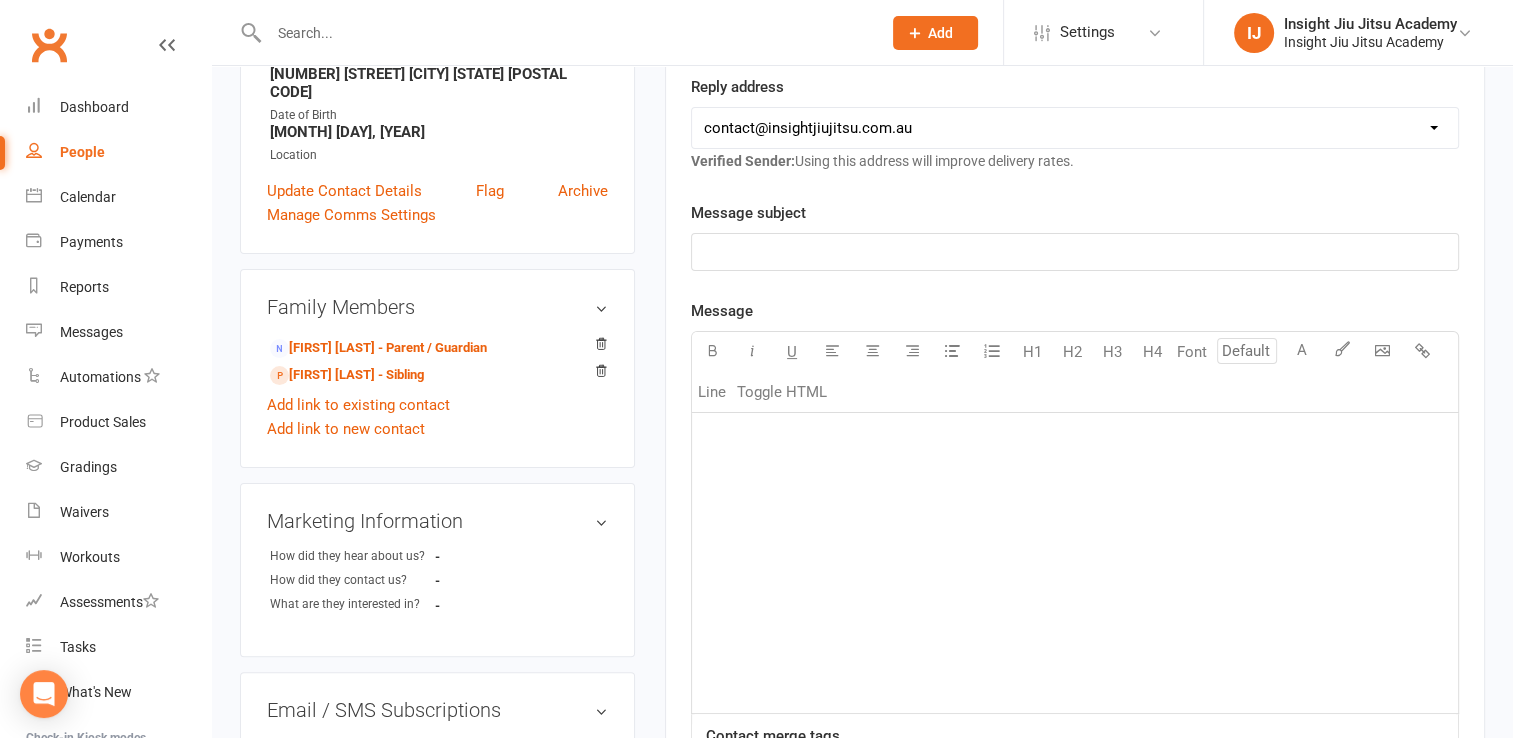 scroll, scrollTop: 414, scrollLeft: 0, axis: vertical 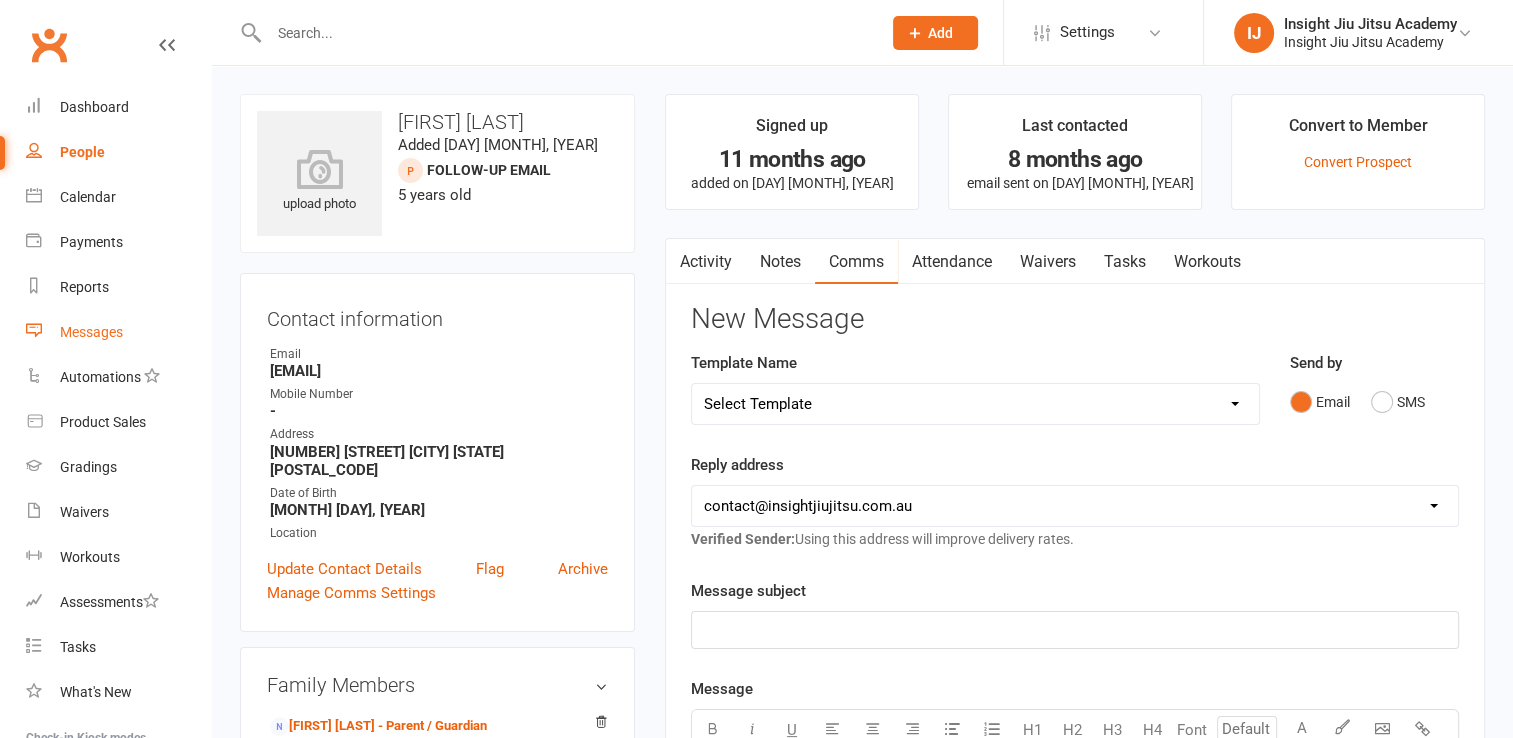 click on "Messages" at bounding box center (91, 332) 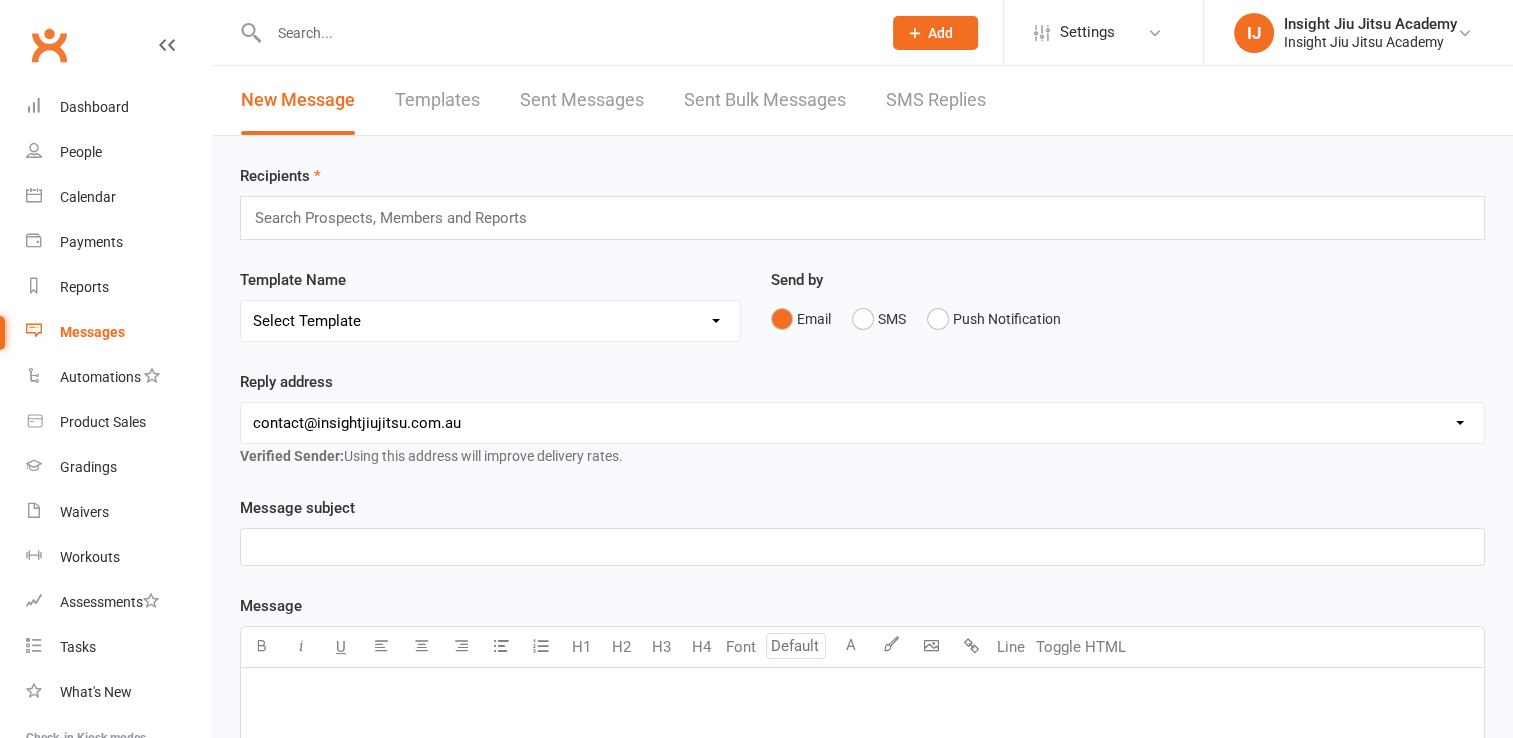 click on "Templates" at bounding box center [437, 100] 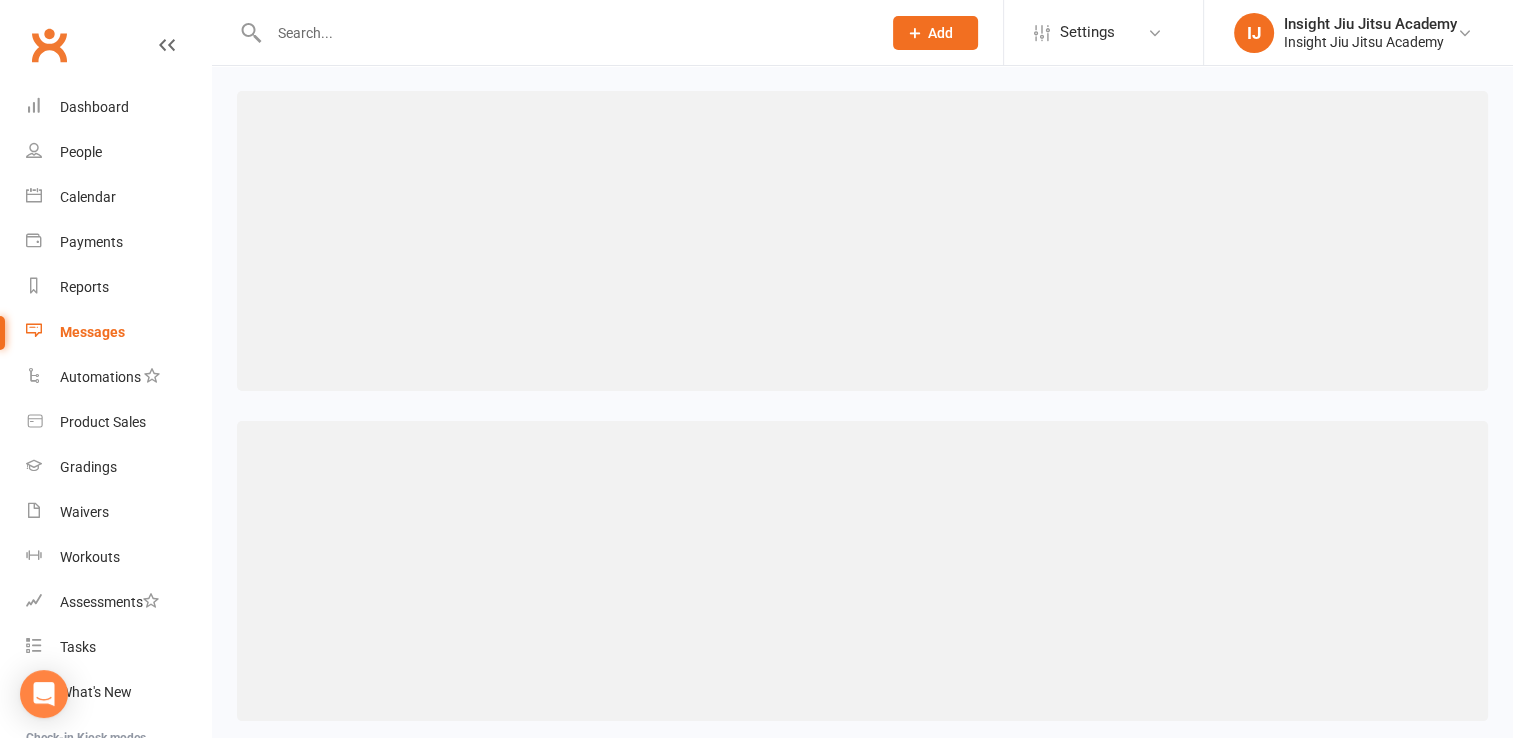 click at bounding box center (565, 33) 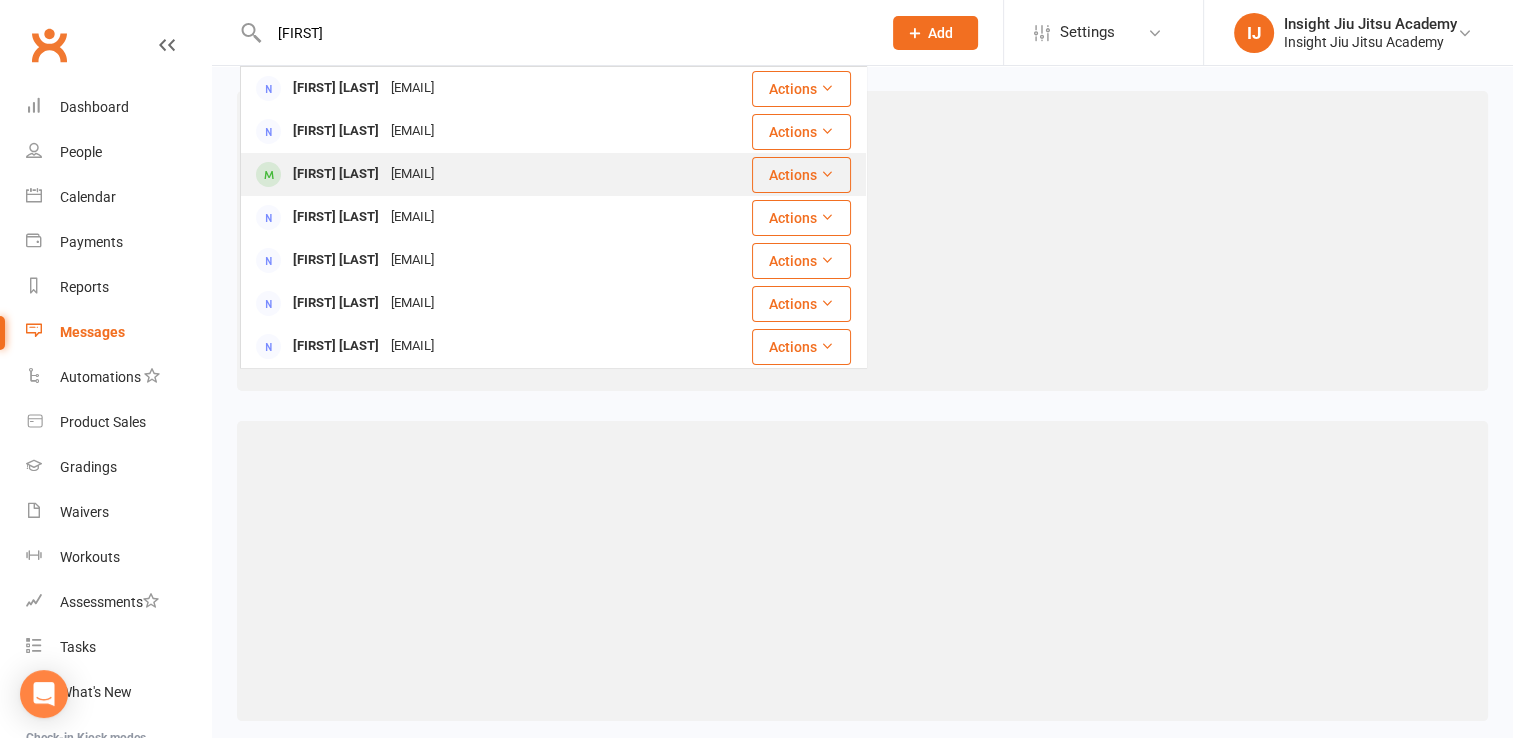 type on "[FIRST]" 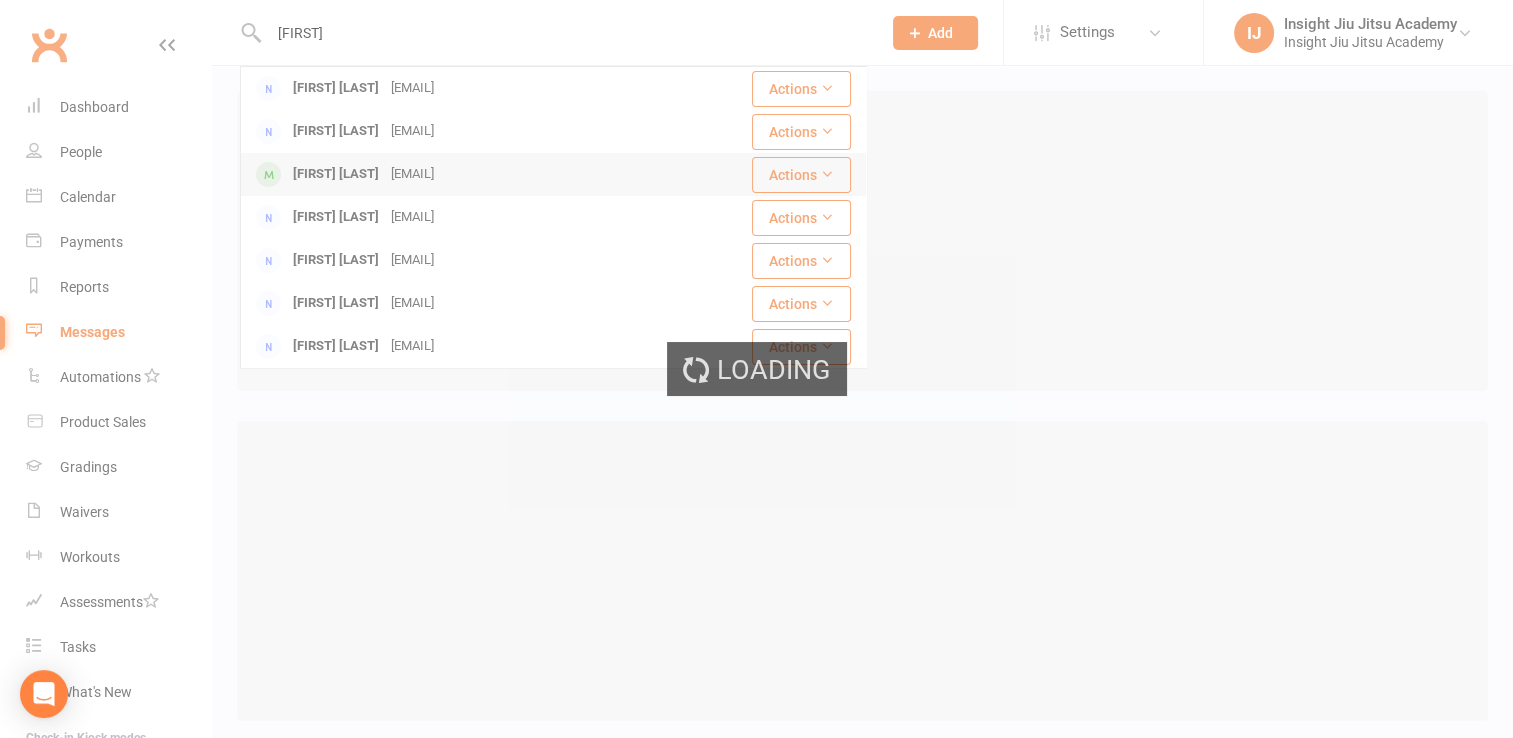 type 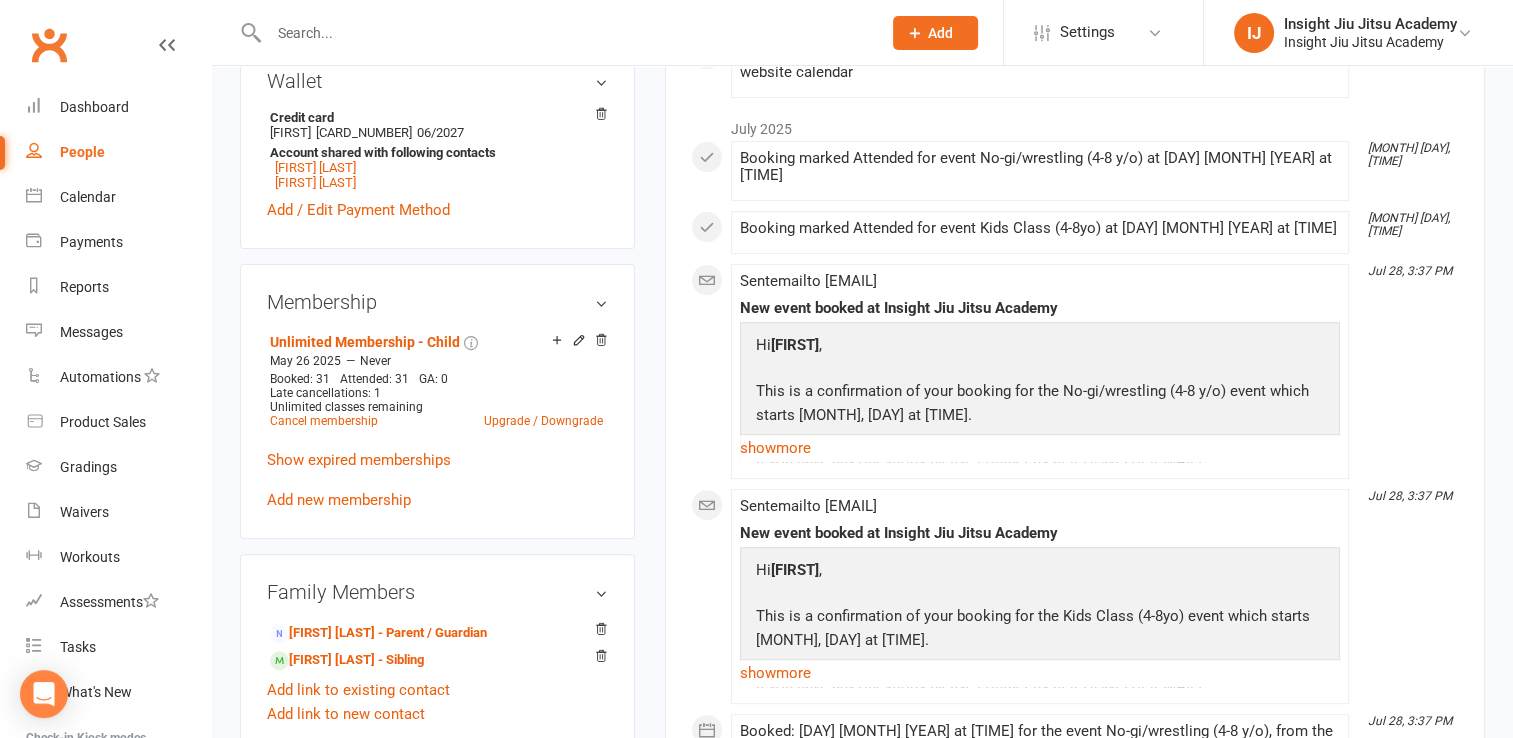 scroll, scrollTop: 710, scrollLeft: 0, axis: vertical 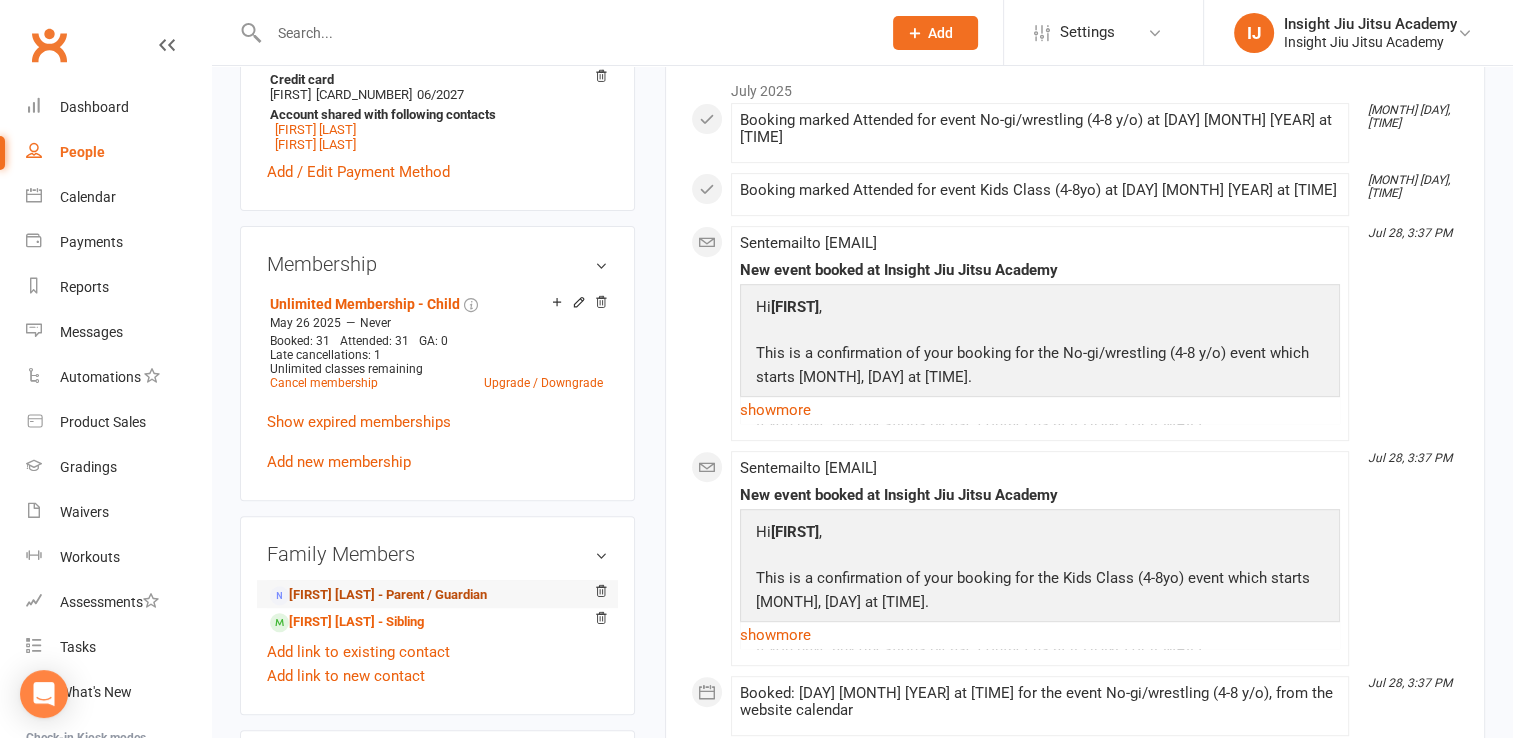 click on "[FIRST] [LAST] - Parent / Guardian" at bounding box center (378, 595) 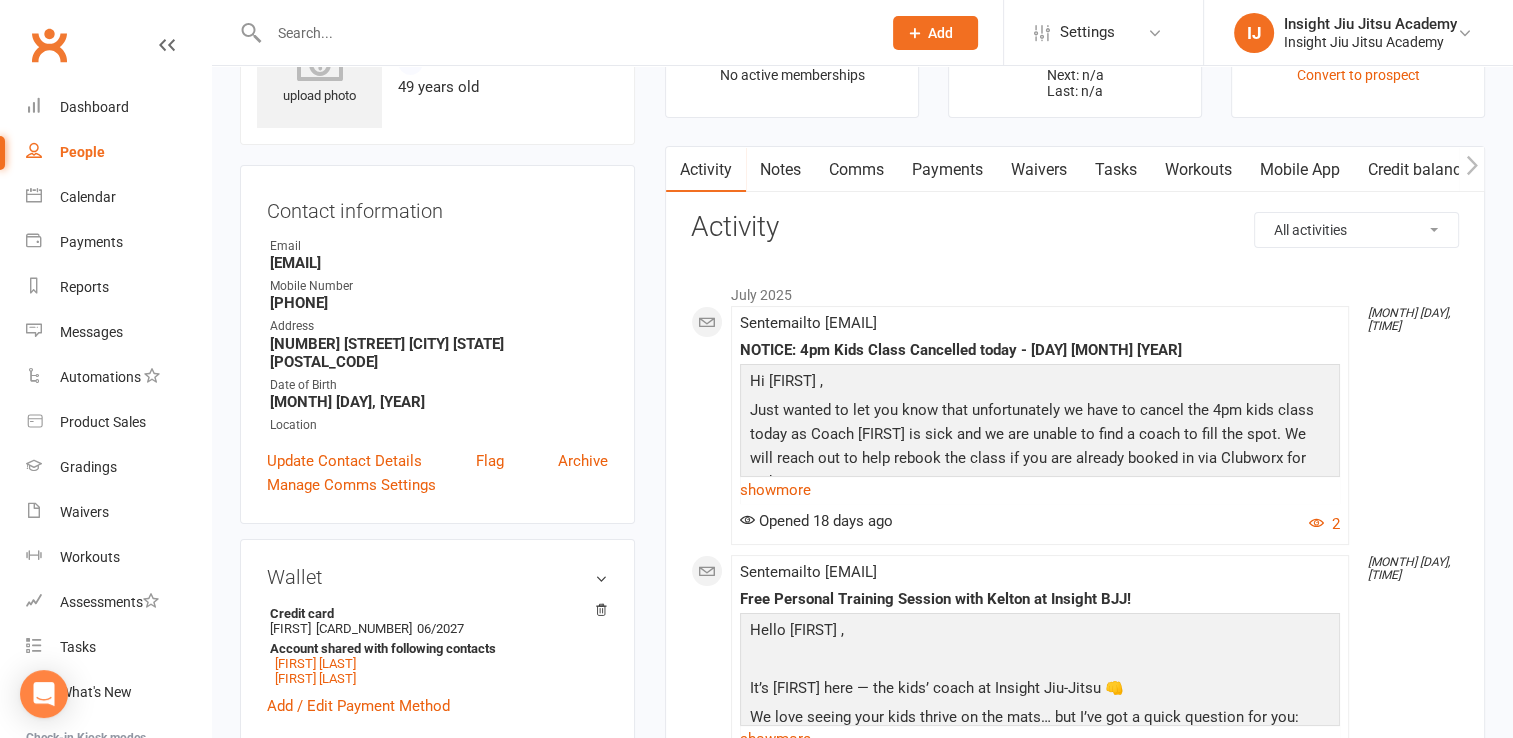 scroll, scrollTop: 0, scrollLeft: 0, axis: both 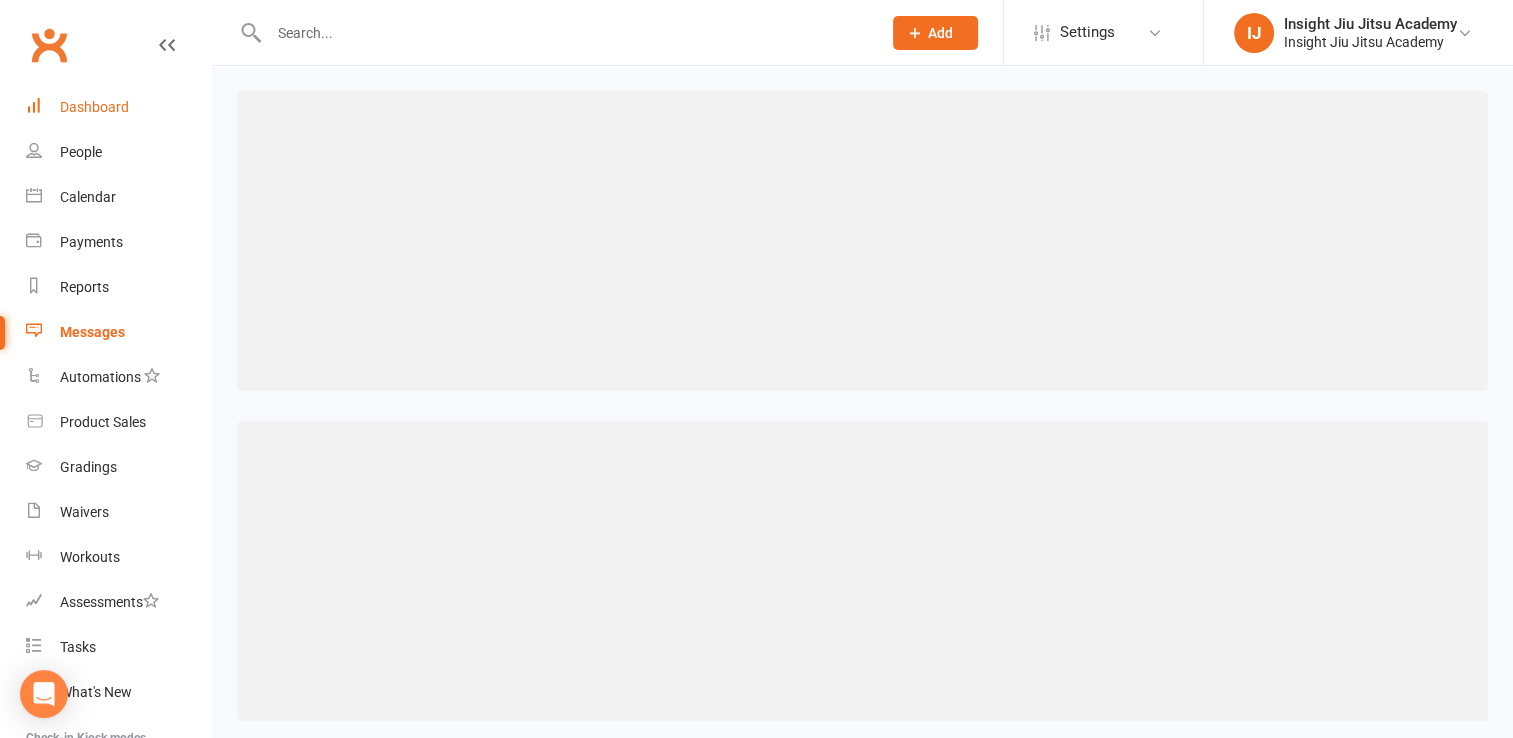 click on "Dashboard" at bounding box center [94, 107] 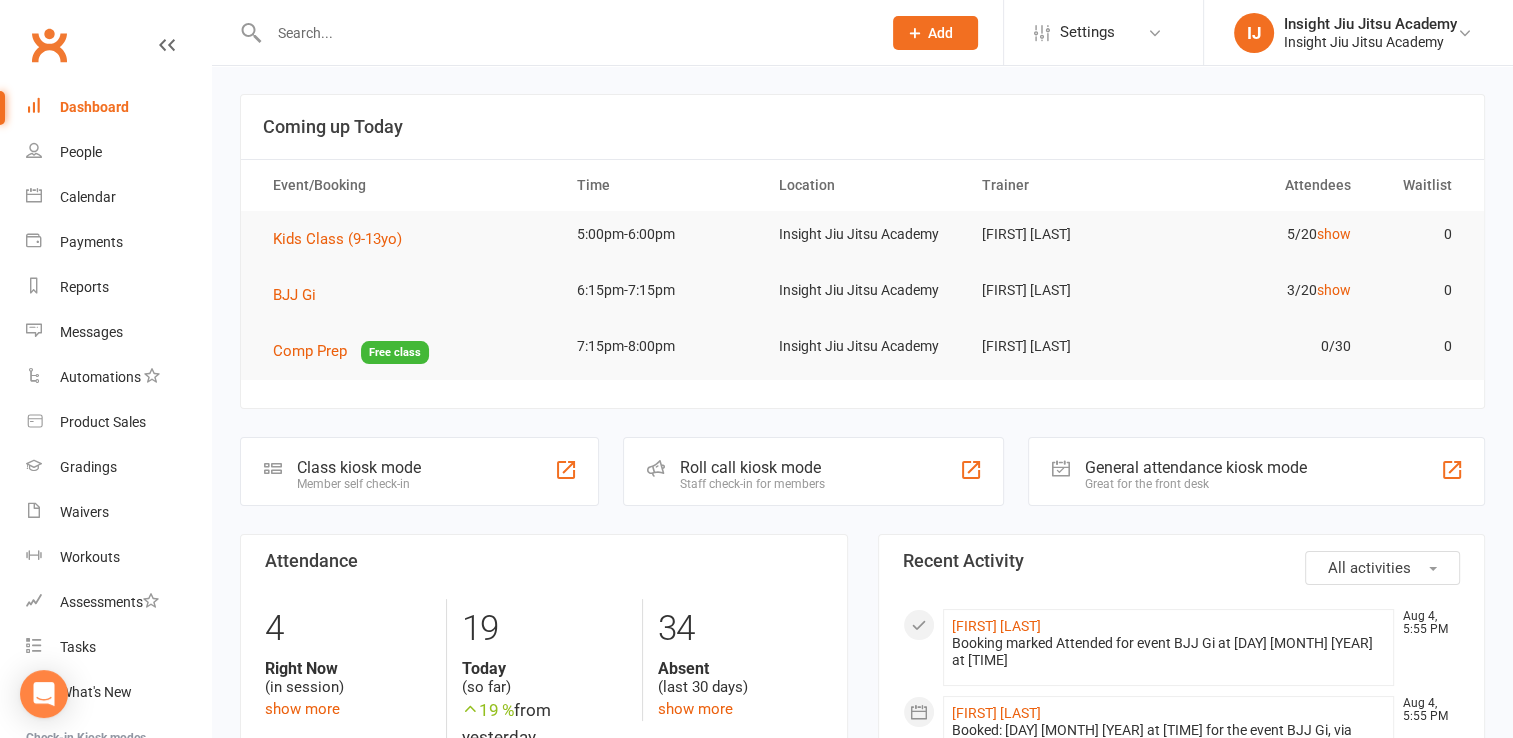 click on "Dashboard" at bounding box center [94, 107] 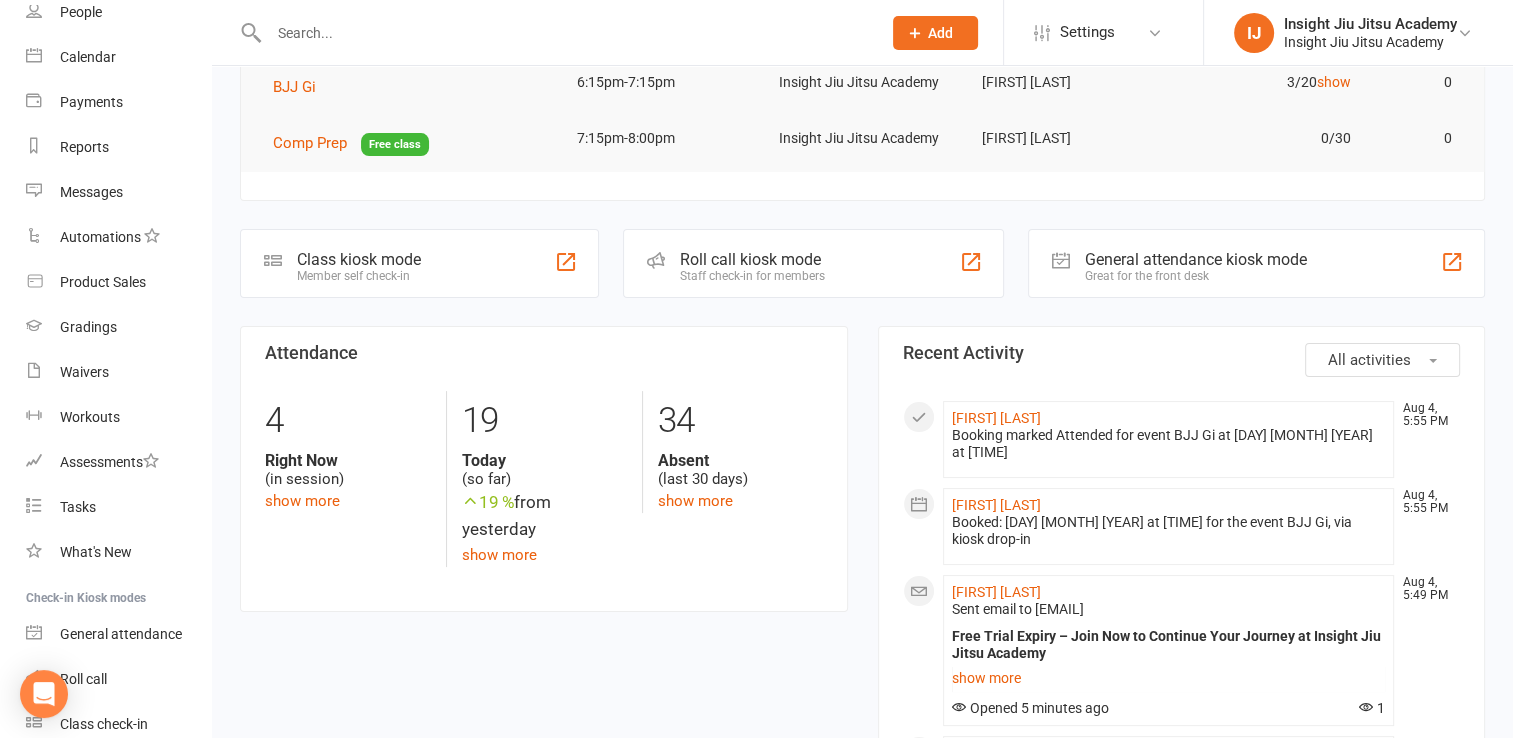 scroll, scrollTop: 144, scrollLeft: 0, axis: vertical 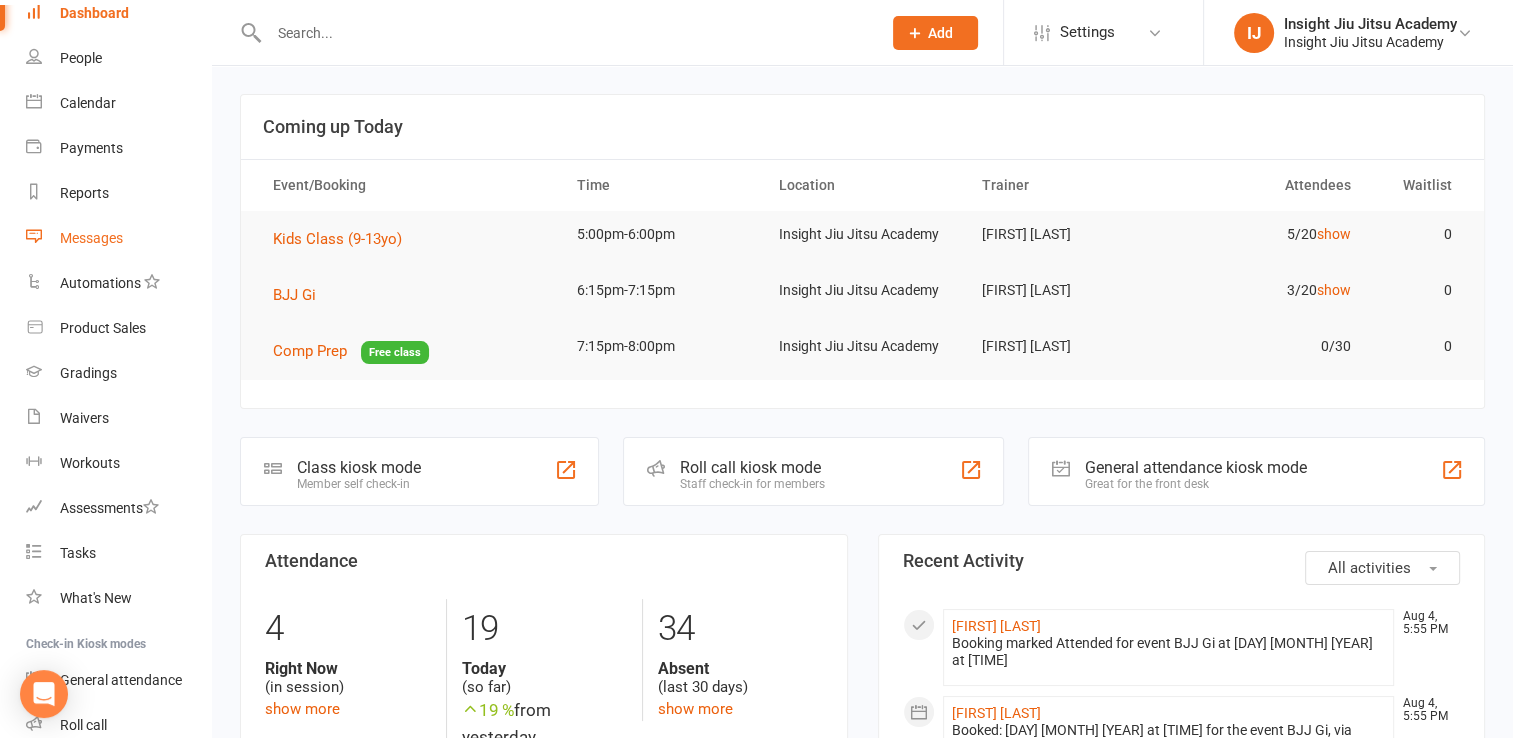 click on "Messages" at bounding box center [91, 238] 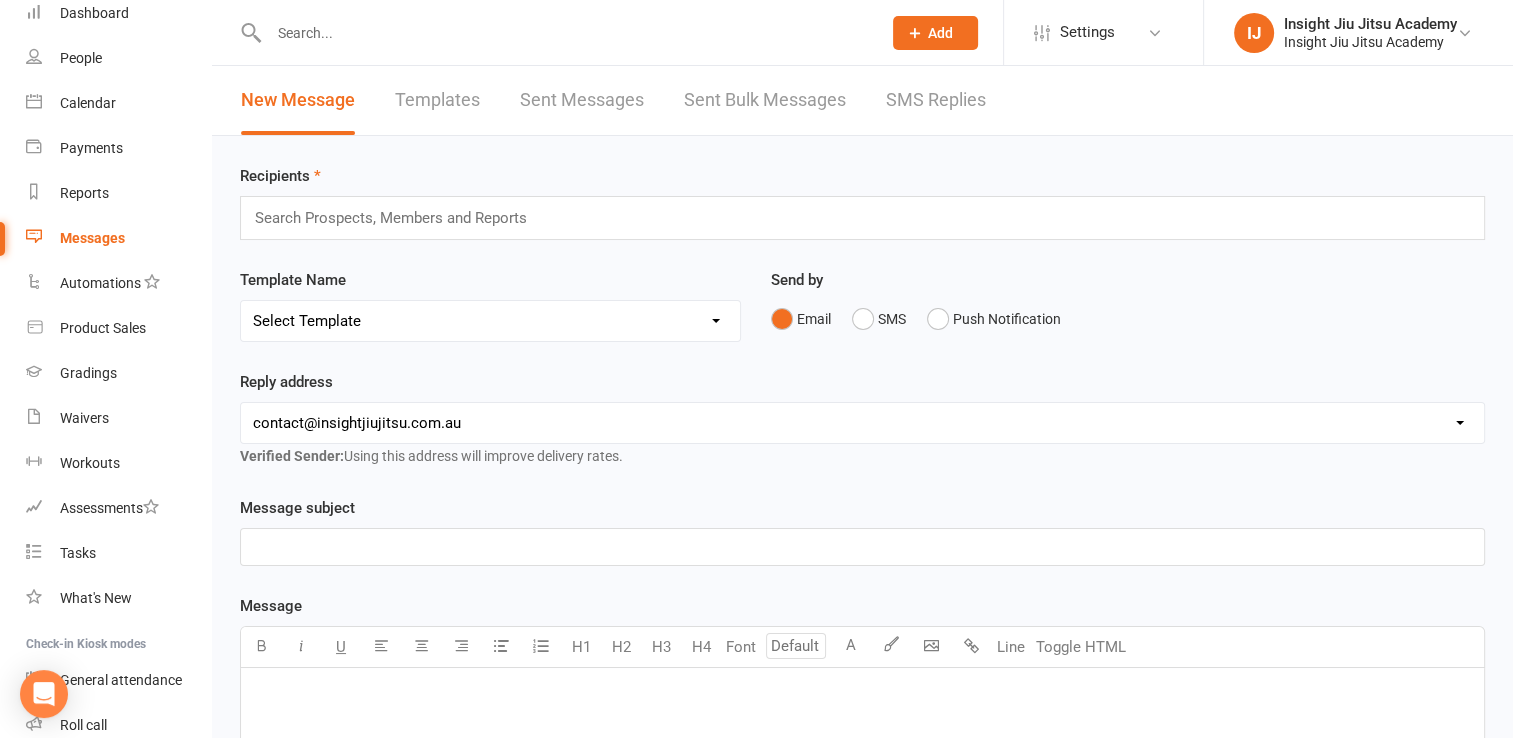 click on "New Message Templates Sent Messages Sent Bulk Messages SMS Replies" at bounding box center [613, 100] 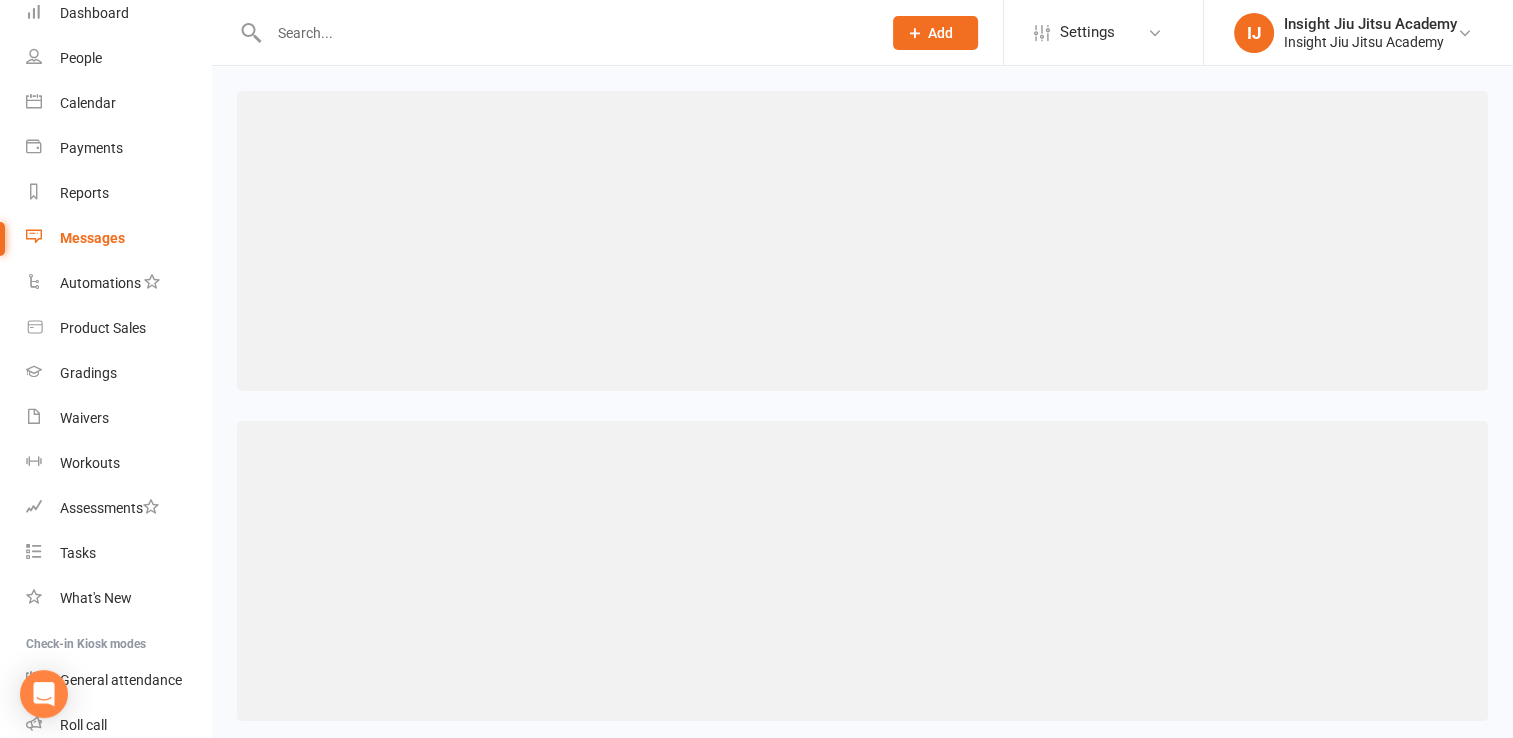 click on "Messages" at bounding box center [92, 238] 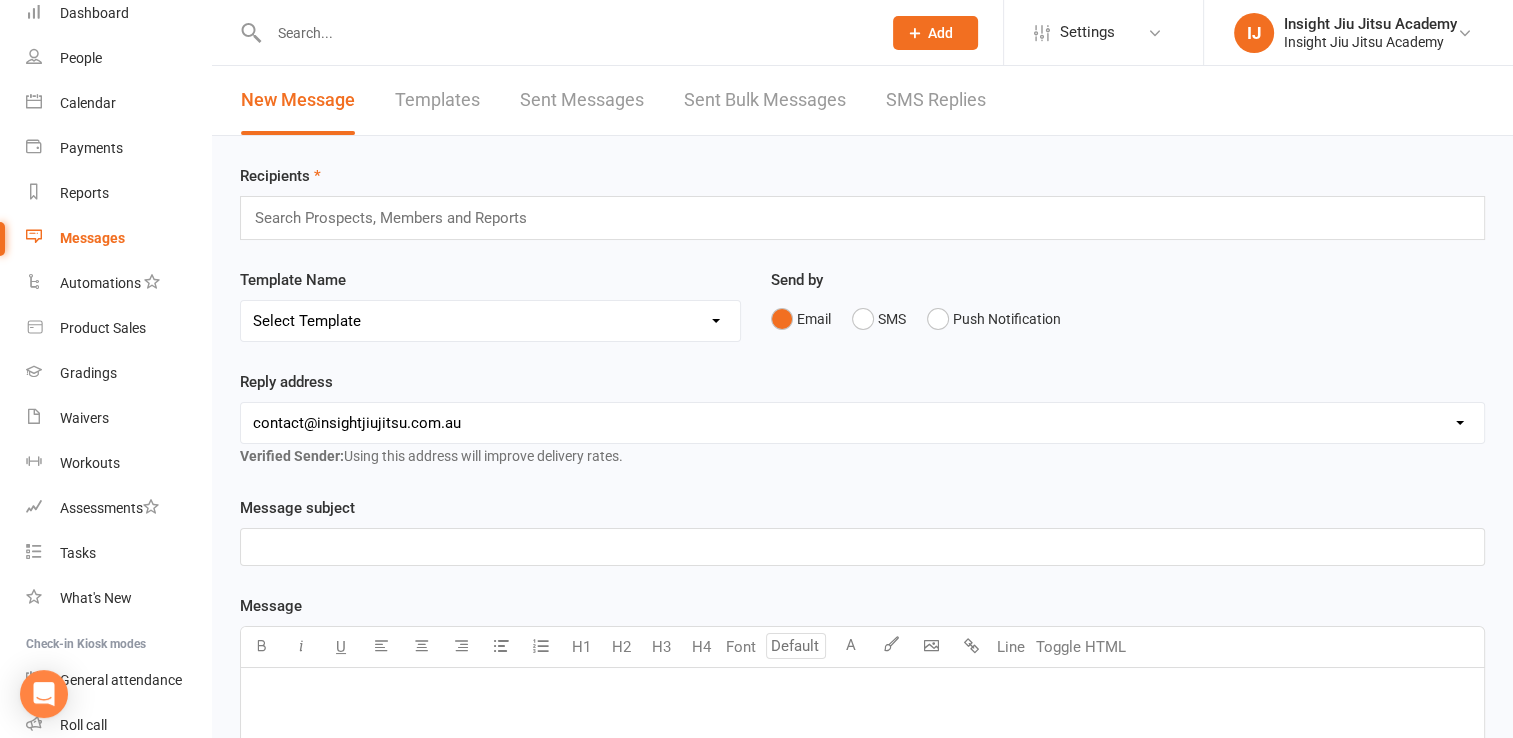 click on "Recipients Search Prospects, Members and Reports Template Name Select Template [EMAIL] cancelled members adults  [EMAIL] Club Closure Notice [EMAIL] Email for membership conversion not successful (kids) [EMAIL] example of email for 1 week free trial  [EMAIL] Final message to kids prospects [EMAIL] Gi order check DRAFT [EMAIL] Kids Wrestling Classes [EMAIL] Low attendance - Adults [EMAIL] Low Attendance - Kids [SMS] [Default template - review before using] Appointment reminder [SMS] [Default template - review before using] Failed payment [SMS] [Default template - review before using] Flash sale [SMS] [Default template - review before using] Follow up from free trial class [SMS] [Default template - review before using] Inactive member [SMS] [Default template - review before using] Initial response to enquiry [SMS] [Default template - review before using] Membership upgrade [SMS] [Default template - review before using] Missed class [SMS] [Default template - review before using] Payment paid [EMAIL] Invite Email" at bounding box center [862, 703] 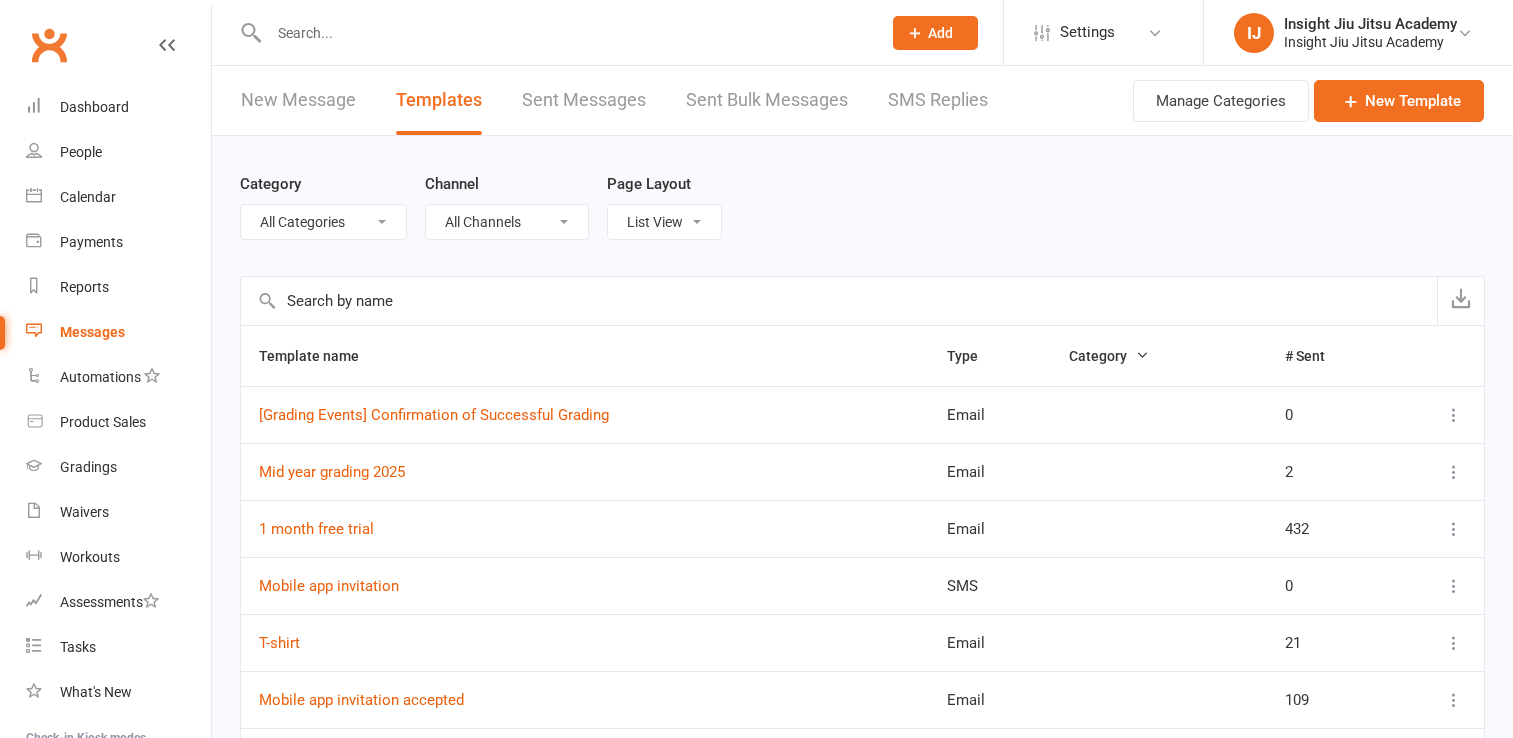 select on "50" 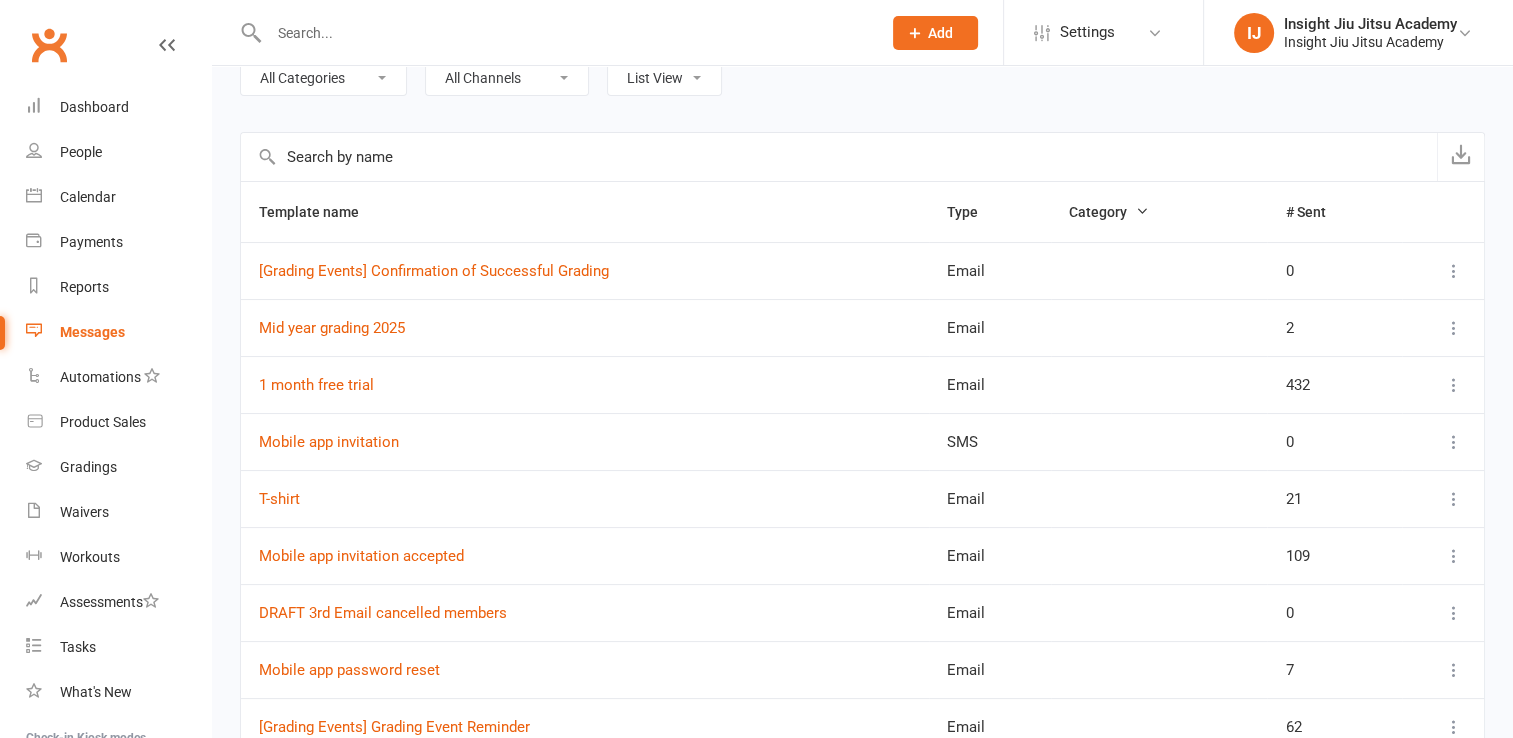 scroll, scrollTop: 0, scrollLeft: 0, axis: both 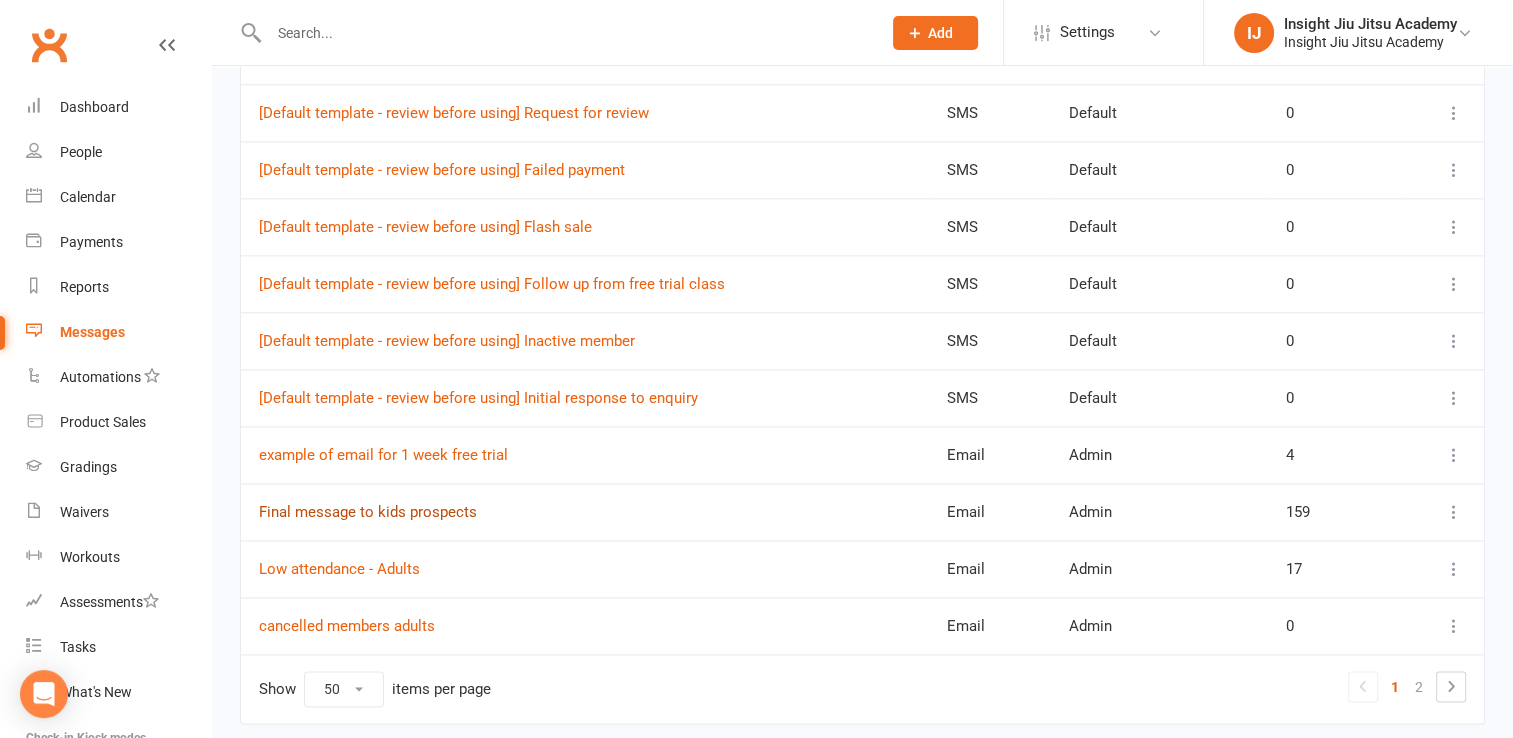 click on "Final message to kids prospects" at bounding box center (368, 512) 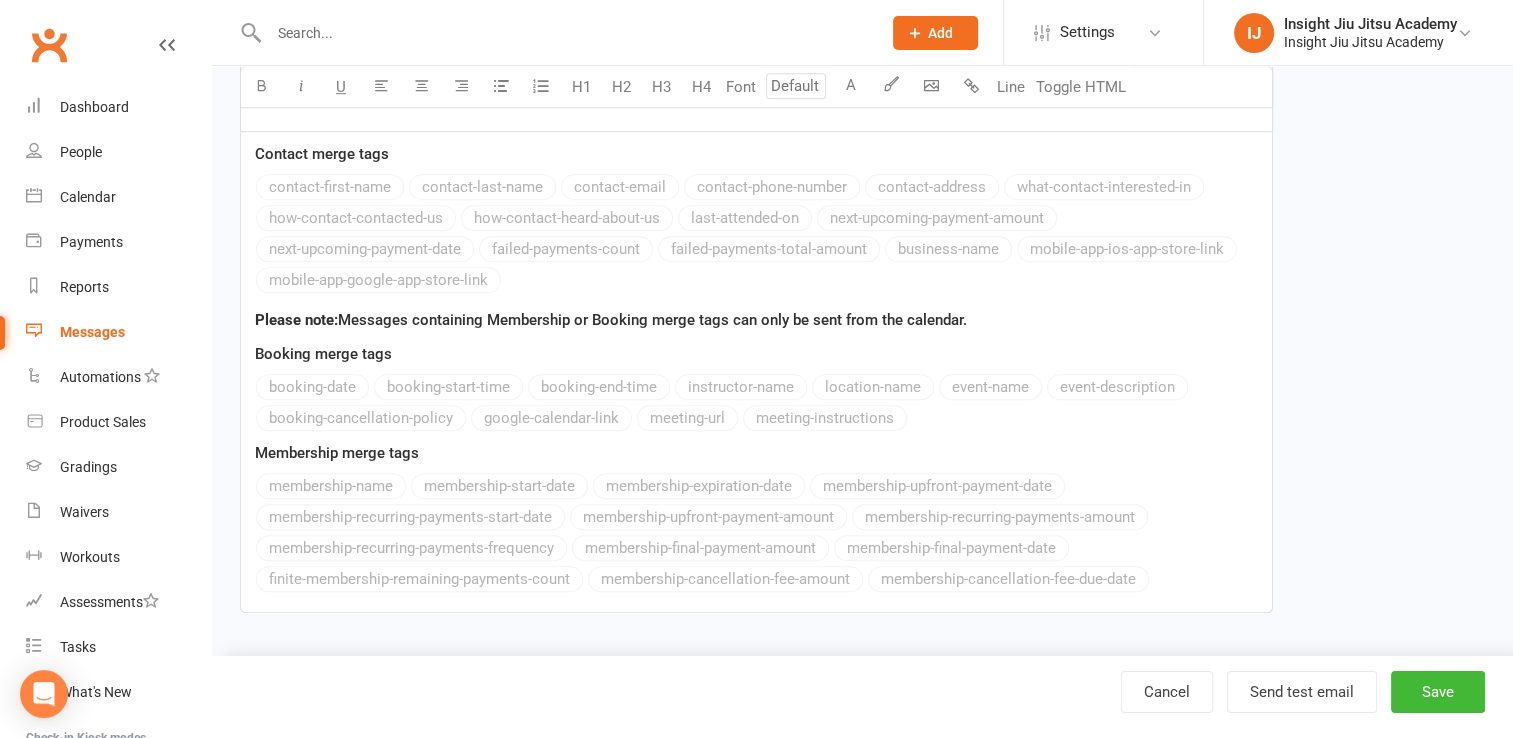 scroll, scrollTop: 0, scrollLeft: 0, axis: both 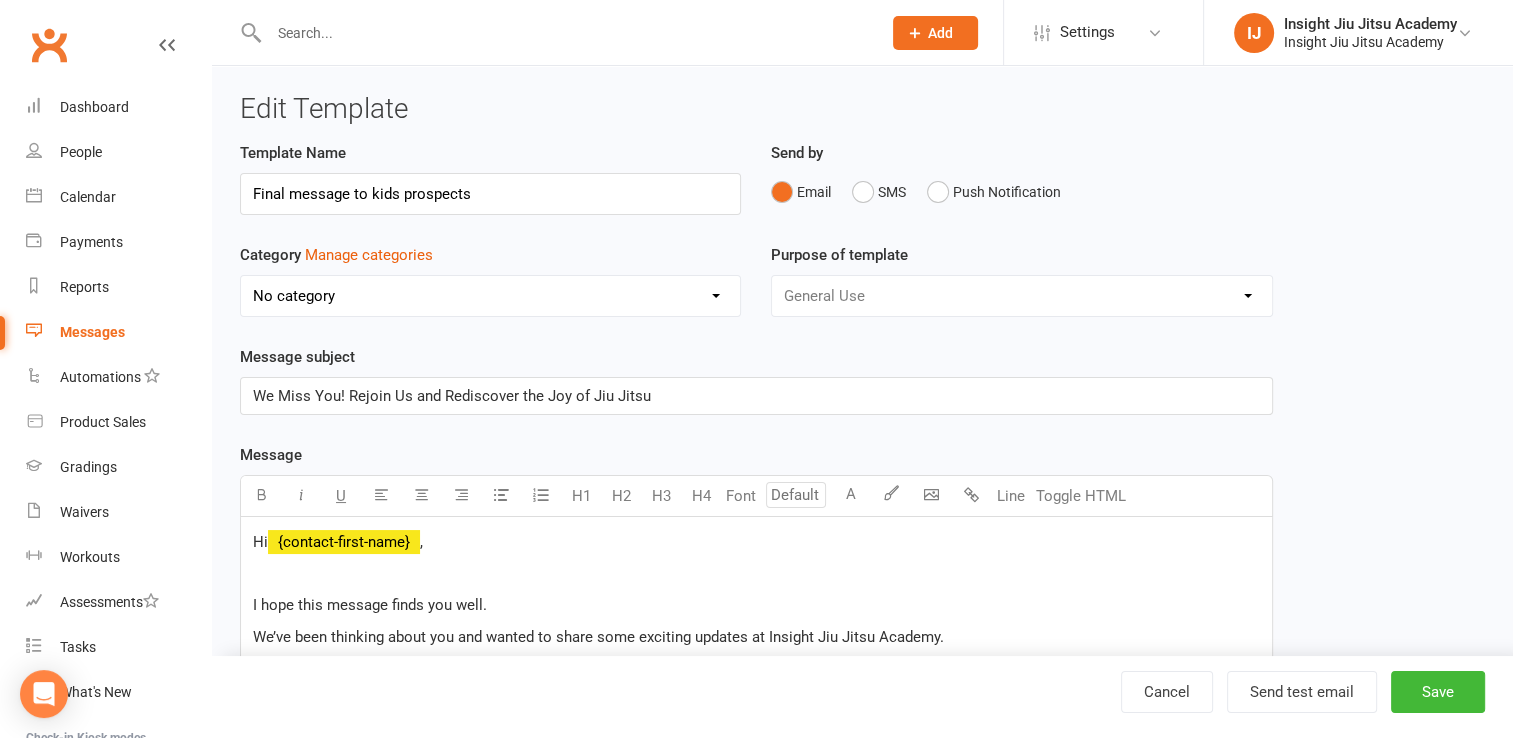 select on "11876" 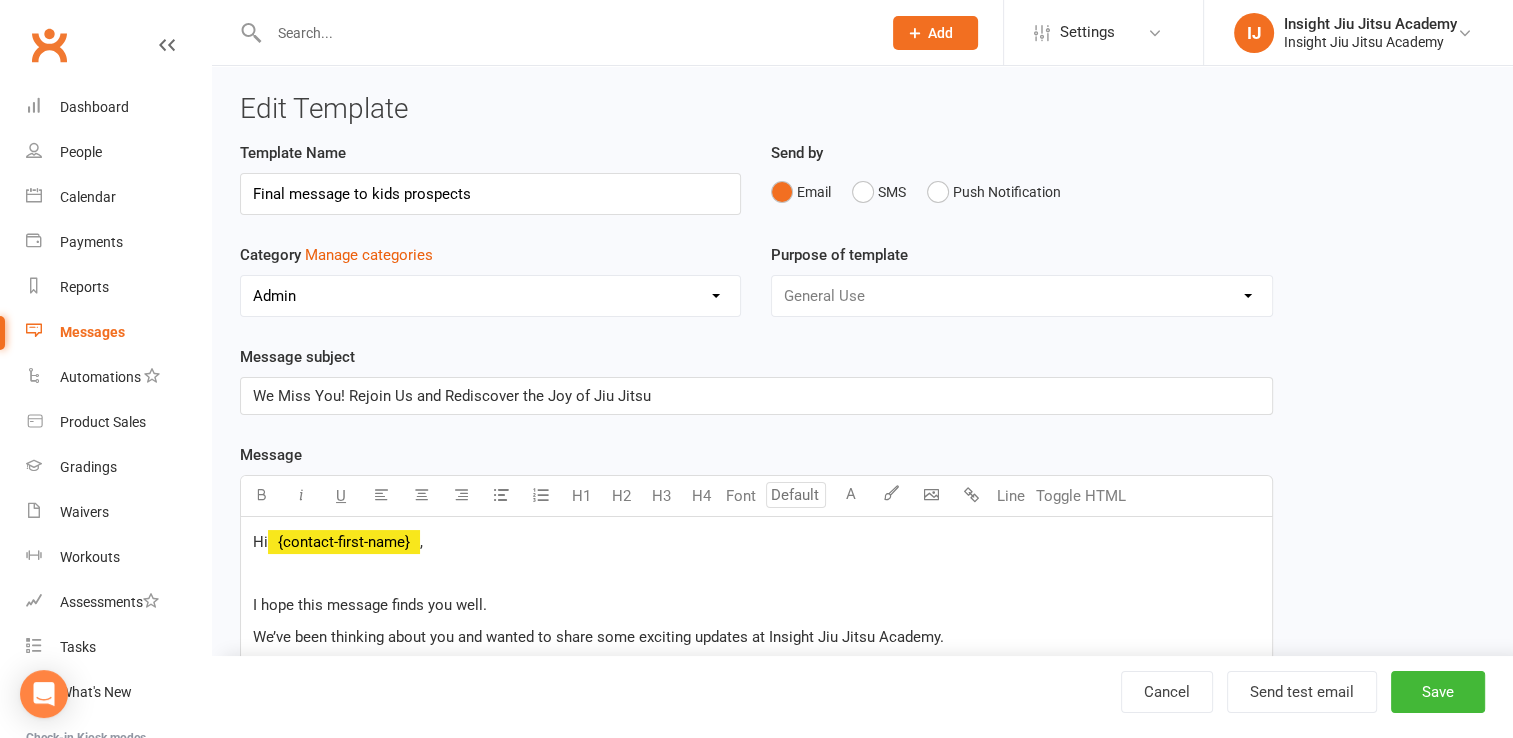 click on "Messages" at bounding box center [92, 332] 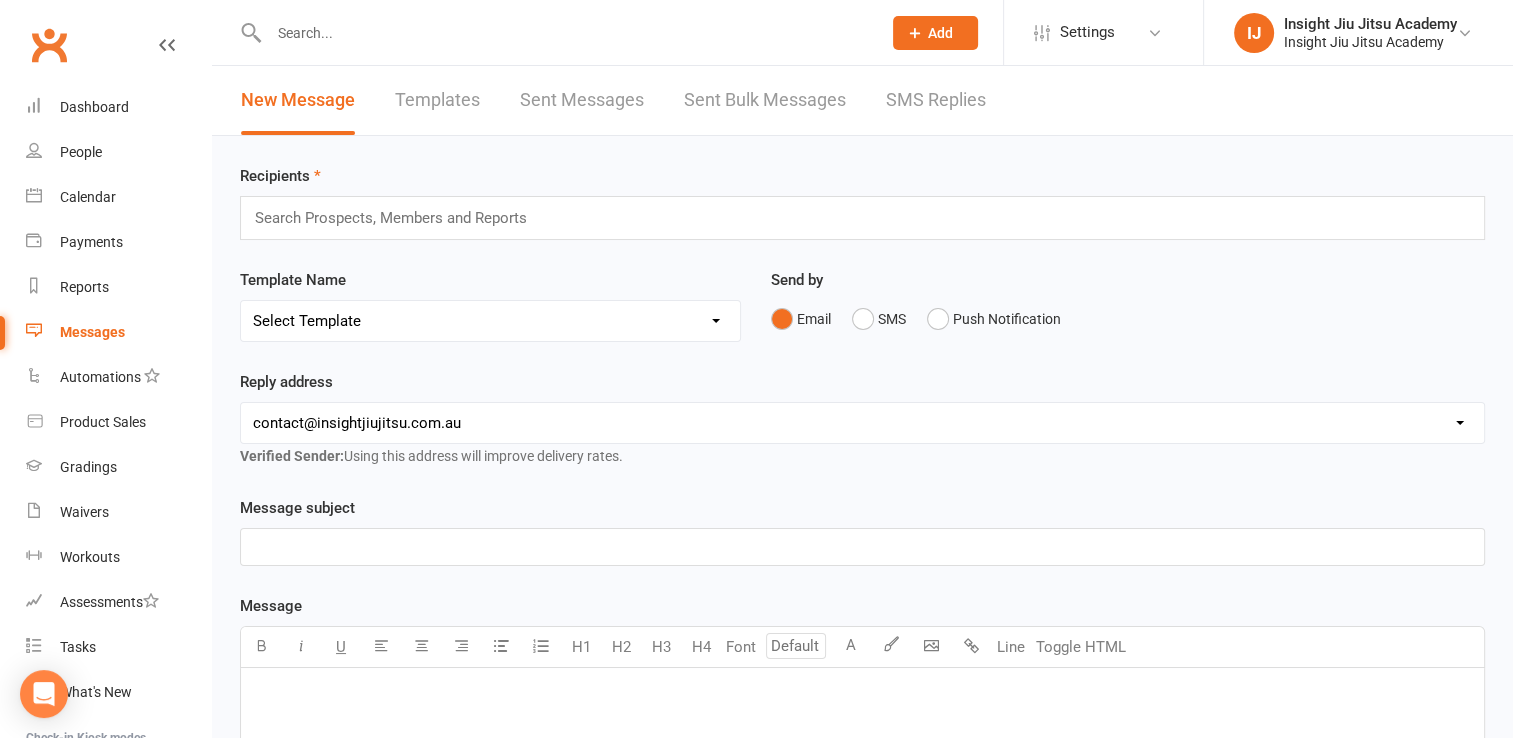 click at bounding box center (399, 218) 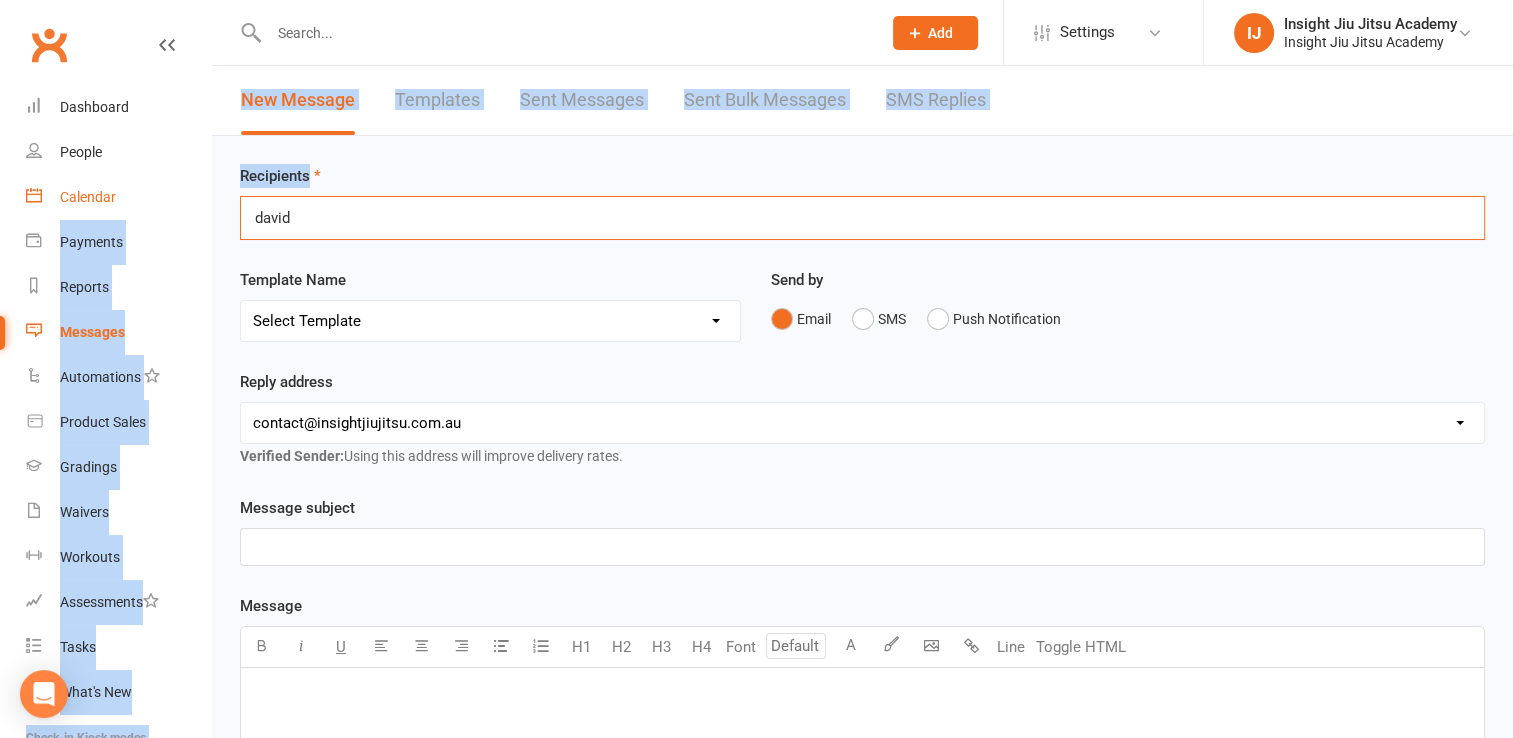 drag, startPoint x: 366, startPoint y: 222, endPoint x: 135, endPoint y: 198, distance: 232.24341 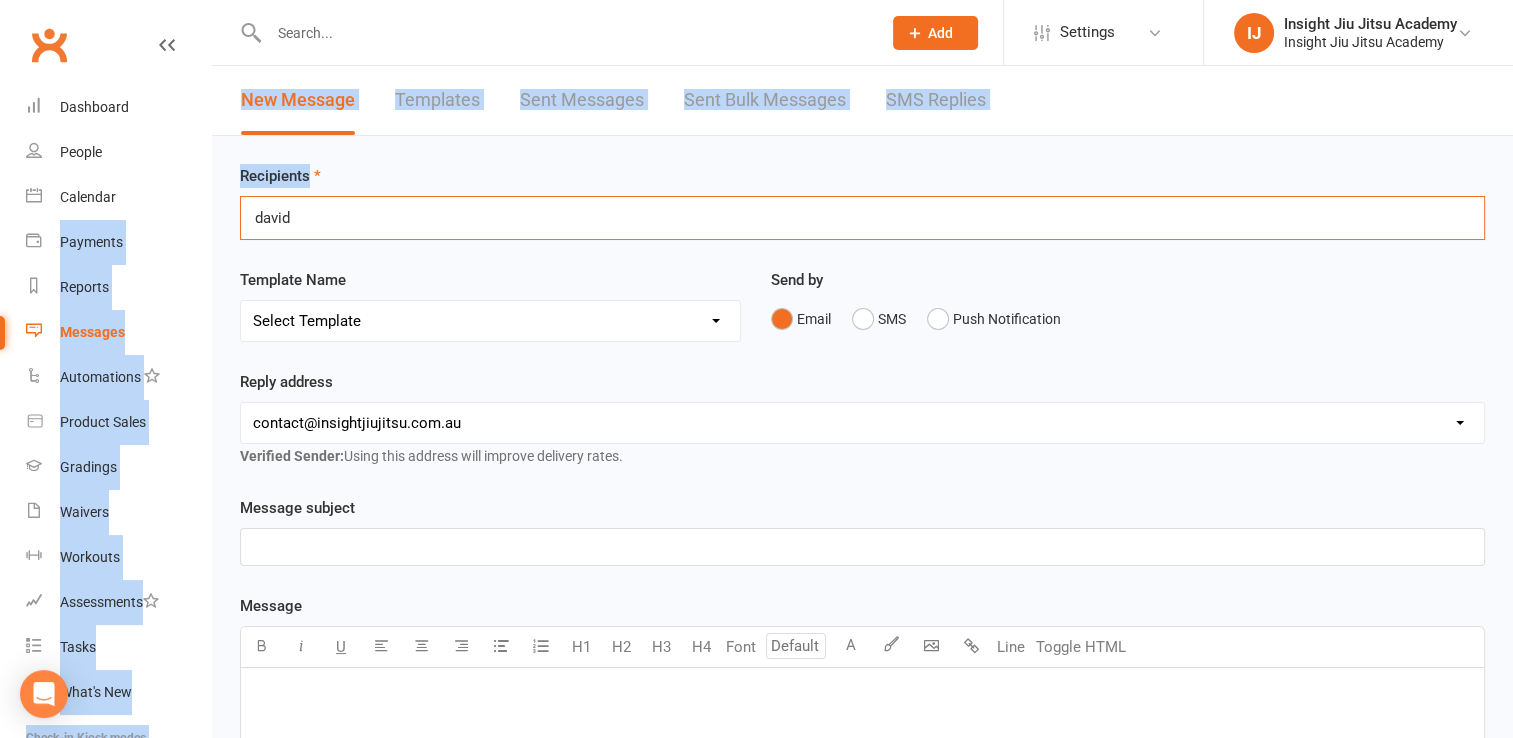 drag, startPoint x: 135, startPoint y: 198, endPoint x: 311, endPoint y: 222, distance: 177.62883 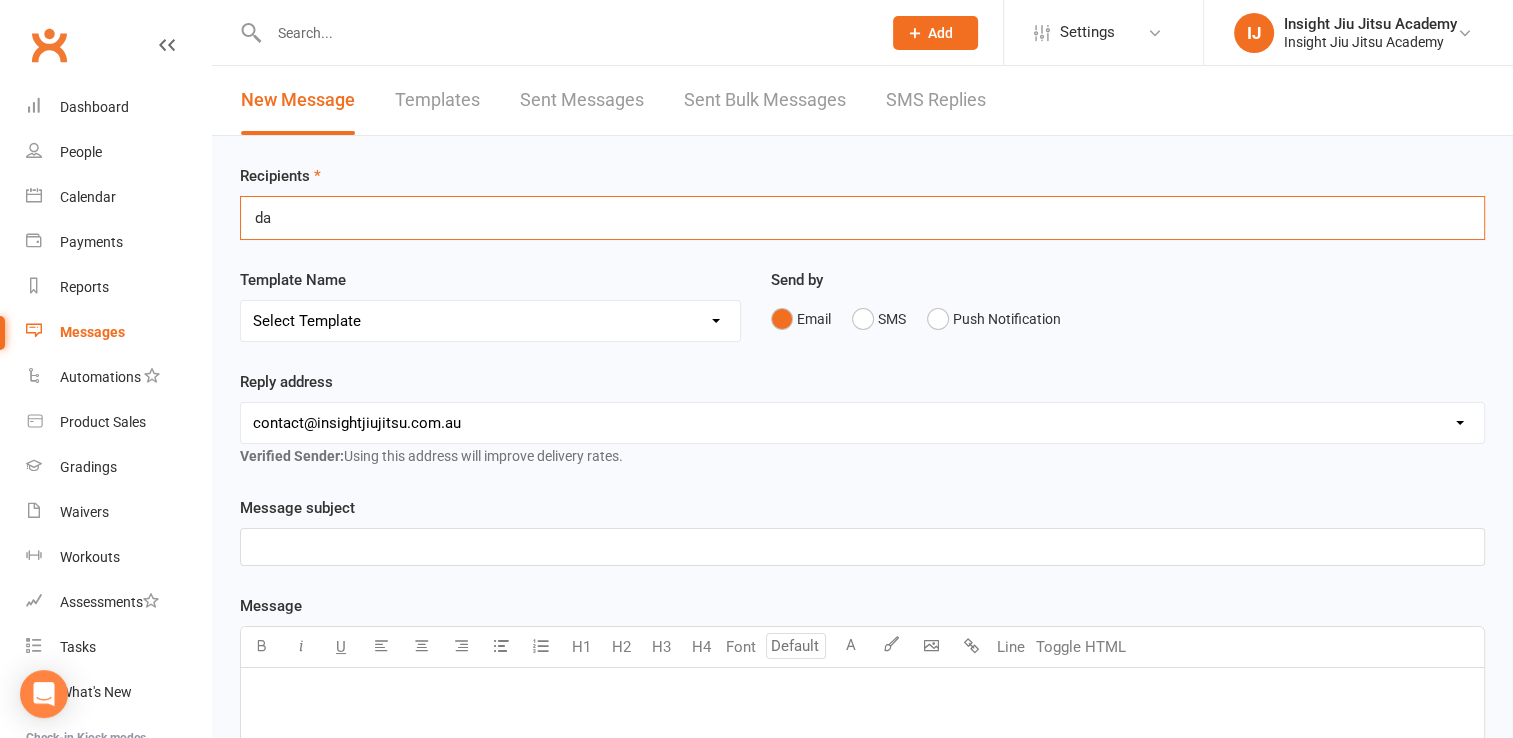 type on "d" 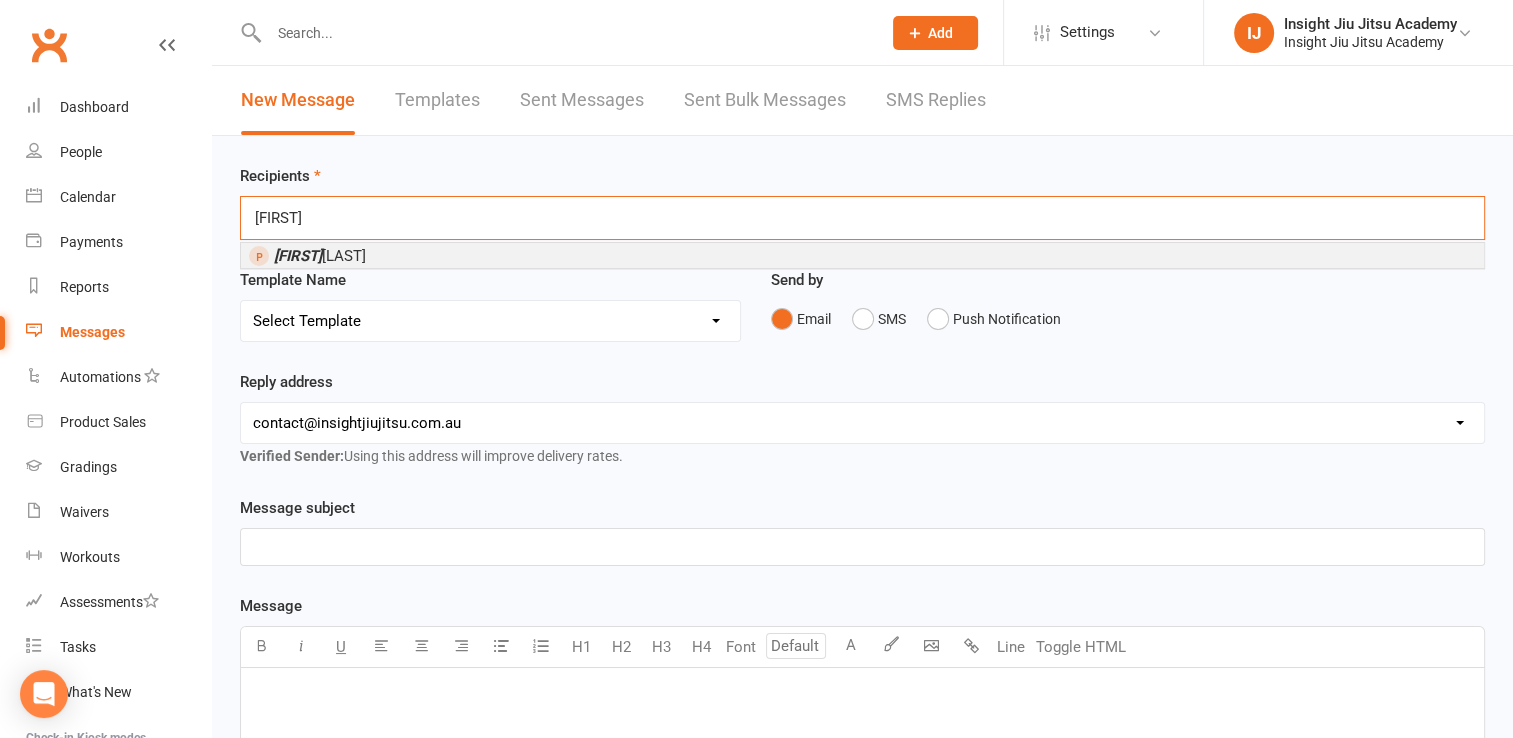 type on "Albert" 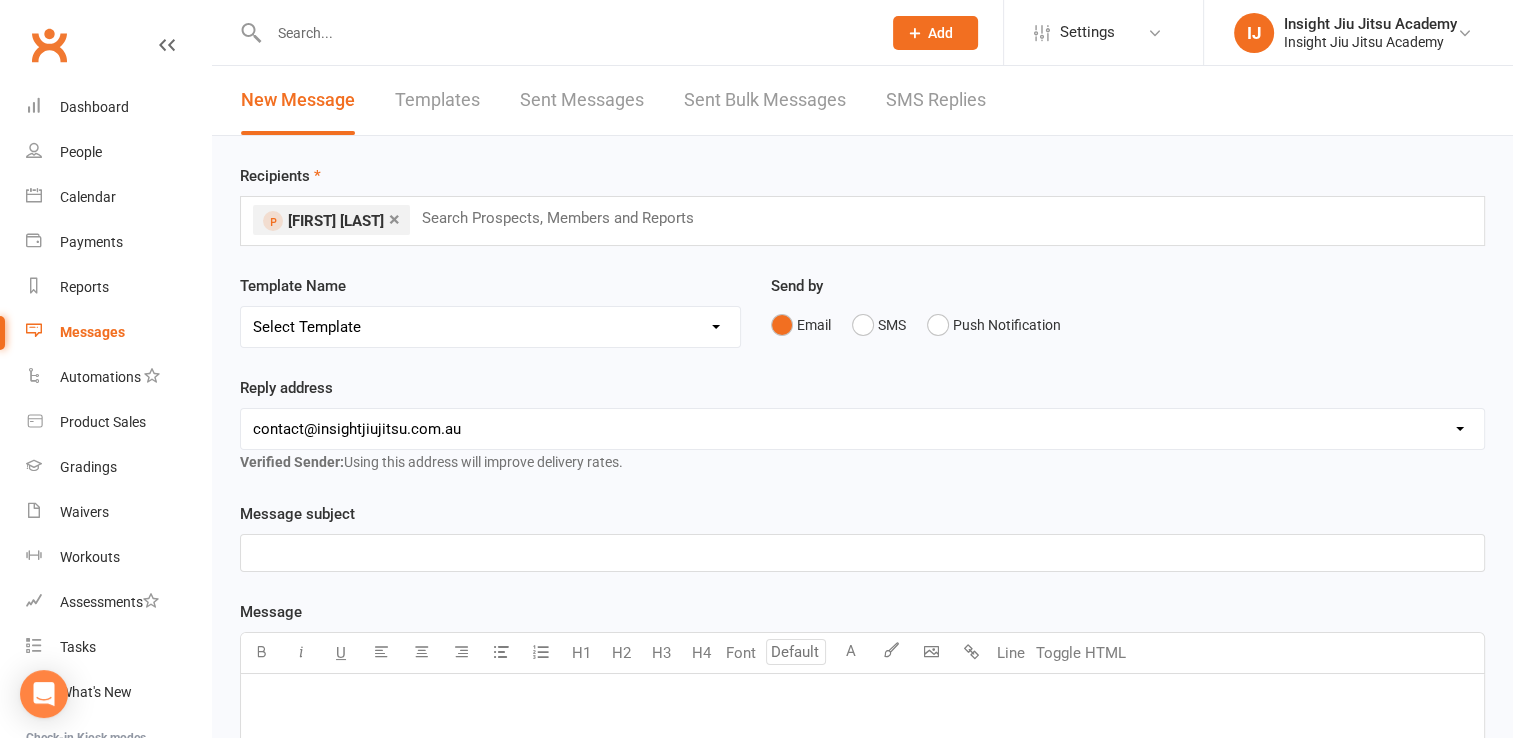 click on "Select Template [Email] cancelled members adults  [Email] Club Closure Notice [Email] Email for membership conversion not successful (kids) [Email] example of email for 1 week free trial  [Email] Final message to kids prospects [Email] Gi order check DRAFT [Email] Kids Wrestling Classes [Email] Low attendance - Adults [Email] Low Attendance - Kids [SMS] [Default template - review before using] Appointment reminder [SMS] [Default template - review before using] Failed payment [SMS] [Default template - review before using] Flash sale [SMS] [Default template - review before using] Follow up from free trial class [SMS] [Default template - review before using] Inactive member [SMS] [Default template - review before using] Initial response to enquiry [SMS] [Default template - review before using] Membership upgrade [SMS] [Default template - review before using] Missed class [SMS] [Default template - review before using] Payment paid [SMS] [Default template - review before using] Referral [Email] Christmas Holidays" at bounding box center (490, 327) 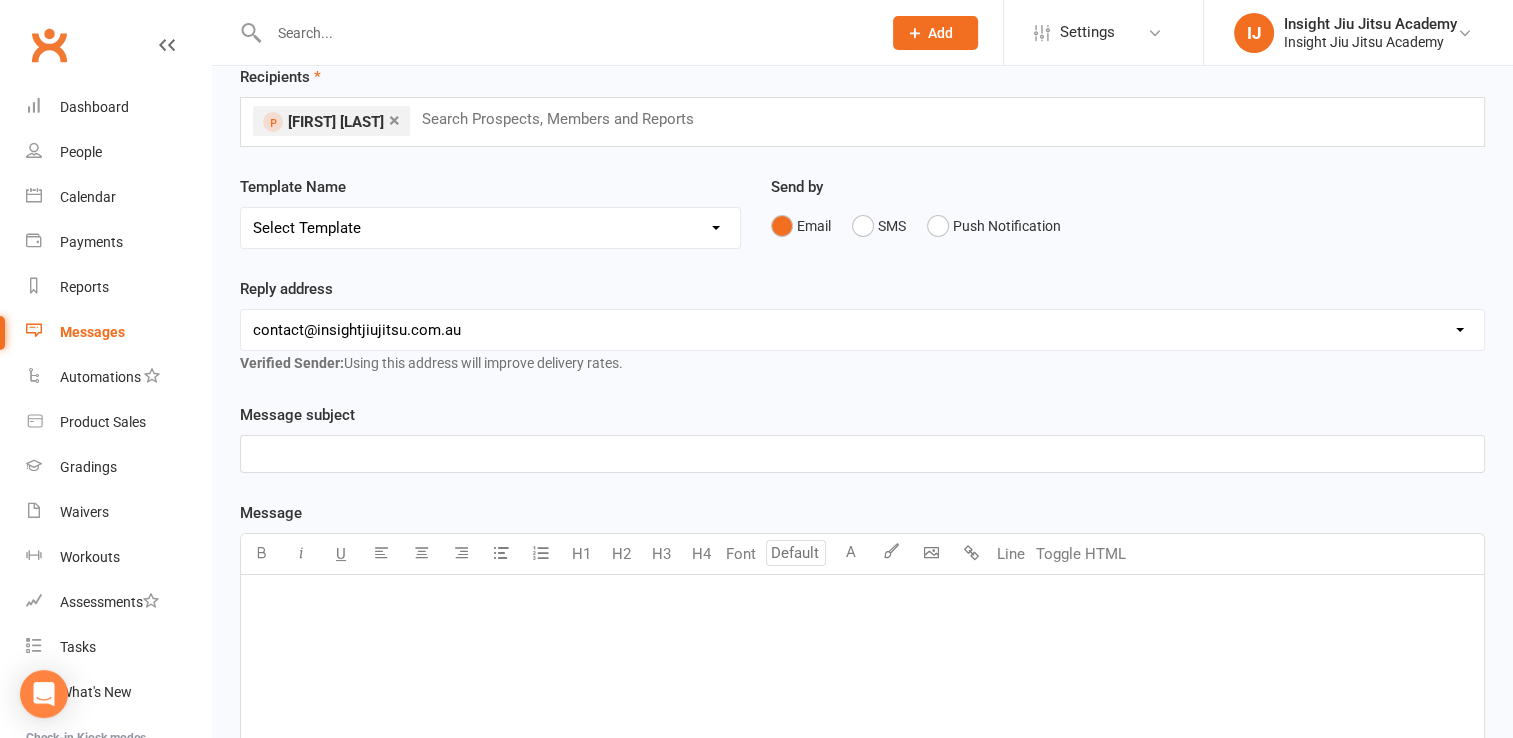 scroll, scrollTop: 100, scrollLeft: 0, axis: vertical 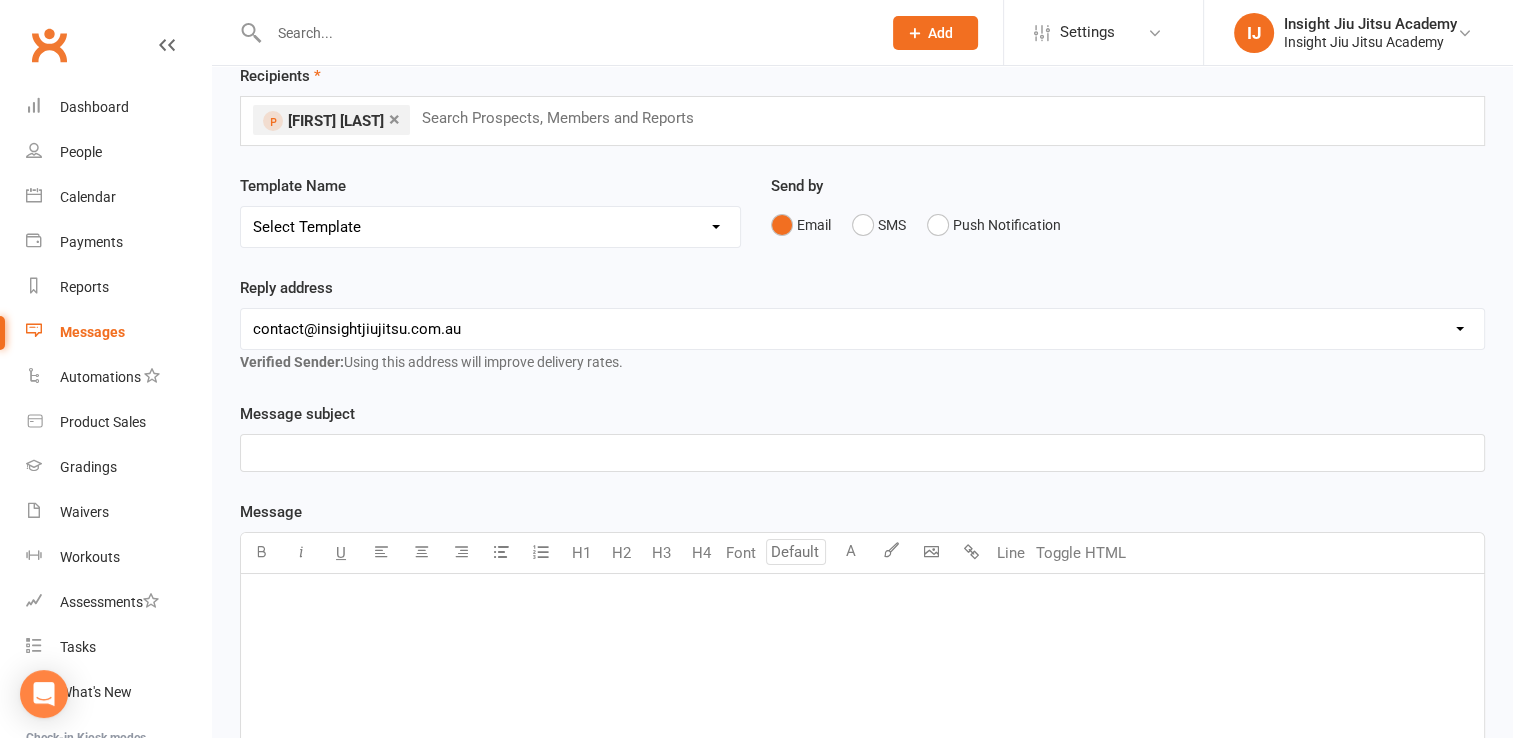 click on "Select Template [Email] cancelled members adults  [Email] Club Closure Notice [Email] Email for membership conversion not successful (kids) [Email] example of email for 1 week free trial  [Email] Final message to kids prospects [Email] Gi order check DRAFT [Email] Kids Wrestling Classes [Email] Low attendance - Adults [Email] Low Attendance - Kids [SMS] [Default template - review before using] Appointment reminder [SMS] [Default template - review before using] Failed payment [SMS] [Default template - review before using] Flash sale [SMS] [Default template - review before using] Follow up from free trial class [SMS] [Default template - review before using] Inactive member [SMS] [Default template - review before using] Initial response to enquiry [SMS] [Default template - review before using] Membership upgrade [SMS] [Default template - review before using] Missed class [SMS] [Default template - review before using] Payment paid [SMS] [Default template - review before using] Referral [Email] Christmas Holidays" at bounding box center (490, 227) 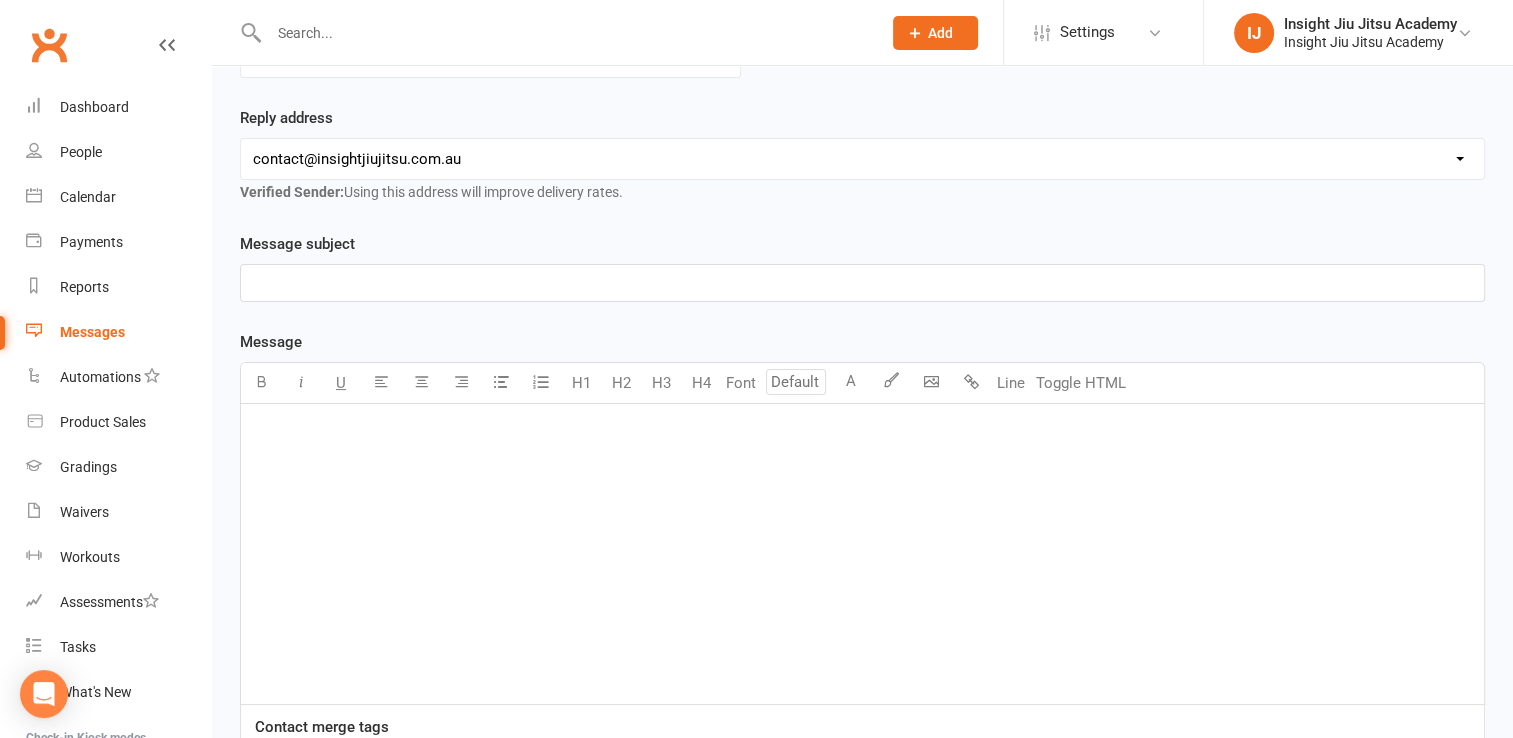 scroll, scrollTop: 258, scrollLeft: 0, axis: vertical 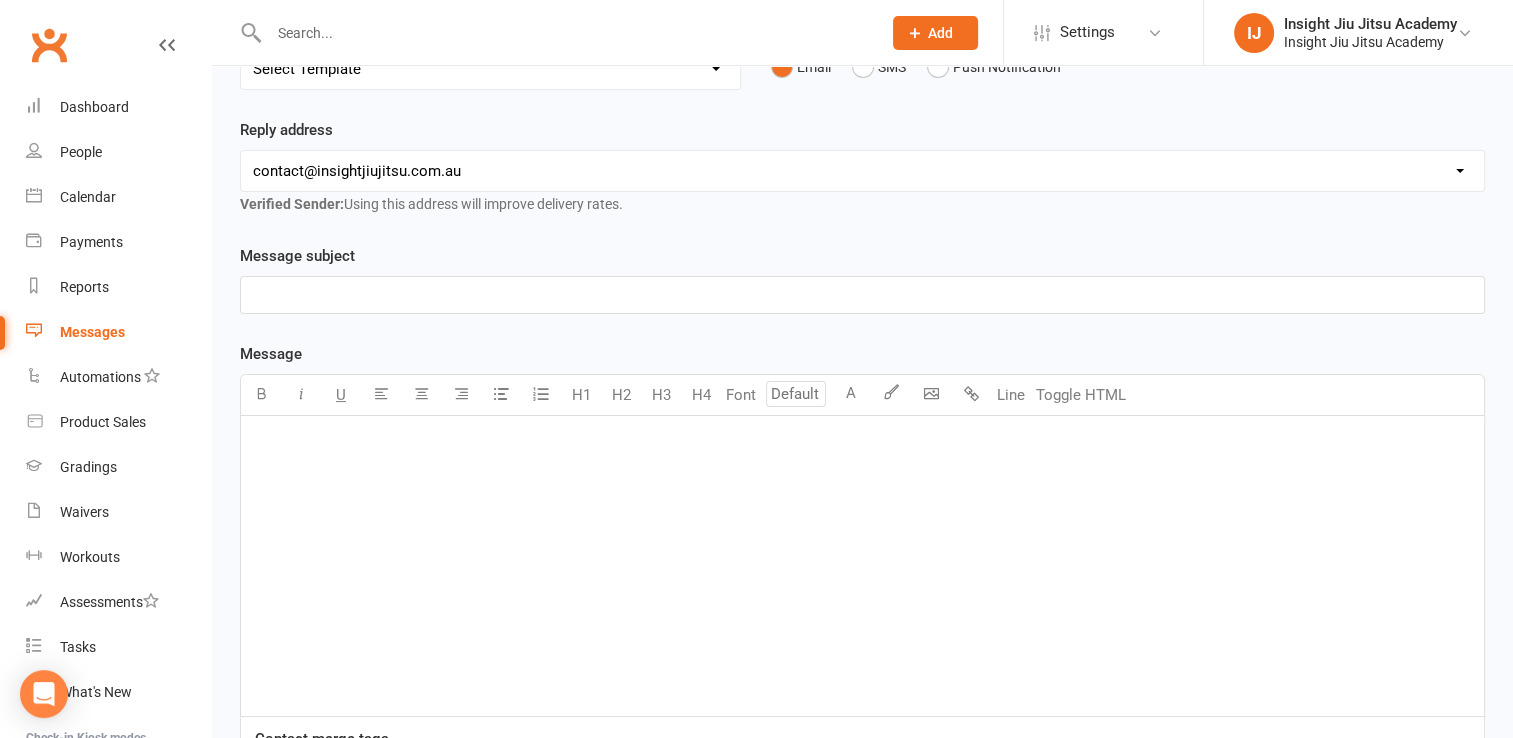 click on "Select Template [Email] cancelled members adults  [Email] Club Closure Notice [Email] Email for membership conversion not successful (kids) [Email] example of email for 1 week free trial  [Email] Final message to kids prospects [Email] Gi order check DRAFT [Email] Kids Wrestling Classes [Email] Low attendance - Adults [Email] Low Attendance - Kids [SMS] [Default template - review before using] Appointment reminder [SMS] [Default template - review before using] Failed payment [SMS] [Default template - review before using] Flash sale [SMS] [Default template - review before using] Follow up from free trial class [SMS] [Default template - review before using] Inactive member [SMS] [Default template - review before using] Initial response to enquiry [SMS] [Default template - review before using] Membership upgrade [SMS] [Default template - review before using] Missed class [SMS] [Default template - review before using] Payment paid [SMS] [Default template - review before using] Referral [Email] Christmas Holidays" at bounding box center [490, 69] 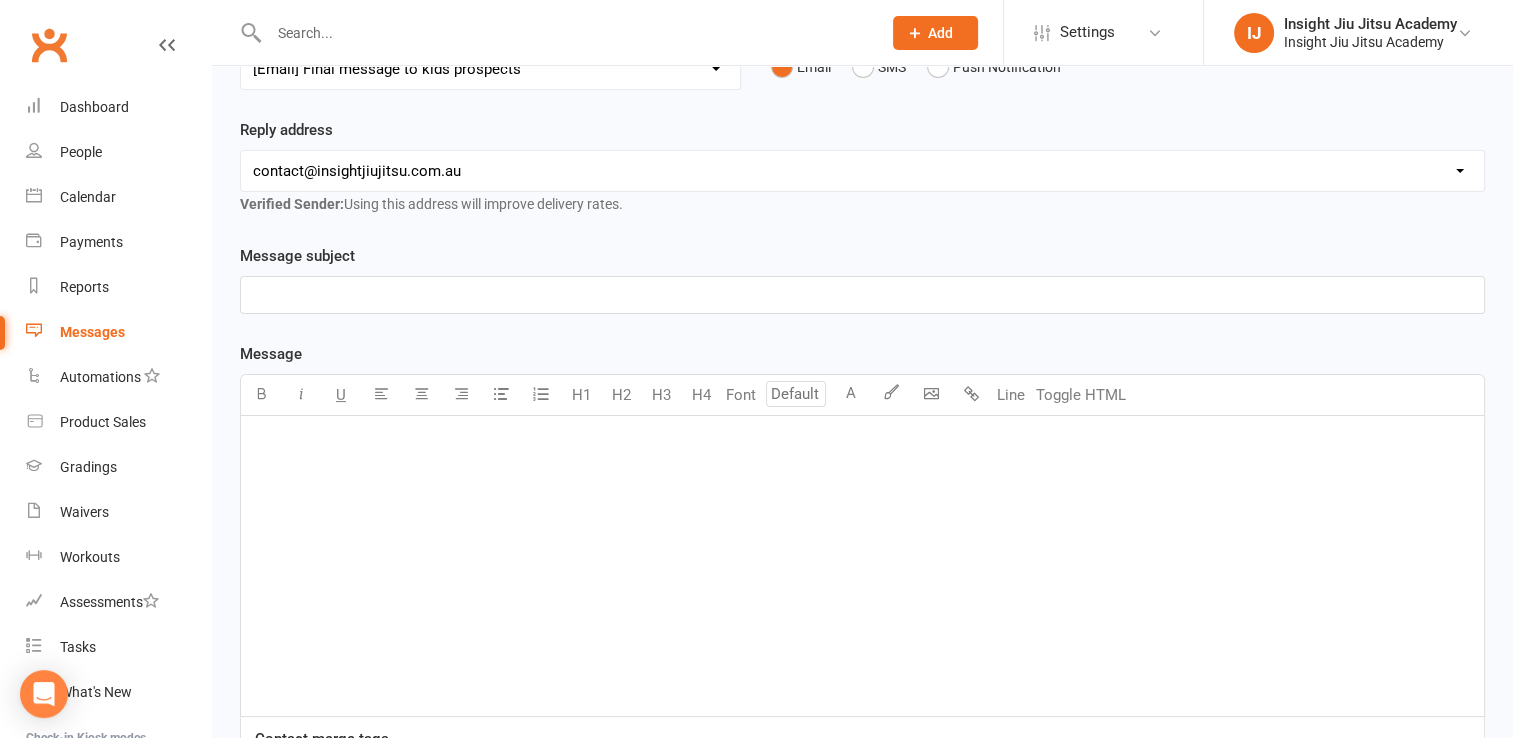 click on "Select Template [Email] cancelled members adults  [Email] Club Closure Notice [Email] Email for membership conversion not successful (kids) [Email] example of email for 1 week free trial  [Email] Final message to kids prospects [Email] Gi order check DRAFT [Email] Kids Wrestling Classes [Email] Low attendance - Adults [Email] Low Attendance - Kids [SMS] [Default template - review before using] Appointment reminder [SMS] [Default template - review before using] Failed payment [SMS] [Default template - review before using] Flash sale [SMS] [Default template - review before using] Follow up from free trial class [SMS] [Default template - review before using] Inactive member [SMS] [Default template - review before using] Initial response to enquiry [SMS] [Default template - review before using] Membership upgrade [SMS] [Default template - review before using] Missed class [SMS] [Default template - review before using] Payment paid [SMS] [Default template - review before using] Referral [Email] Christmas Holidays" at bounding box center [490, 69] 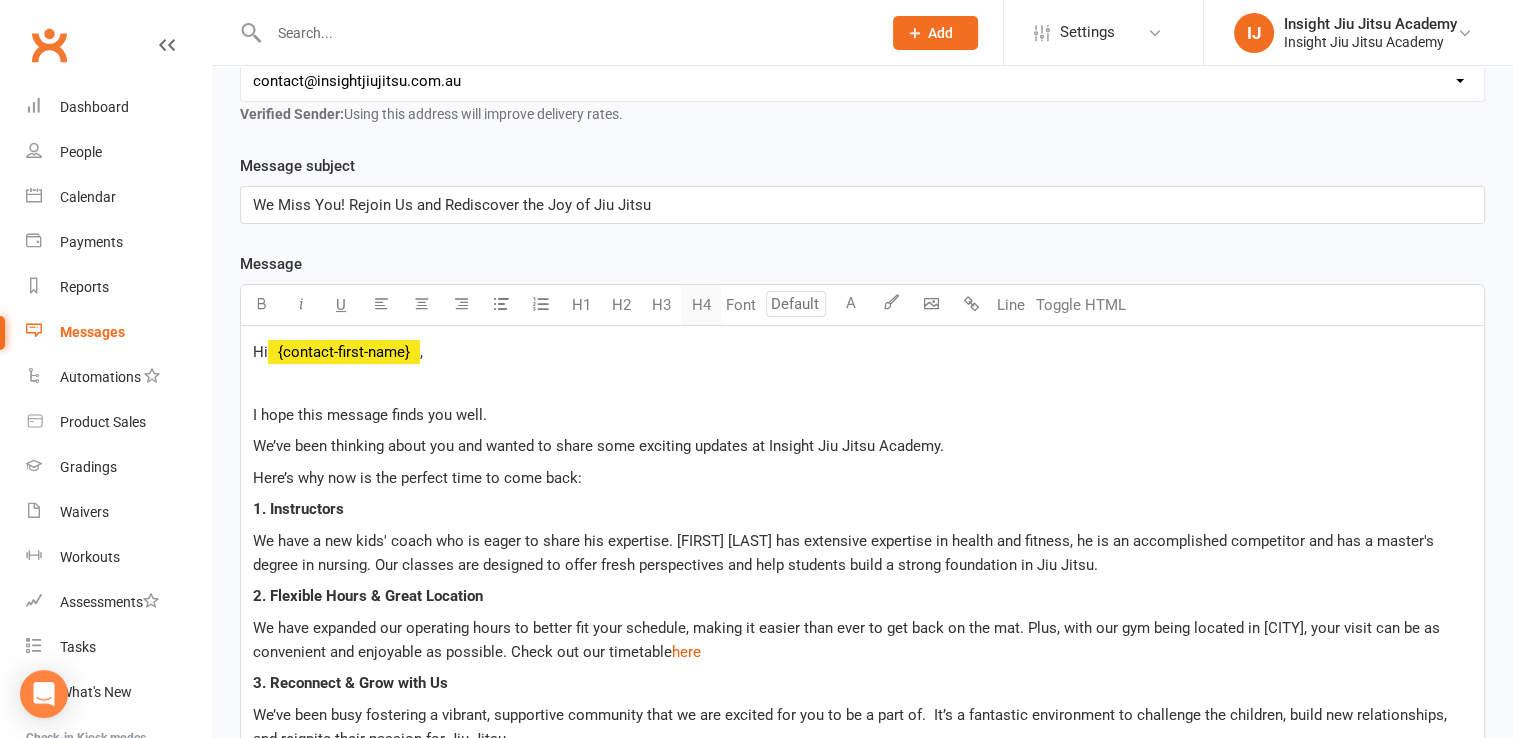 scroll, scrollTop: 350, scrollLeft: 0, axis: vertical 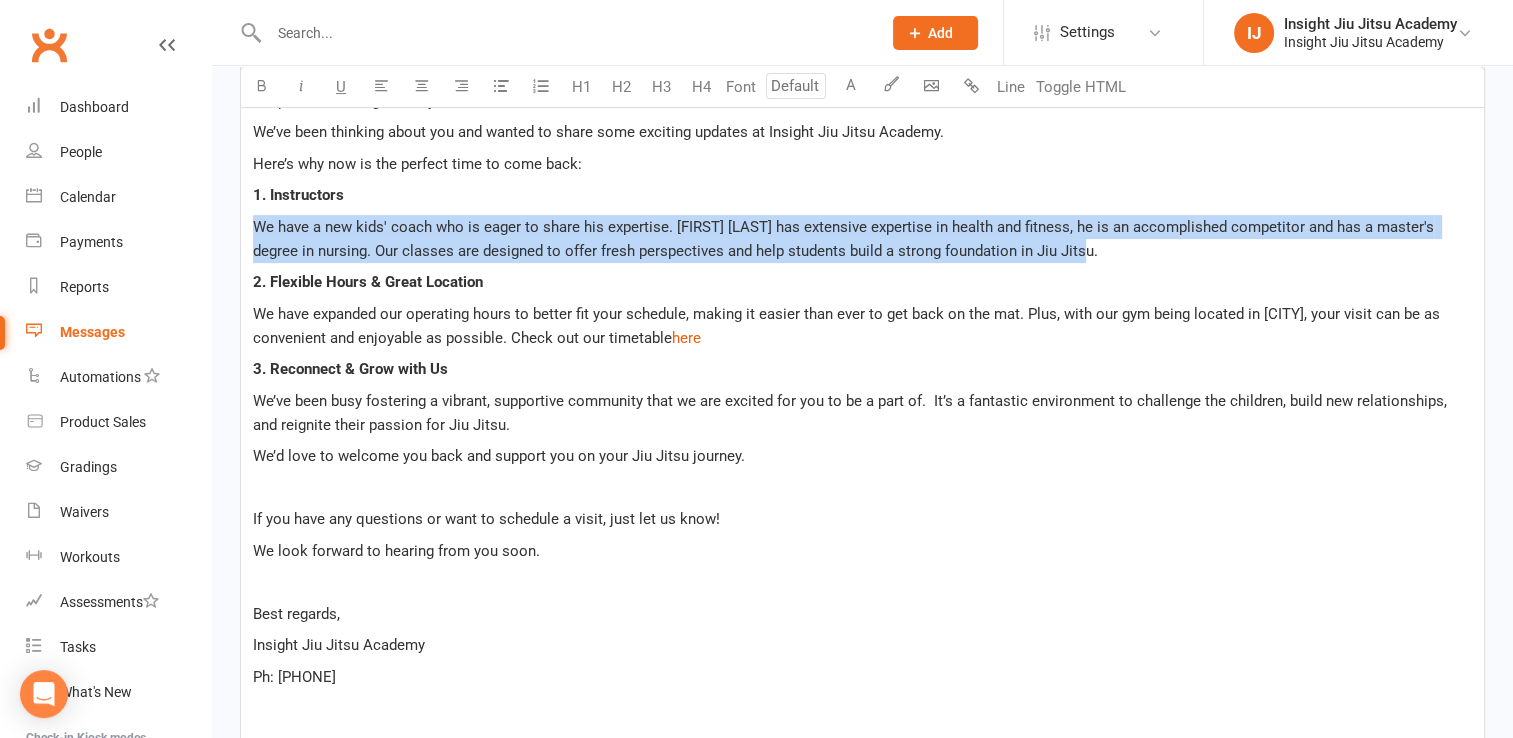 drag, startPoint x: 1056, startPoint y: 251, endPoint x: 257, endPoint y: 222, distance: 799.5261 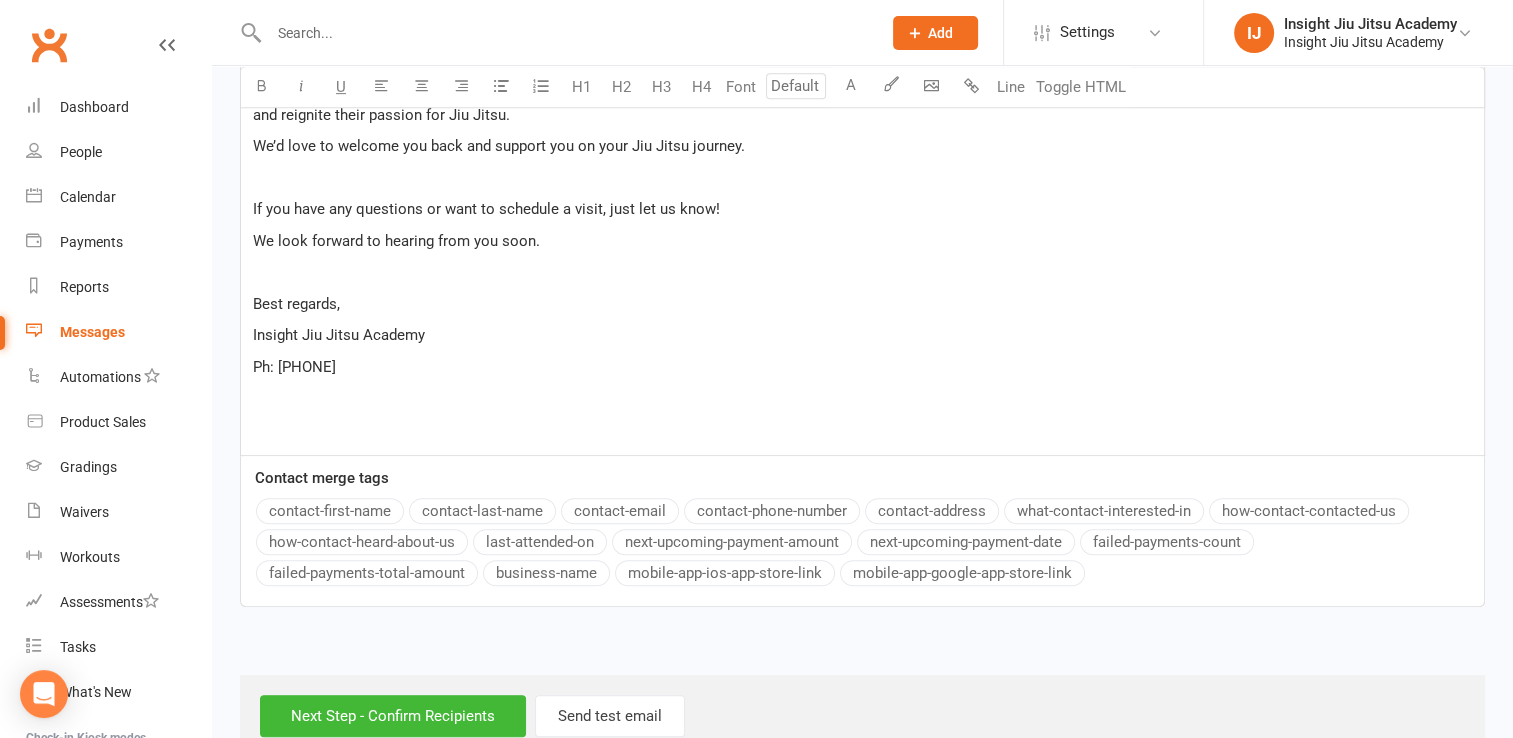 scroll, scrollTop: 973, scrollLeft: 0, axis: vertical 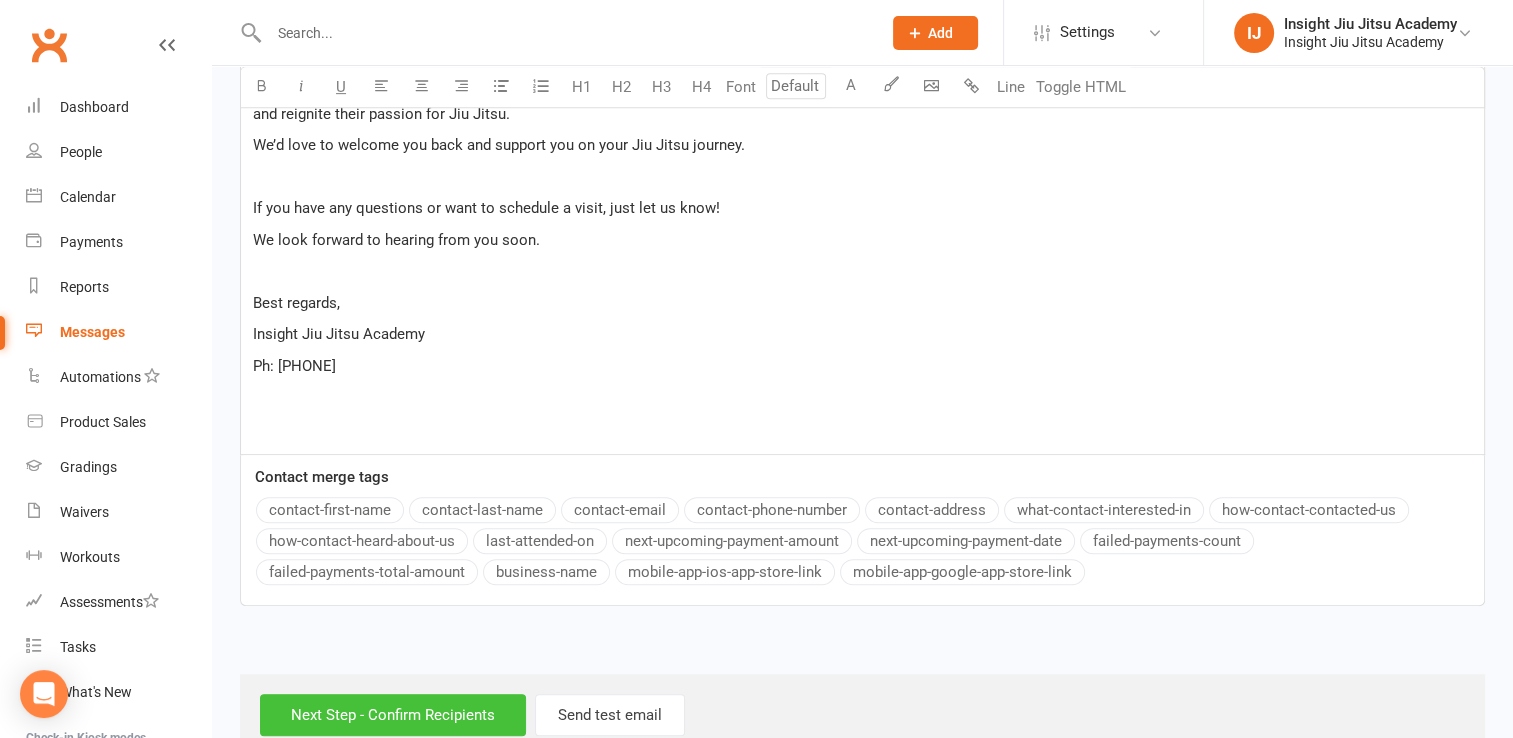 drag, startPoint x: 391, startPoint y: 678, endPoint x: 360, endPoint y: 716, distance: 49.0408 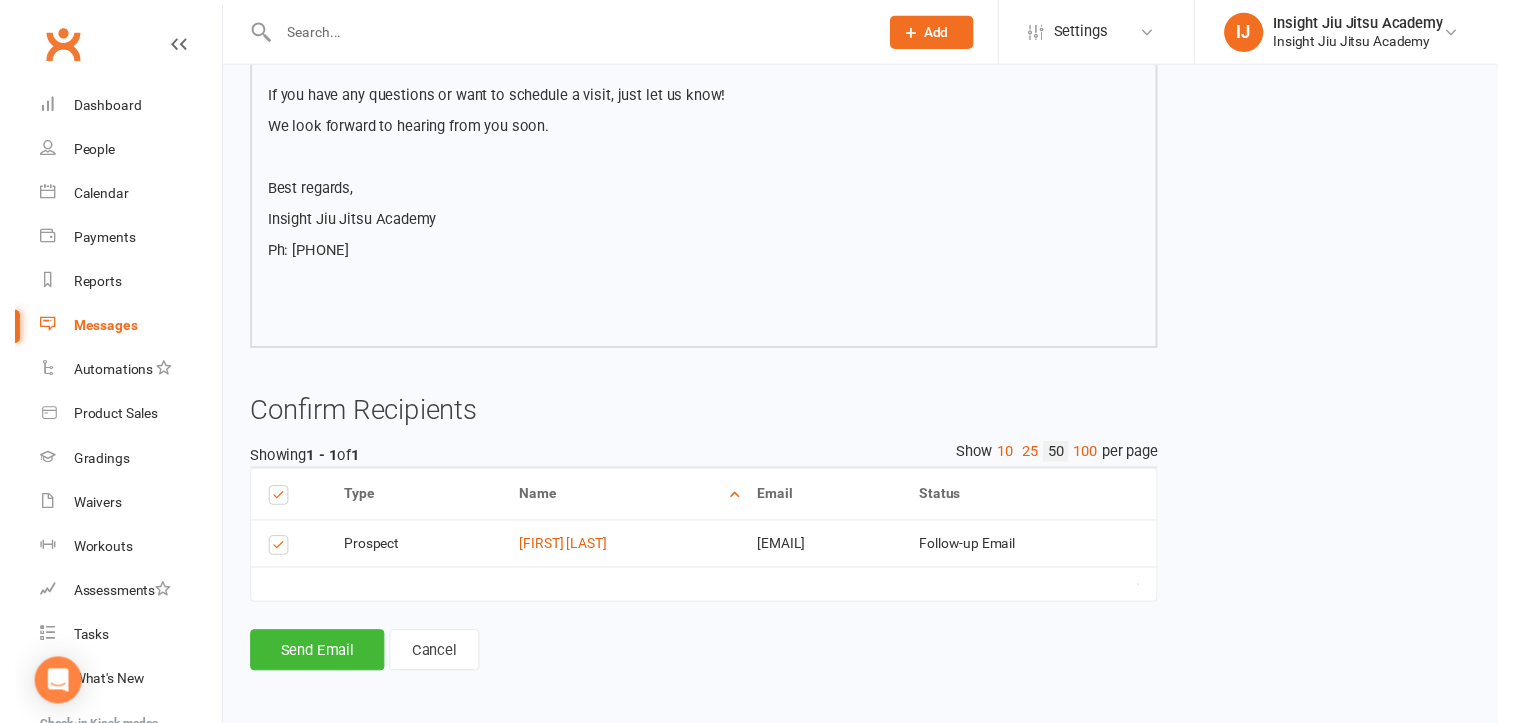 scroll, scrollTop: 784, scrollLeft: 0, axis: vertical 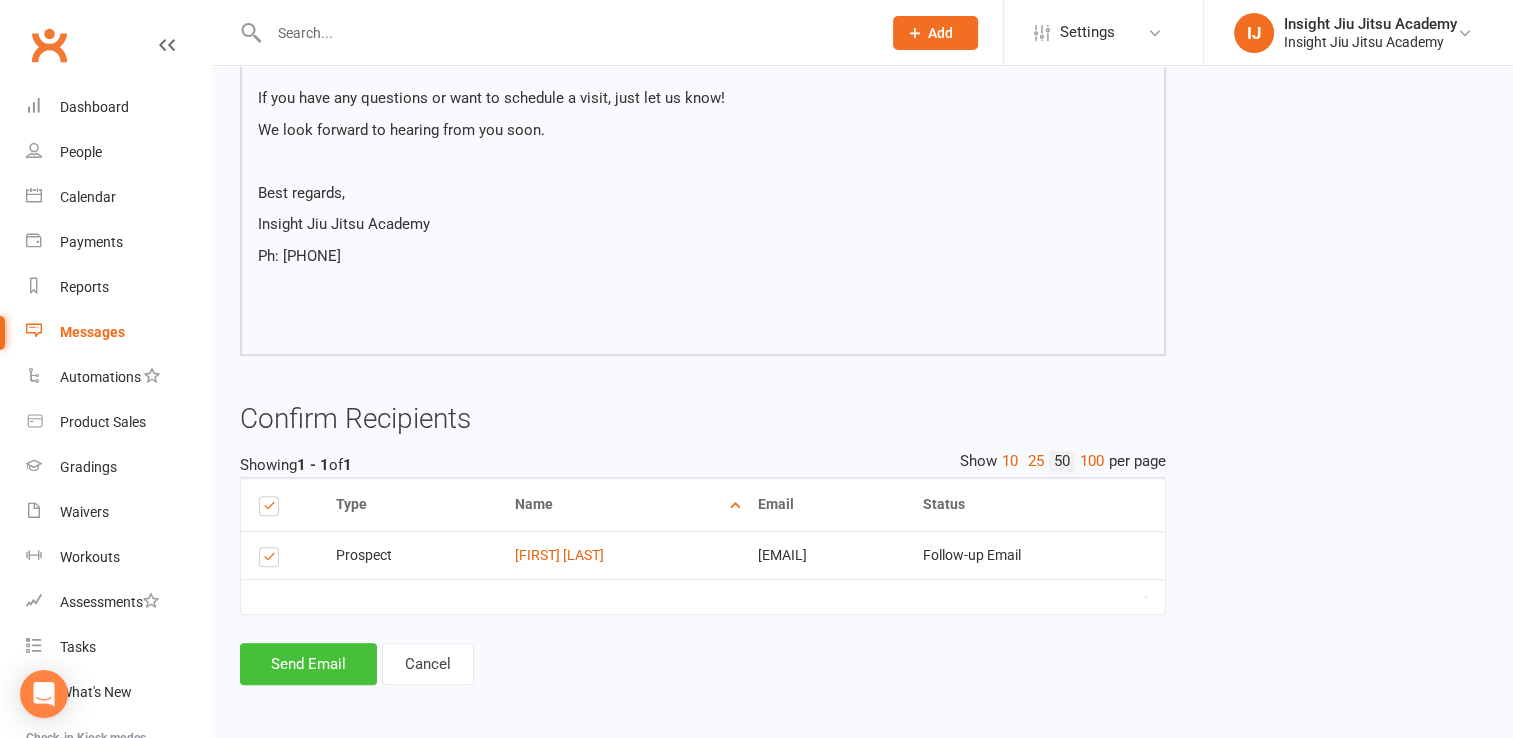click on "Send Email" at bounding box center [308, 664] 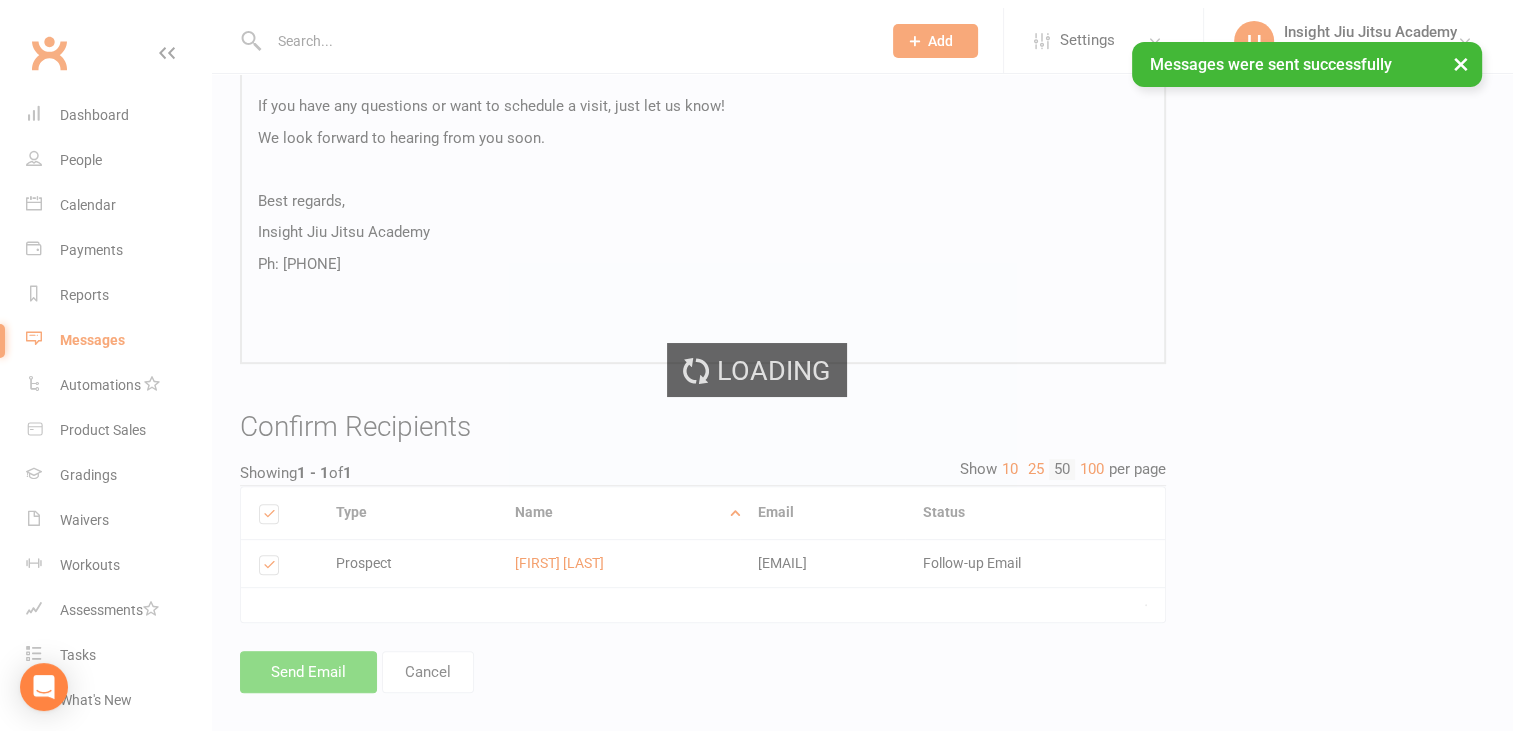 scroll, scrollTop: 0, scrollLeft: 0, axis: both 